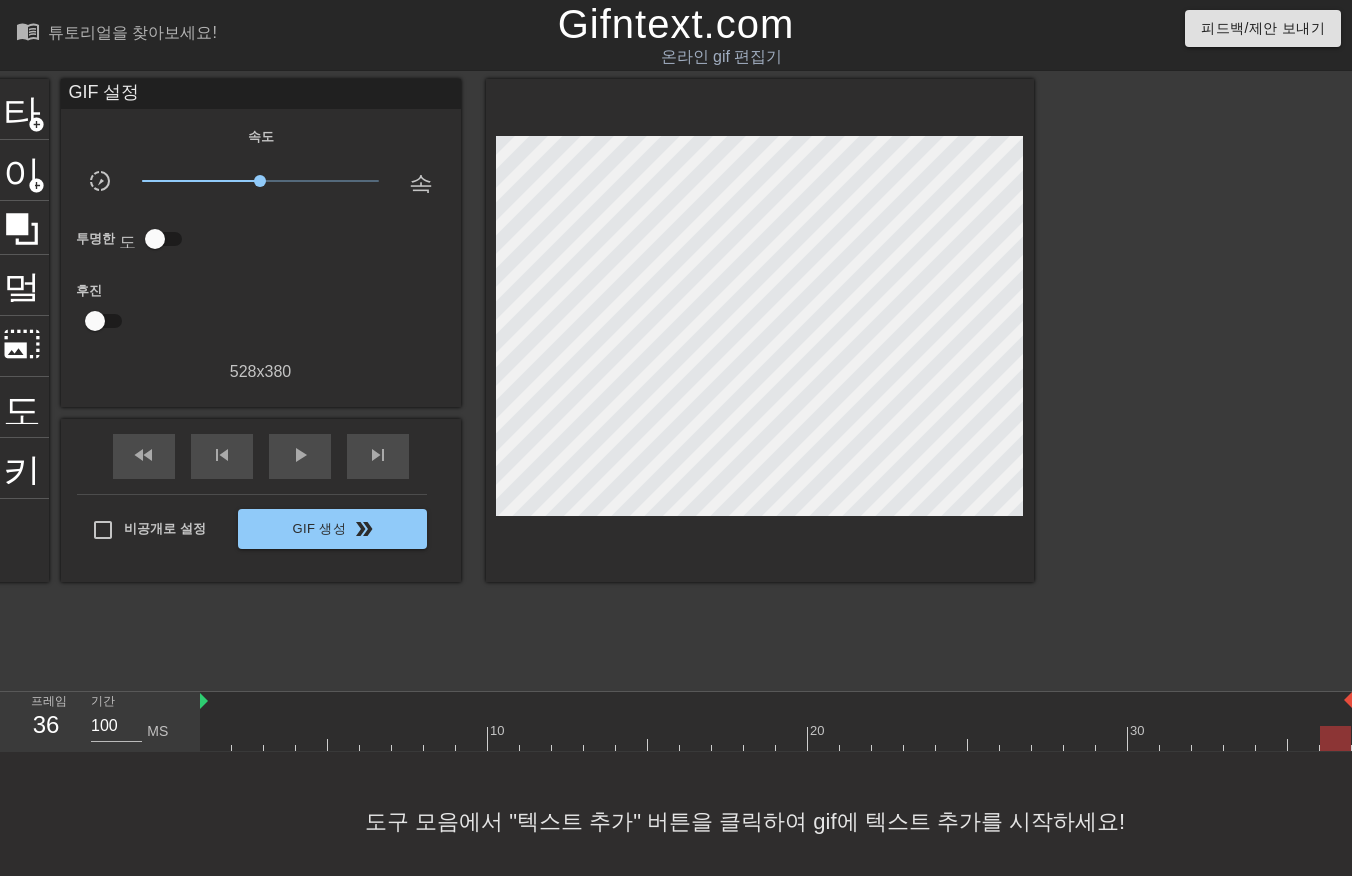 scroll, scrollTop: 0, scrollLeft: 16, axis: horizontal 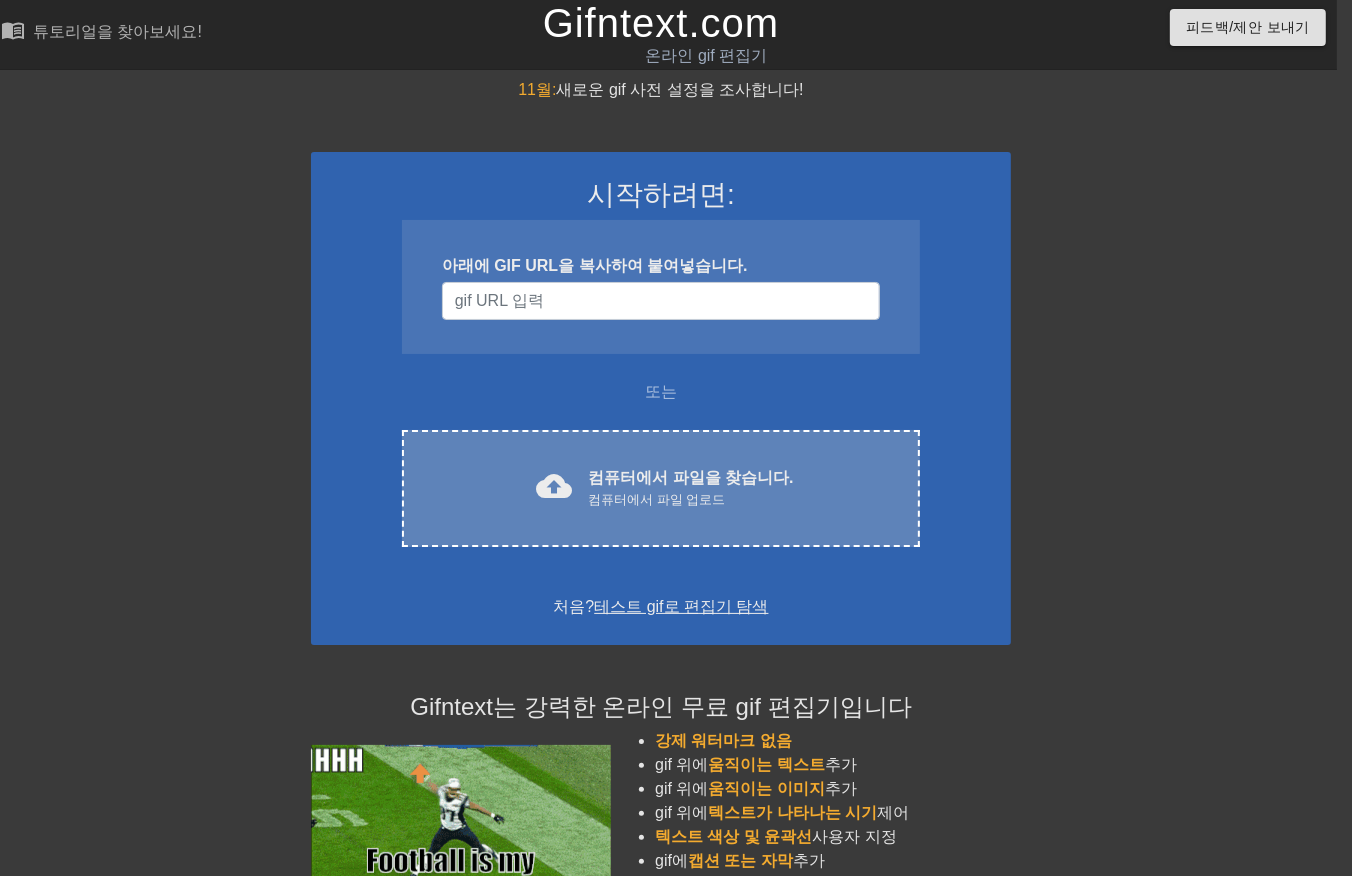click on "cloud_upload 컴퓨터에서 파일을 찾습니다. 컴퓨터에서 파일 업로드 Choose files" at bounding box center [661, 488] 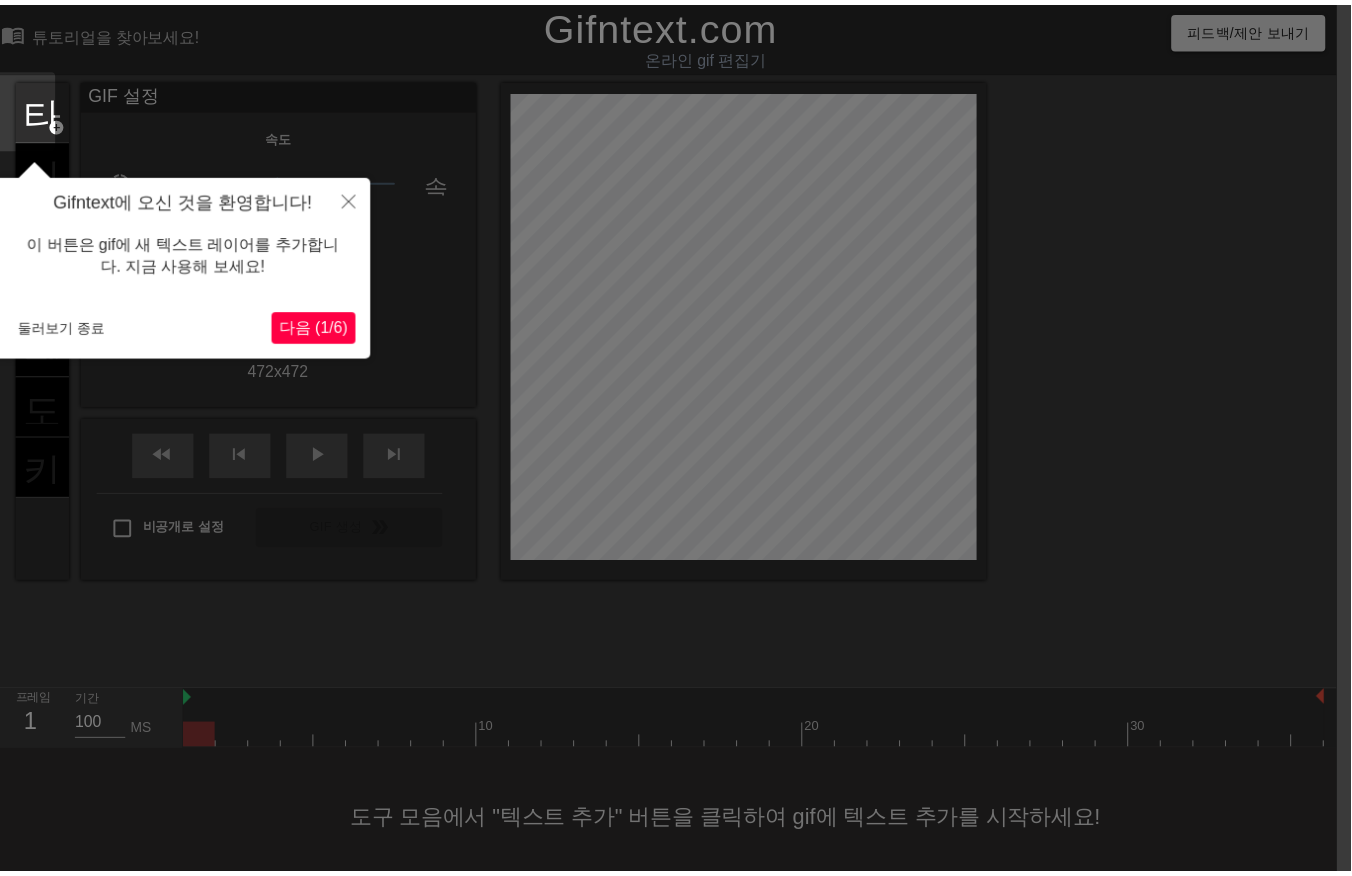 scroll, scrollTop: 31, scrollLeft: 15, axis: both 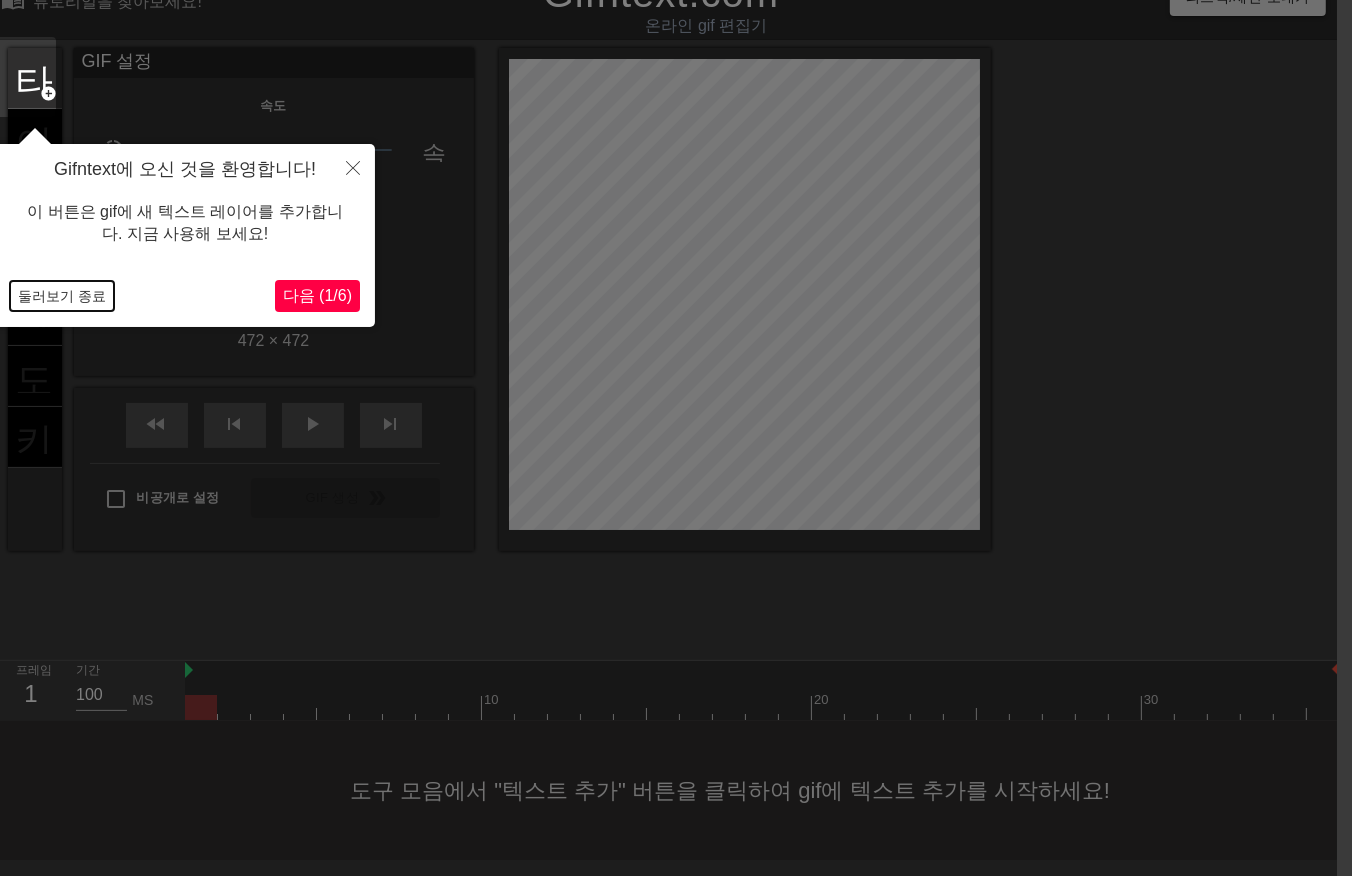 click on "둘러보기 종료" at bounding box center [62, 296] 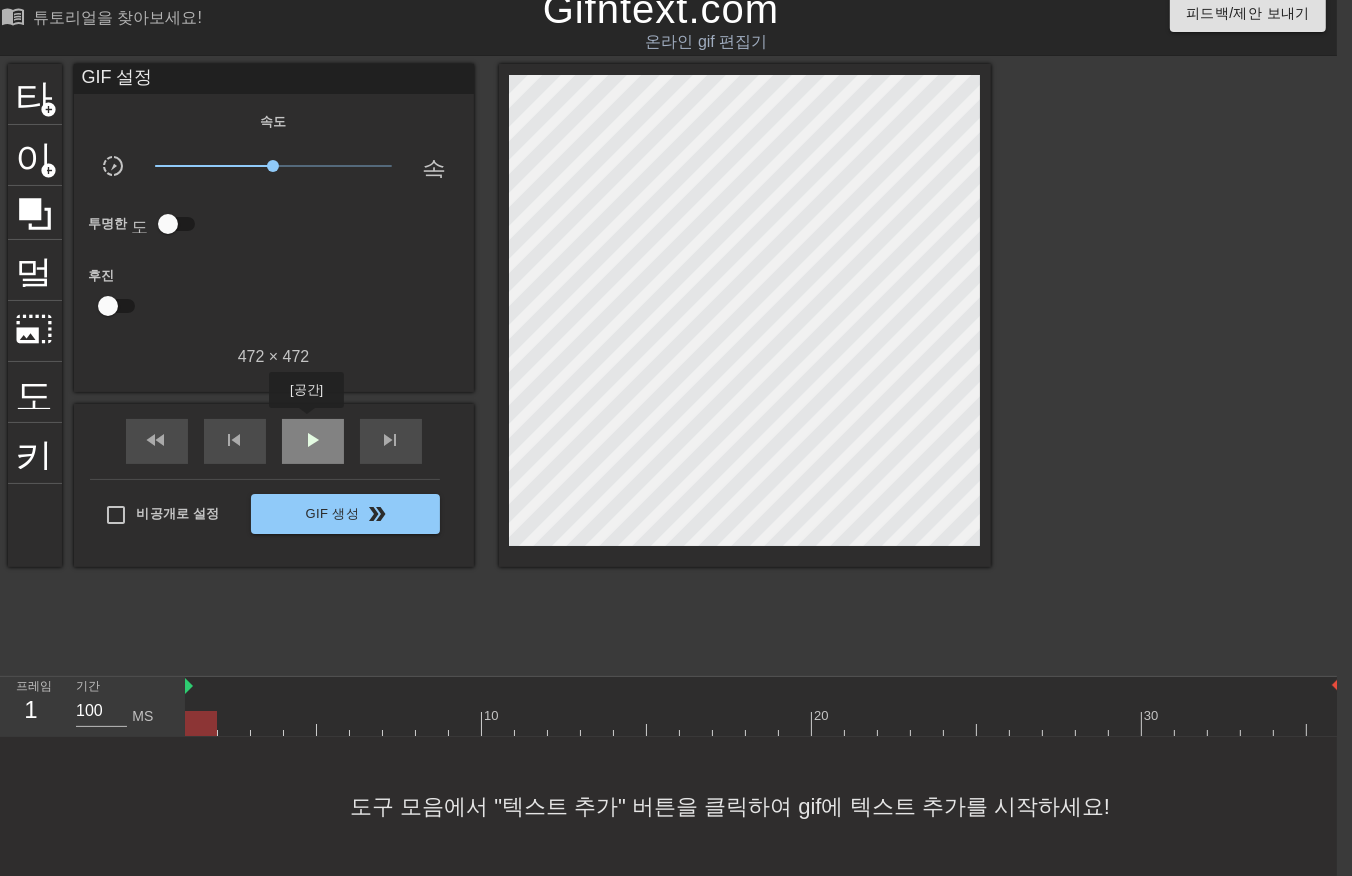 click on "play_arrow" at bounding box center [313, 440] 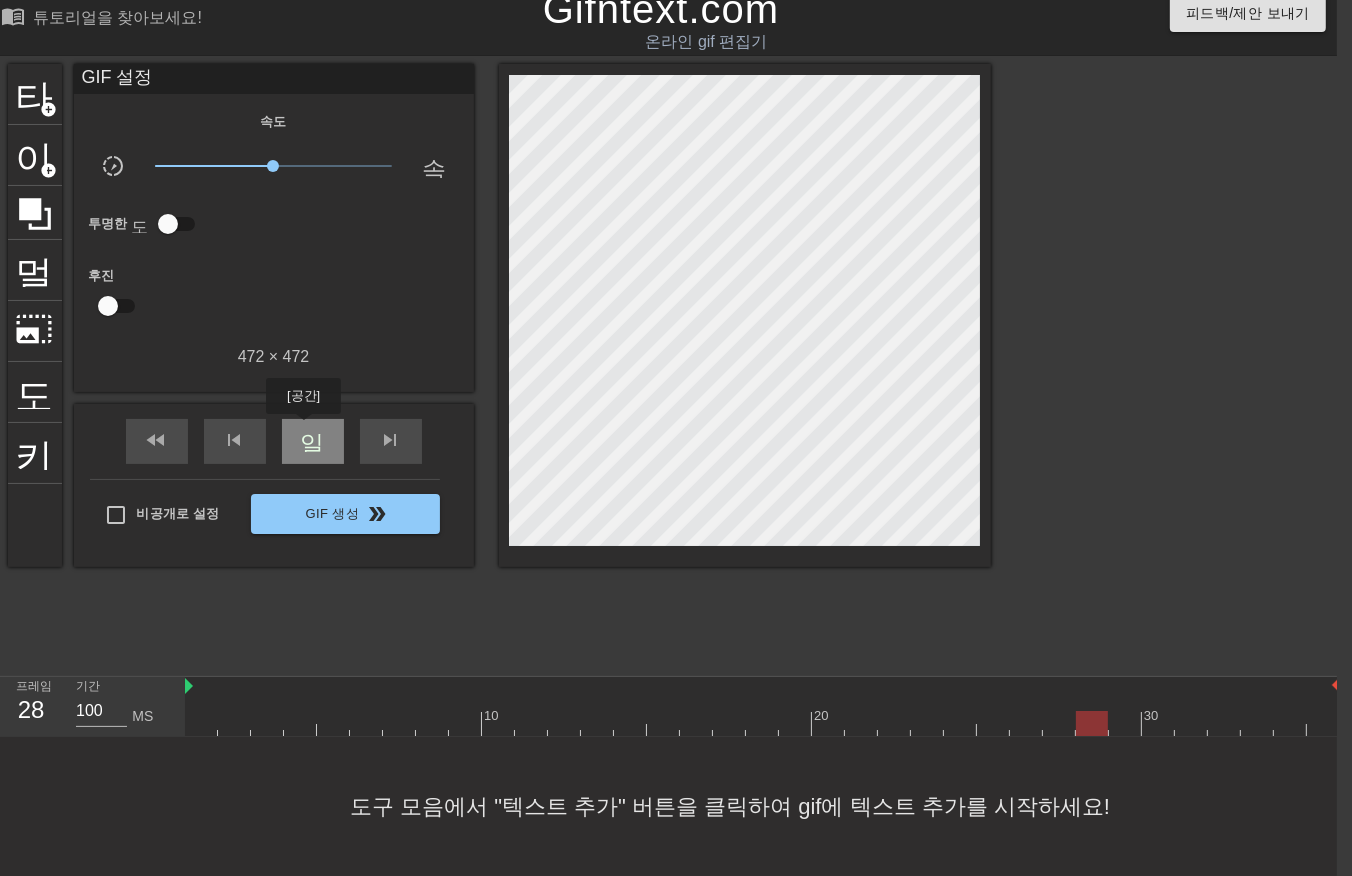 drag, startPoint x: 303, startPoint y: 428, endPoint x: 302, endPoint y: 438, distance: 10.049875 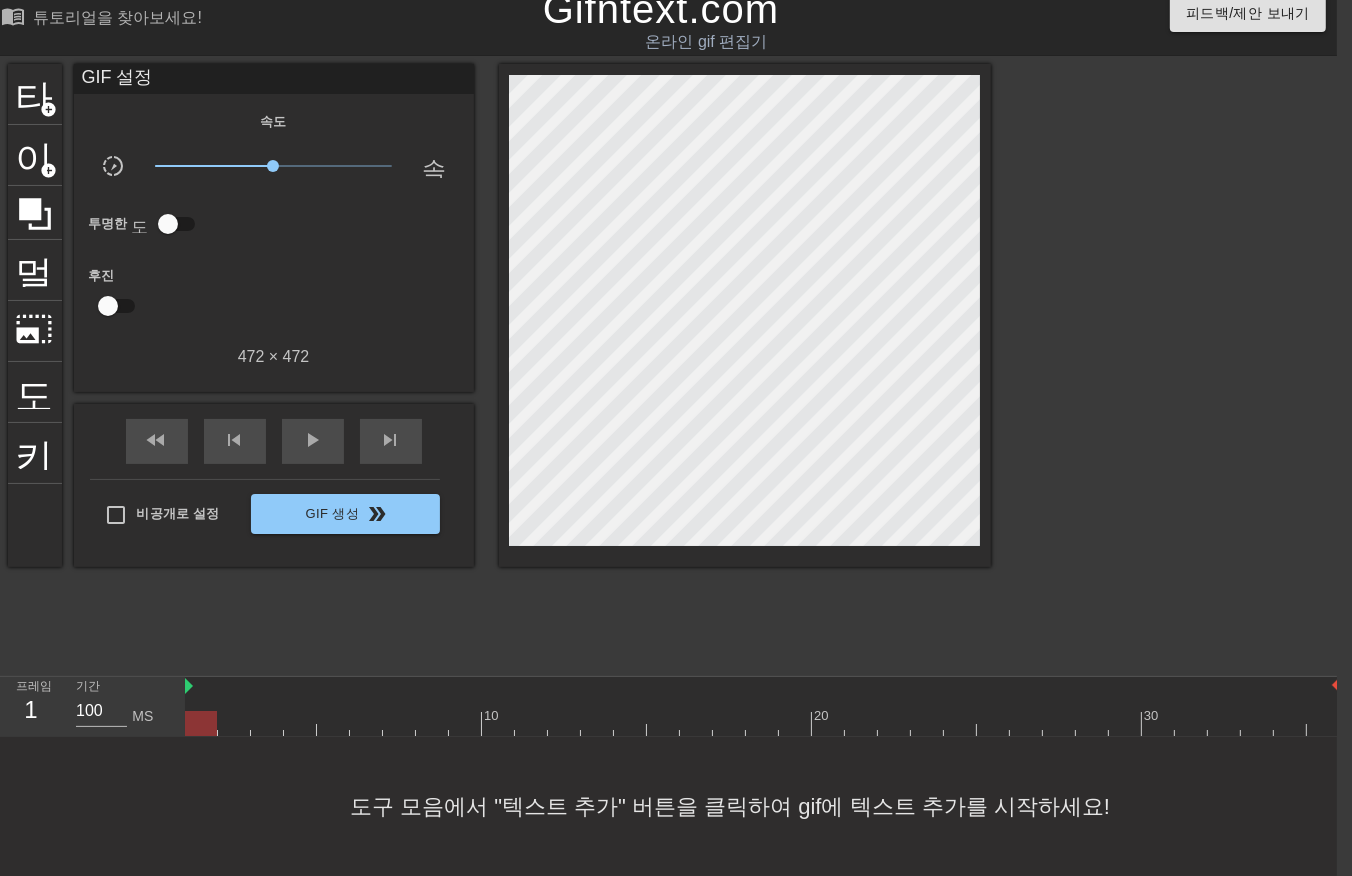 drag, startPoint x: 198, startPoint y: 705, endPoint x: 203, endPoint y: 764, distance: 59.211487 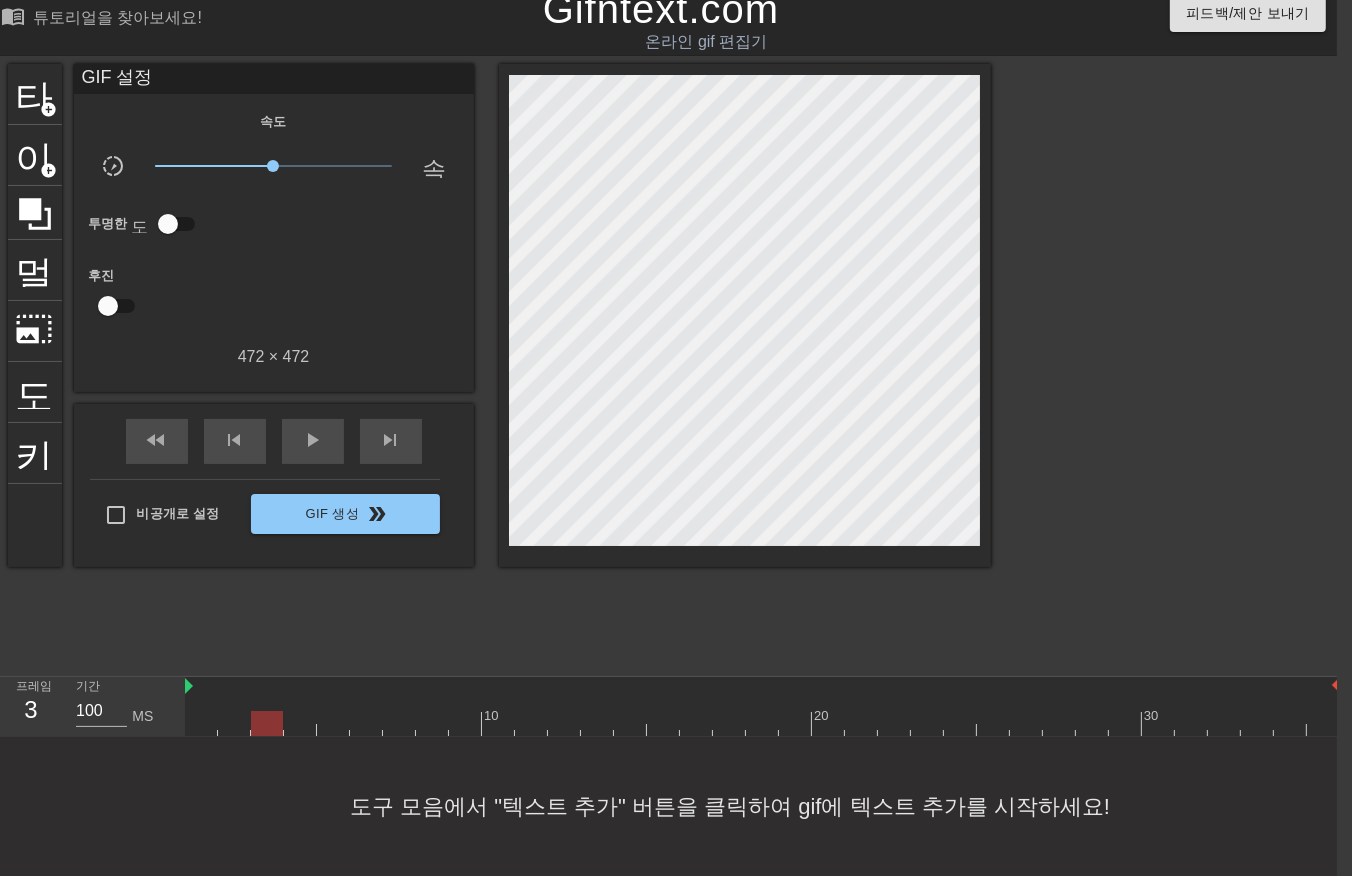 drag, startPoint x: 262, startPoint y: 703, endPoint x: 281, endPoint y: 702, distance: 19.026299 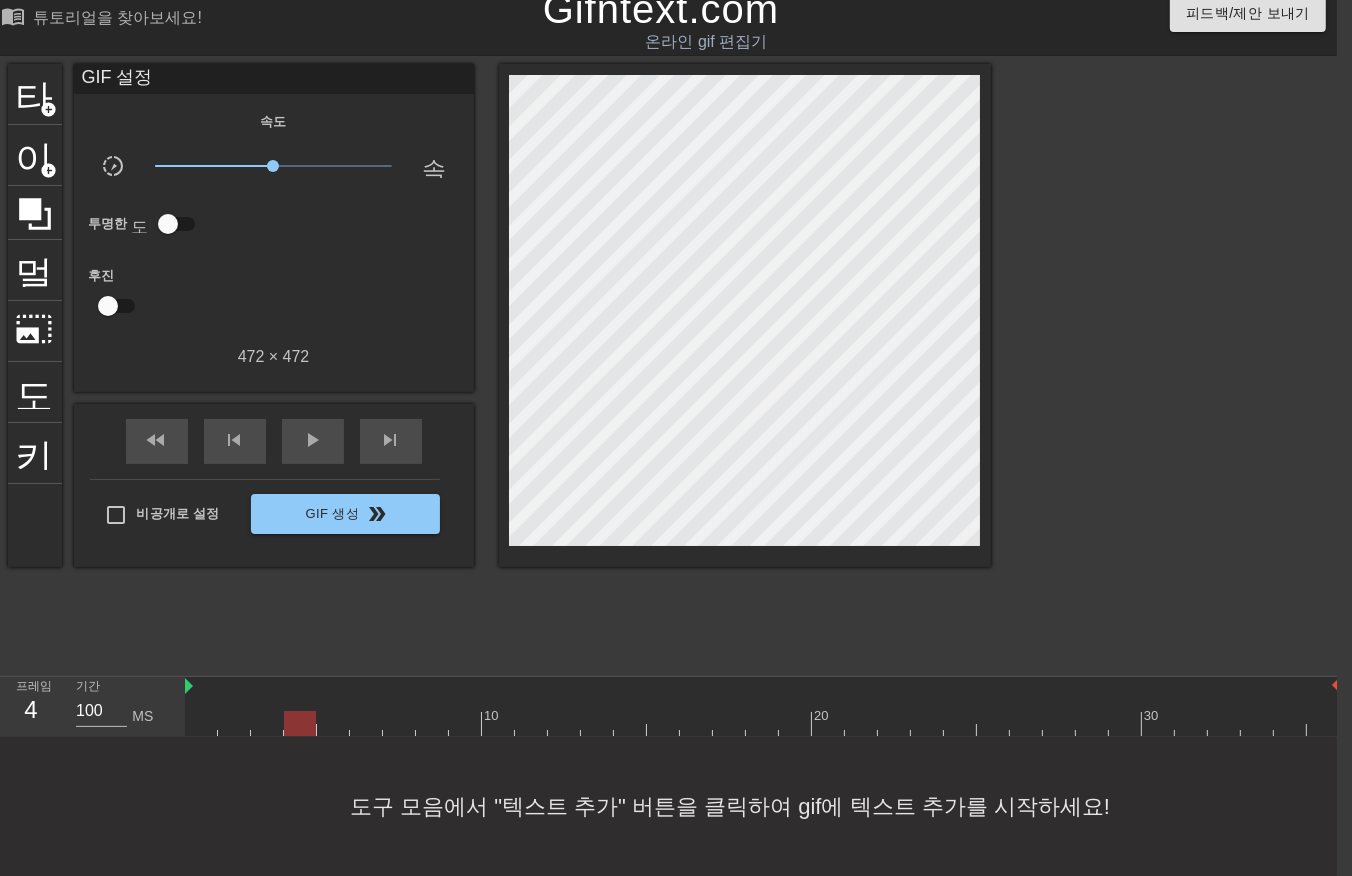 click at bounding box center (762, 723) 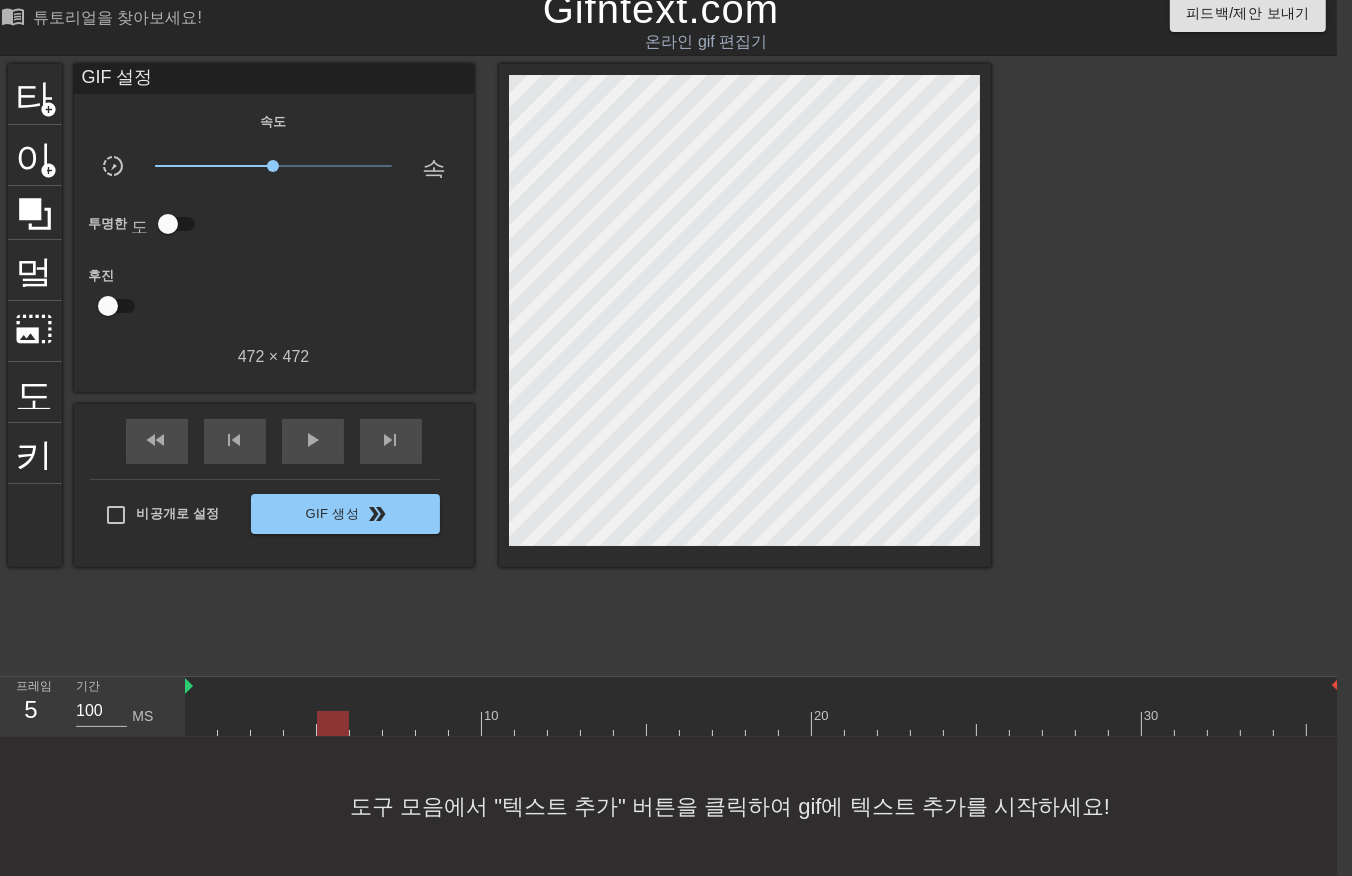 click at bounding box center [762, 723] 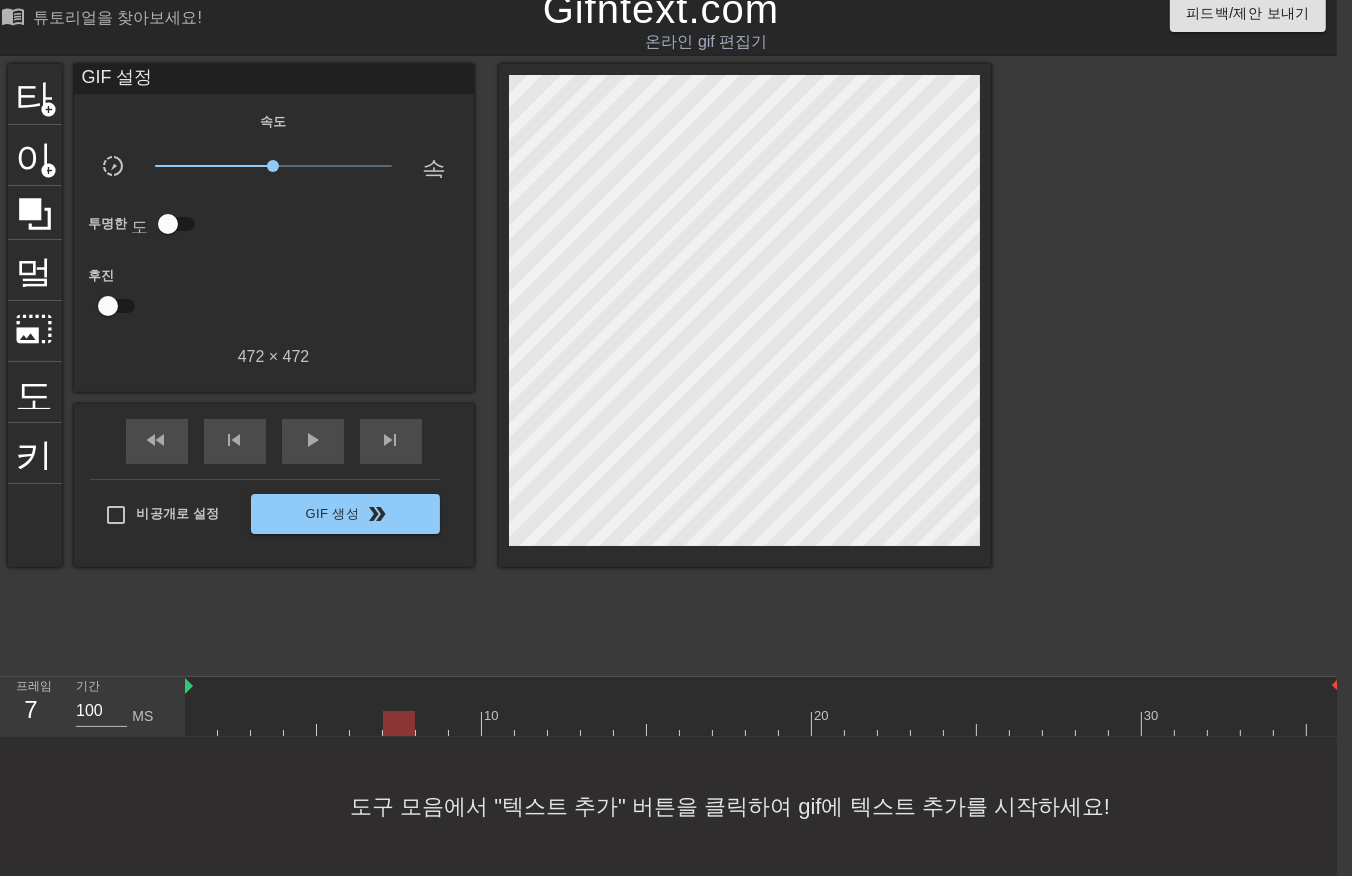 click at bounding box center [762, 723] 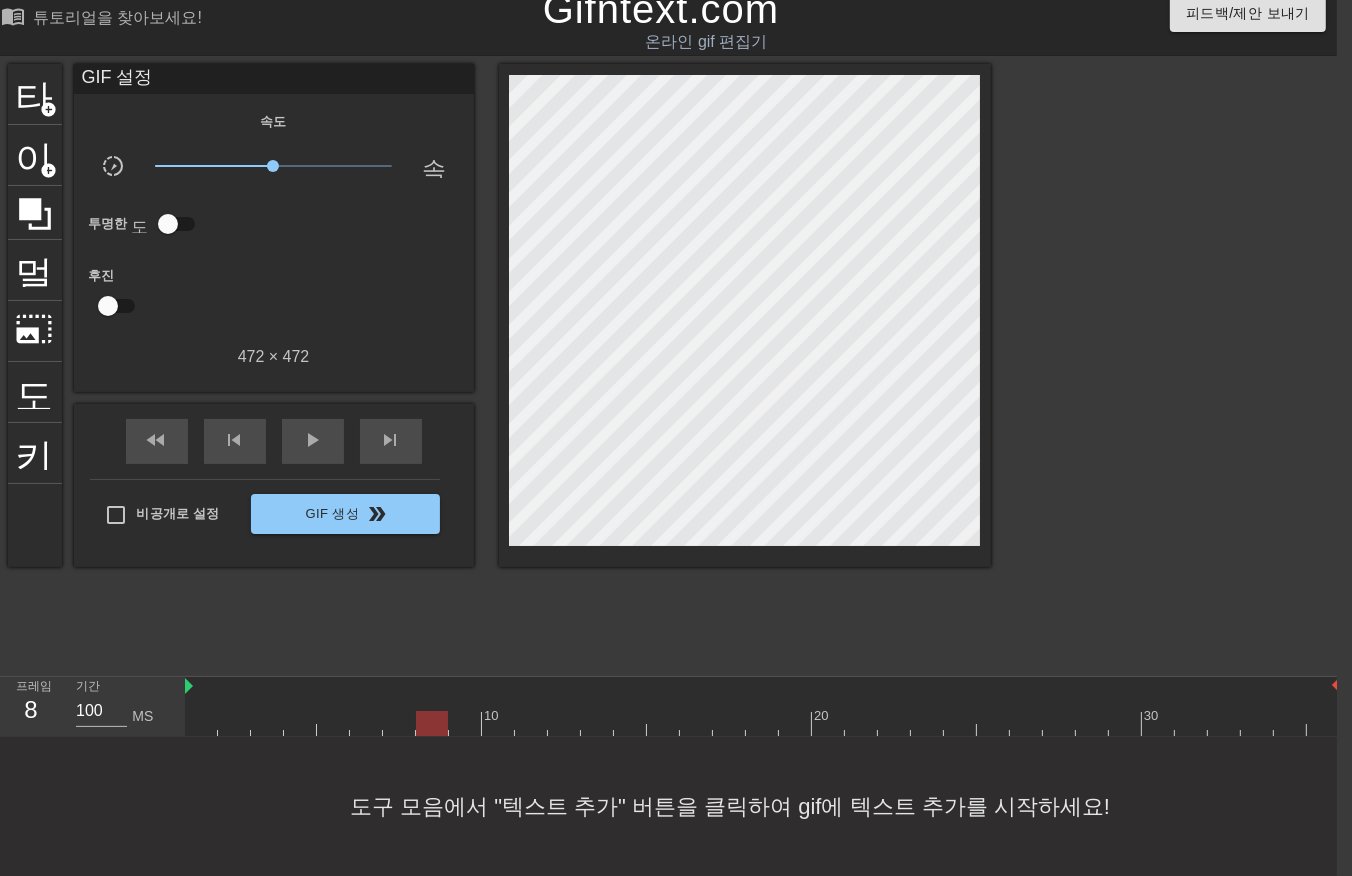 click at bounding box center [762, 723] 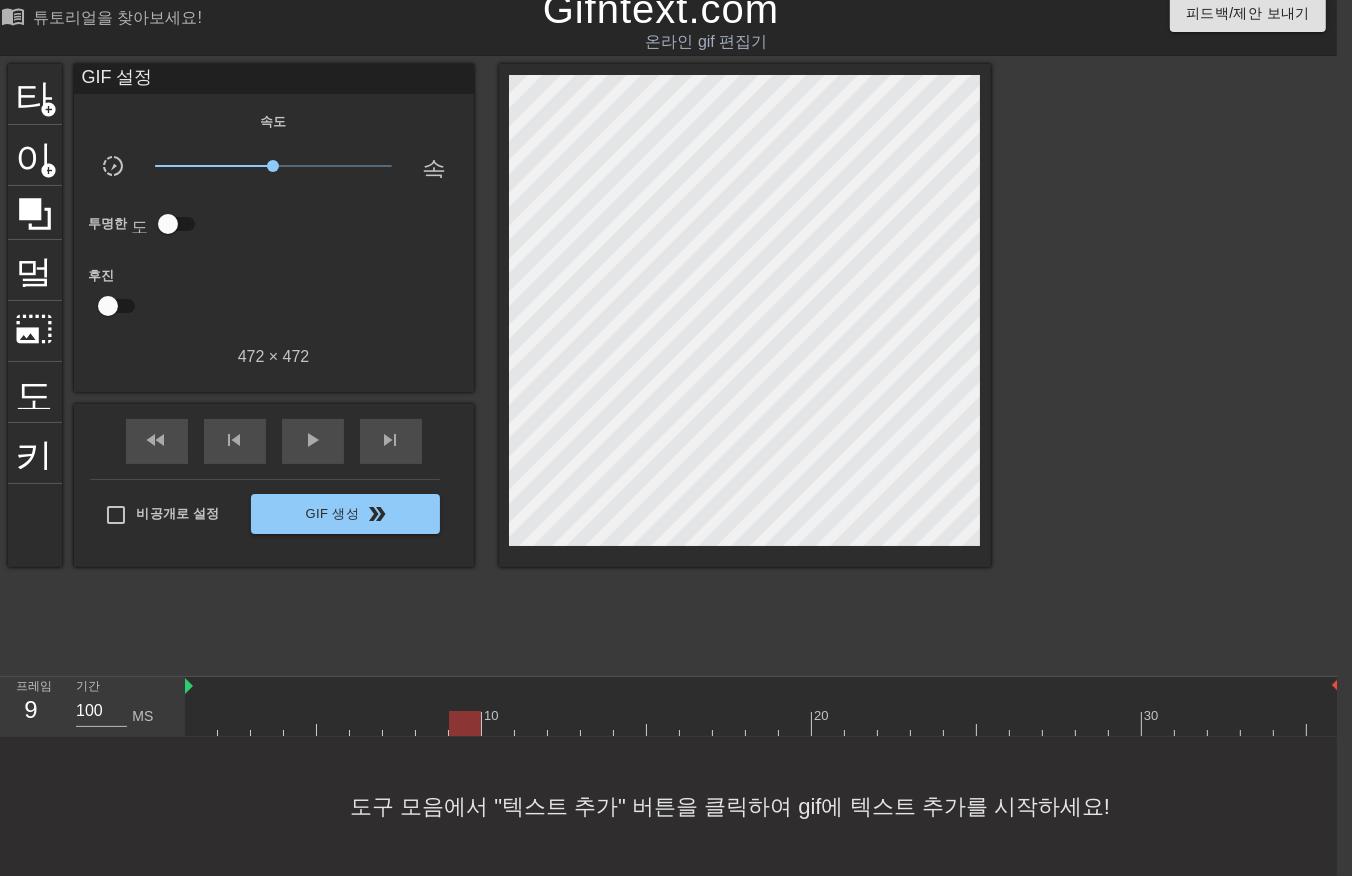 click at bounding box center [762, 723] 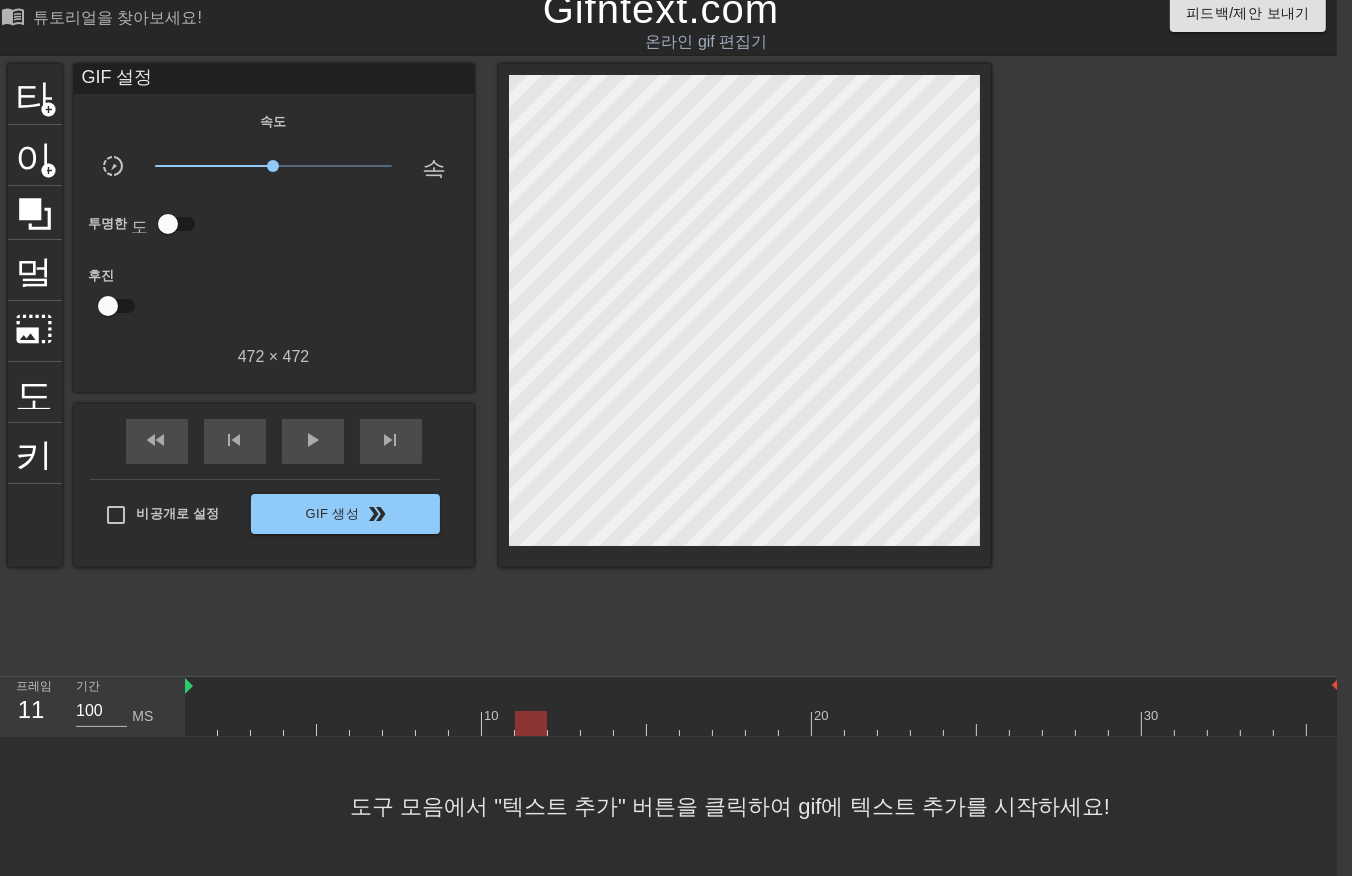 click at bounding box center (762, 723) 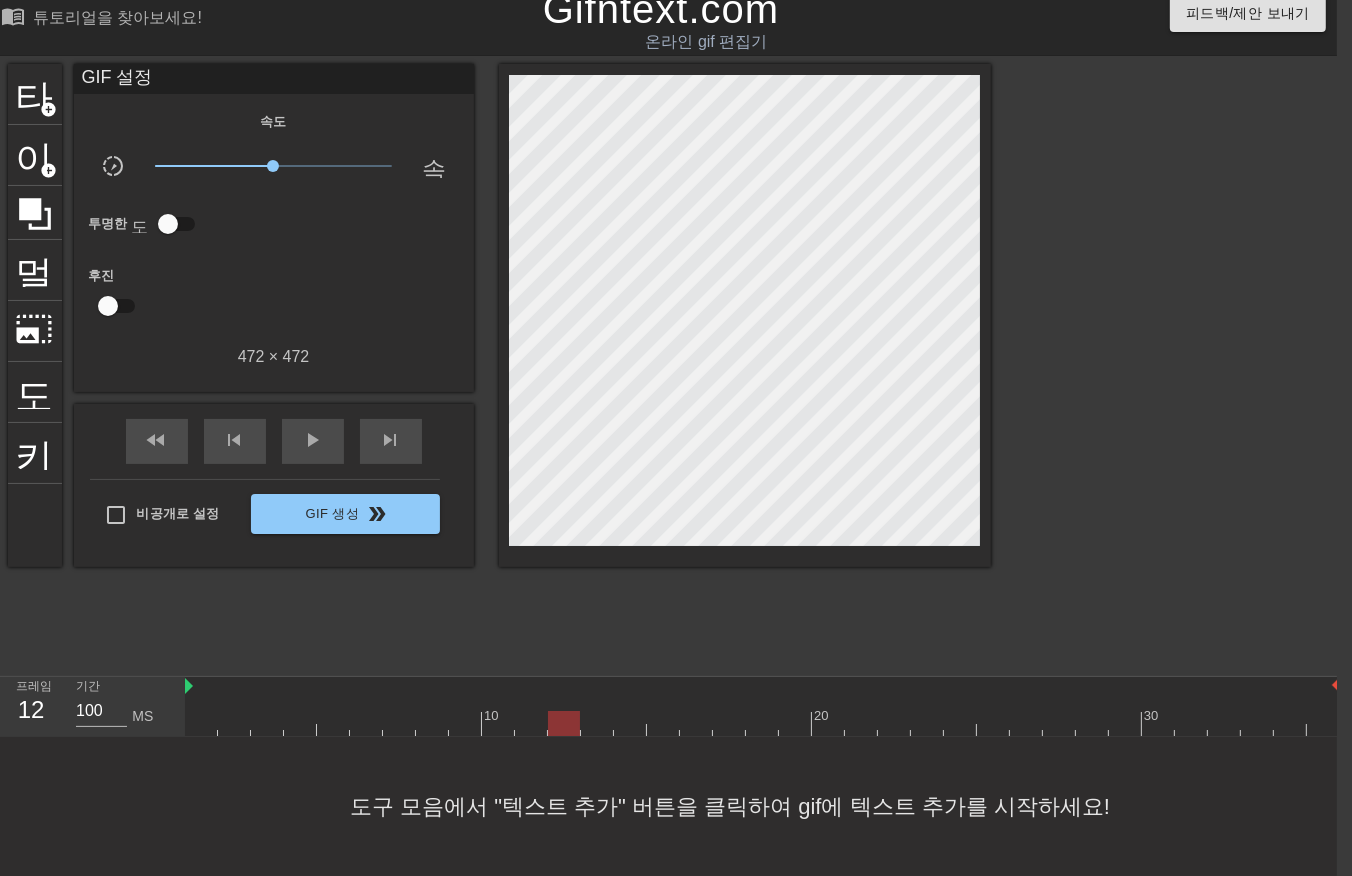 click at bounding box center (762, 723) 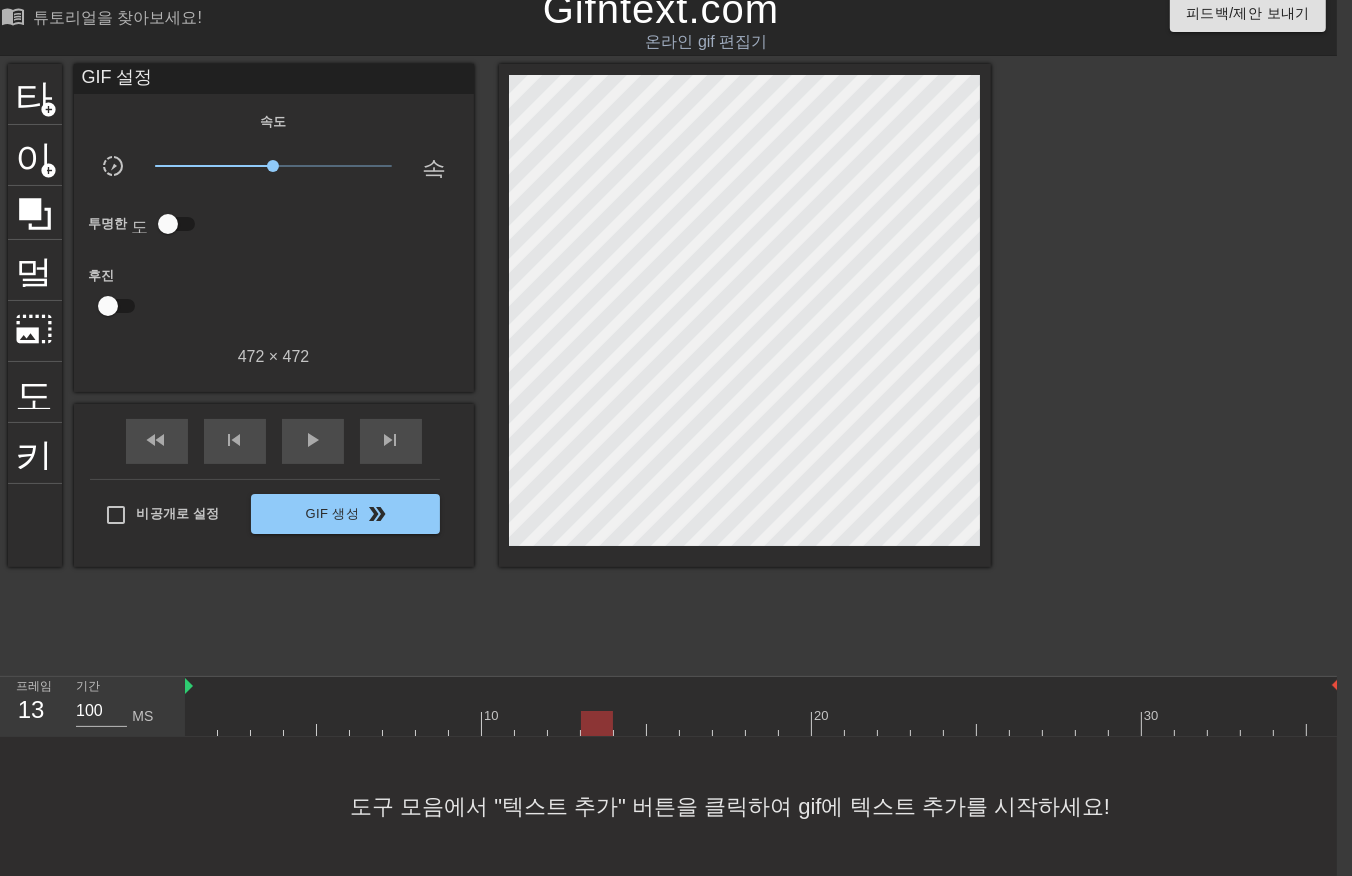 drag, startPoint x: 588, startPoint y: 703, endPoint x: 602, endPoint y: 707, distance: 14.56022 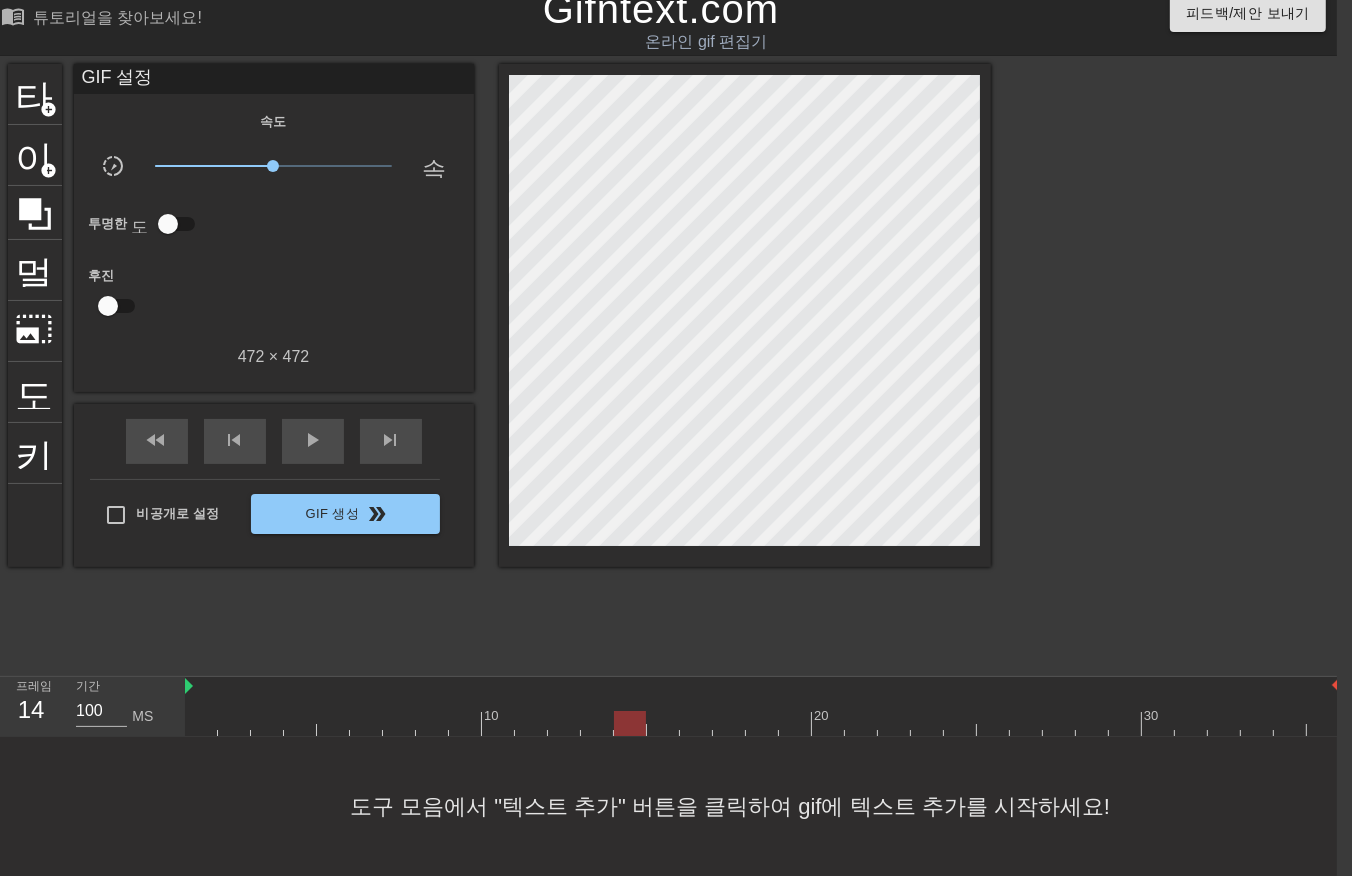 click at bounding box center [762, 723] 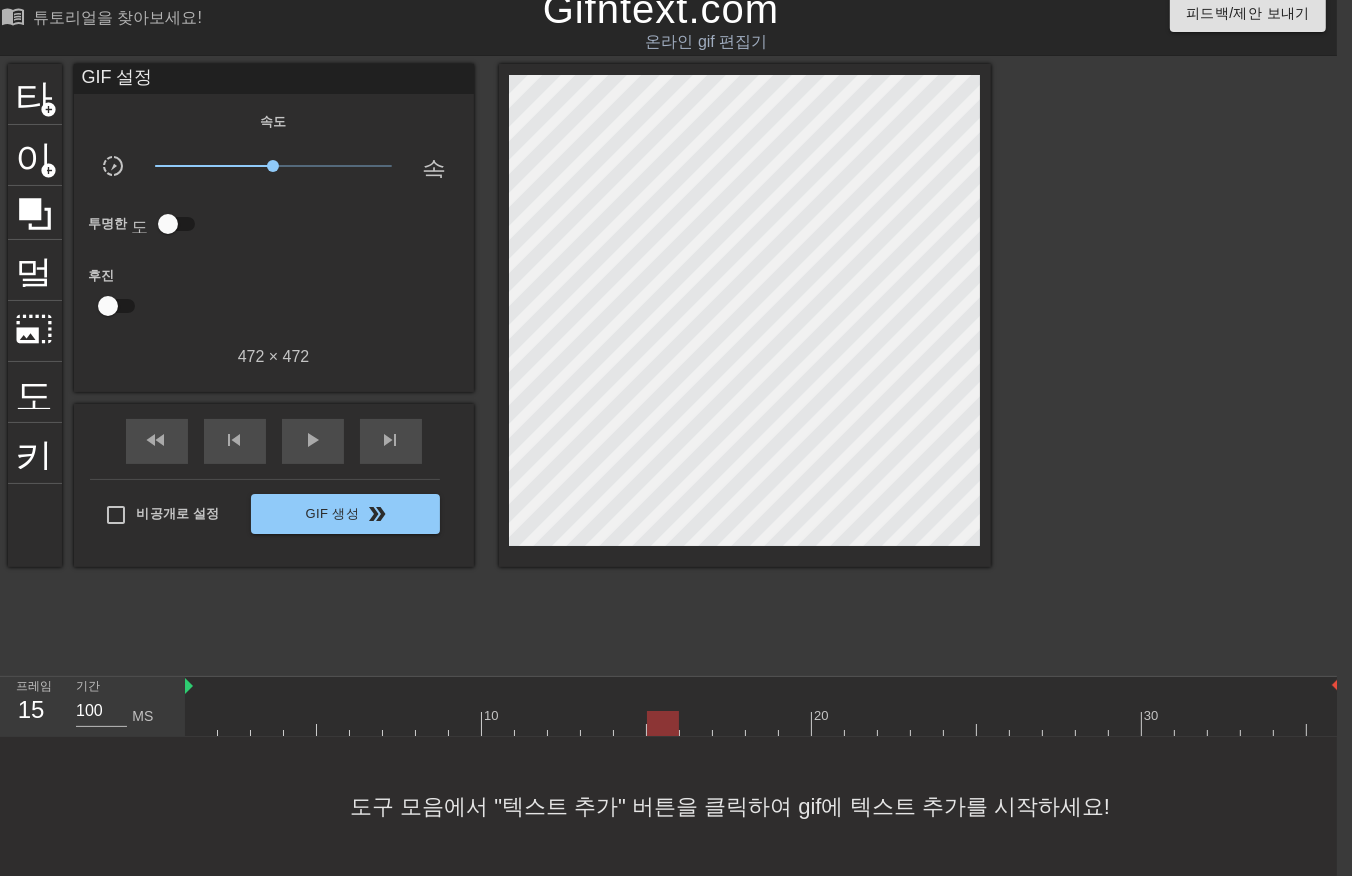 drag, startPoint x: 660, startPoint y: 703, endPoint x: 683, endPoint y: 706, distance: 23.194826 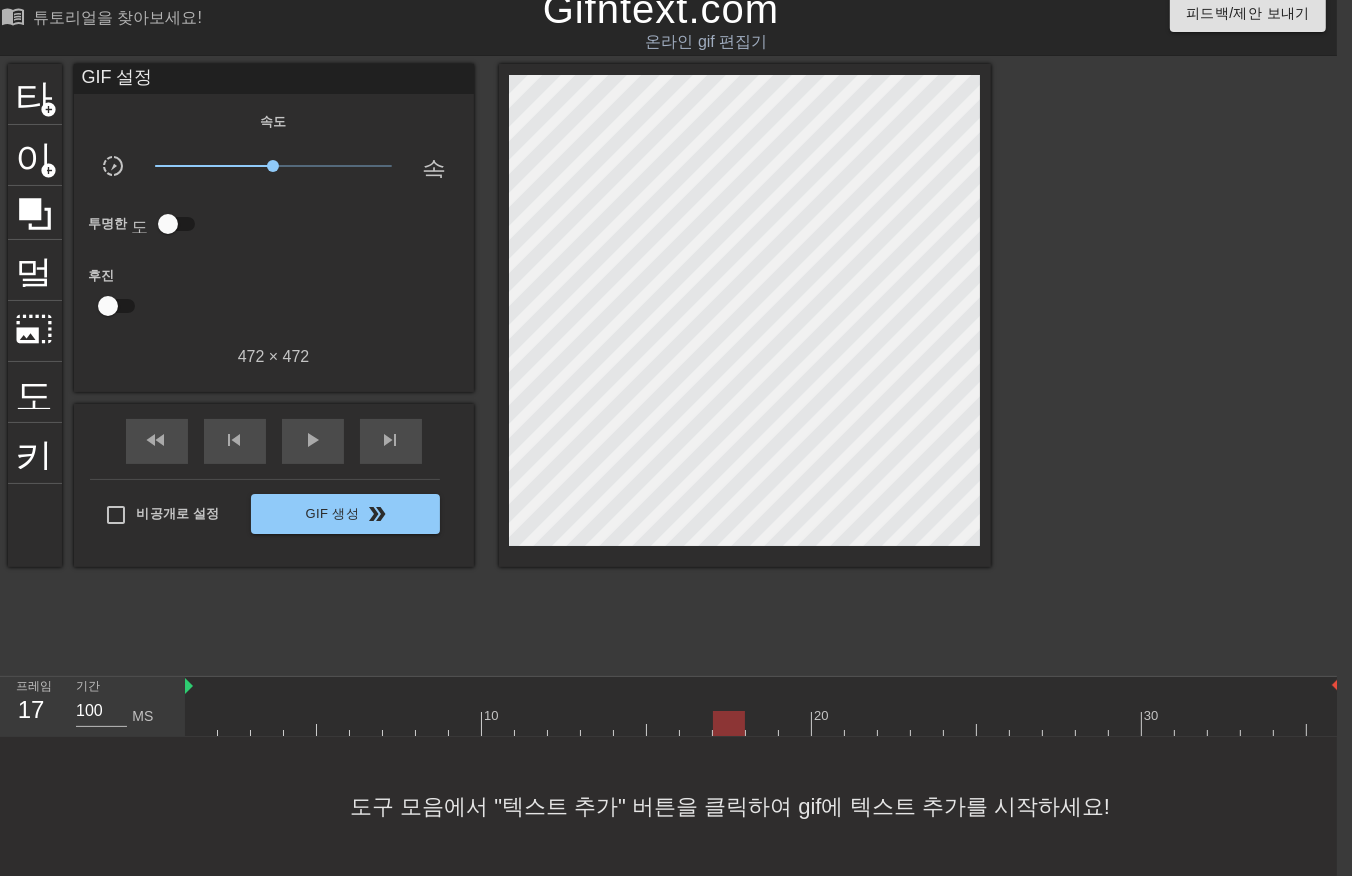 click at bounding box center [762, 723] 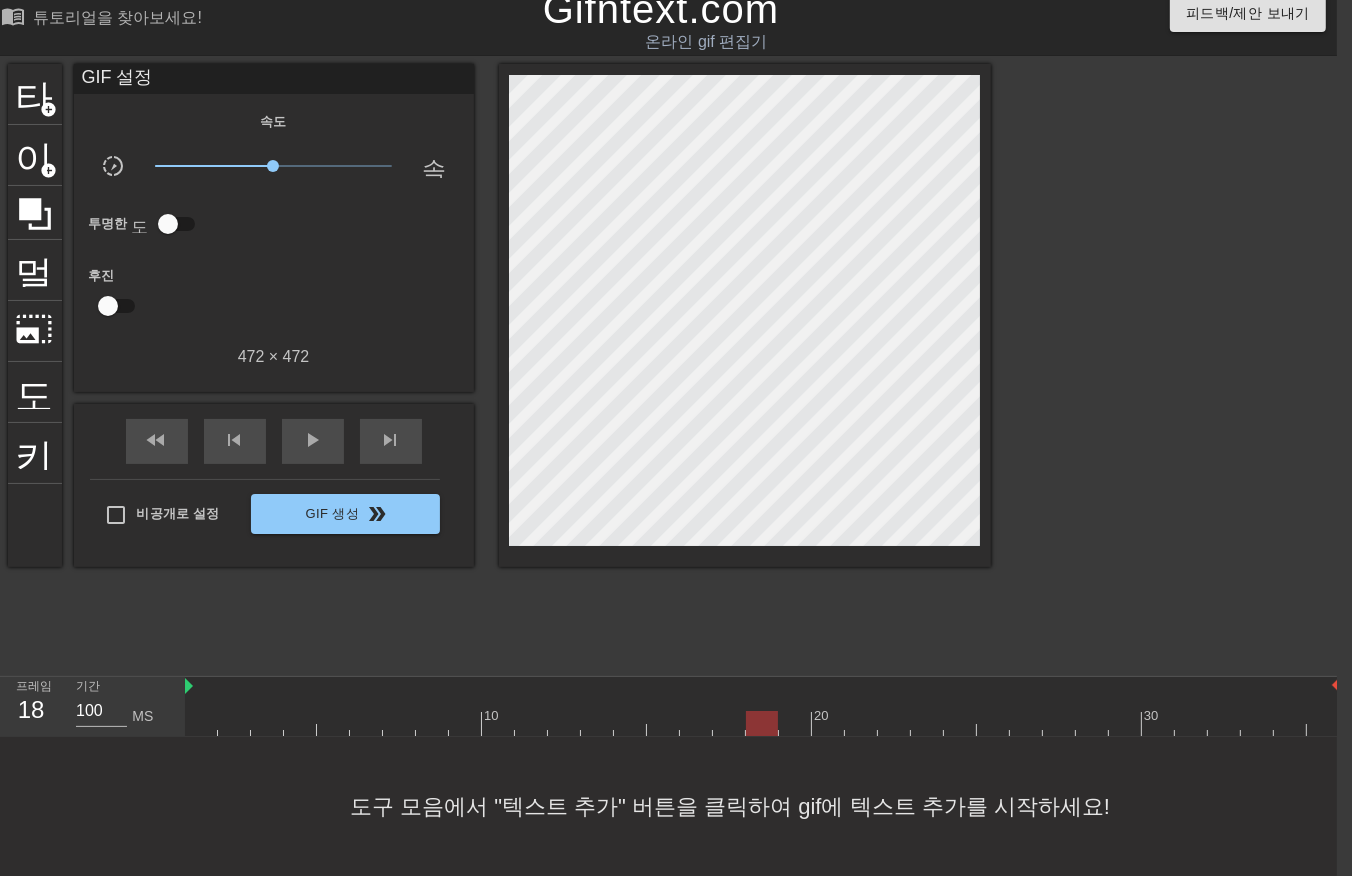 drag, startPoint x: 752, startPoint y: 703, endPoint x: 766, endPoint y: 700, distance: 14.3178215 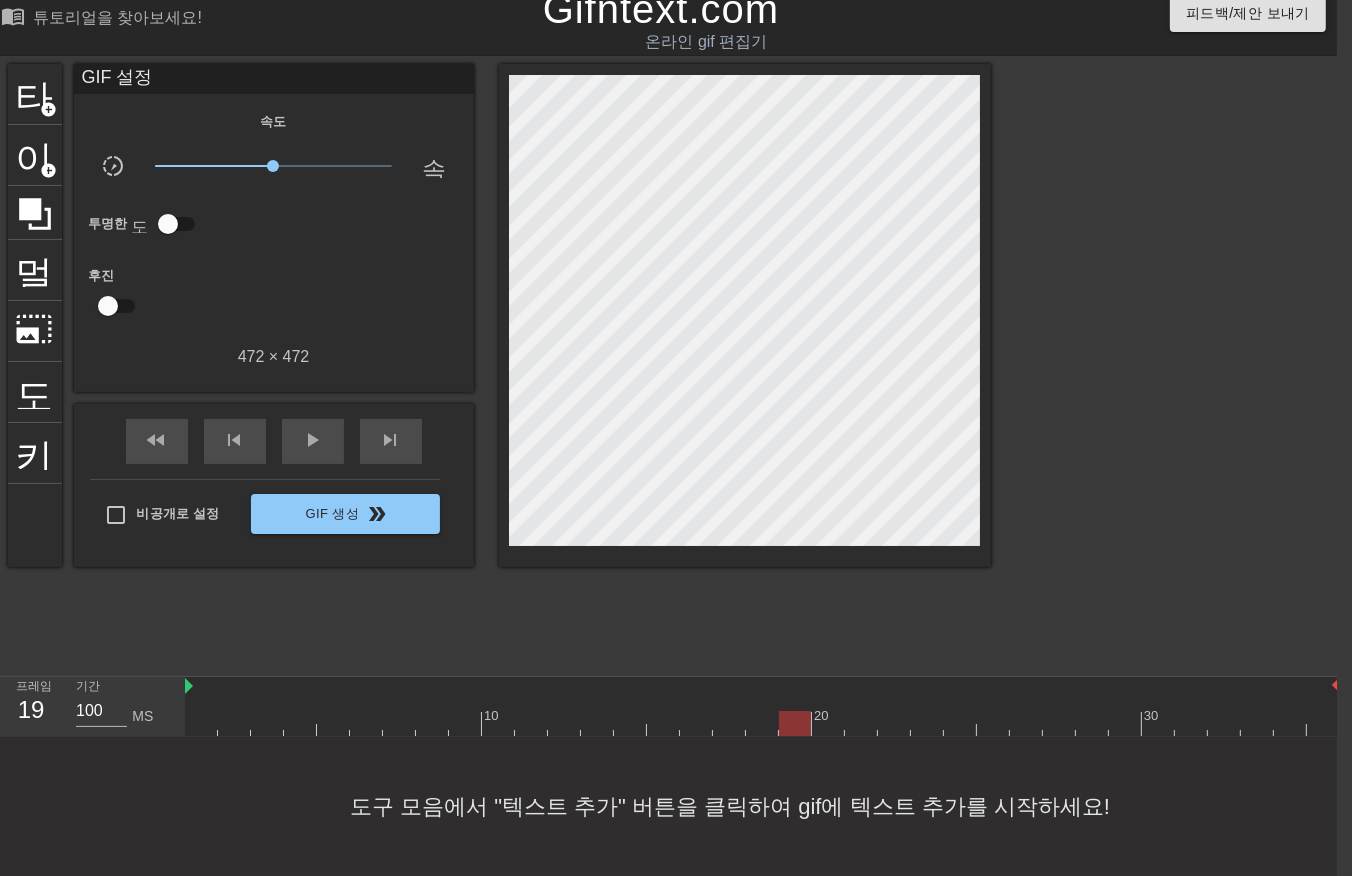 drag, startPoint x: 787, startPoint y: 694, endPoint x: 824, endPoint y: 713, distance: 41.59327 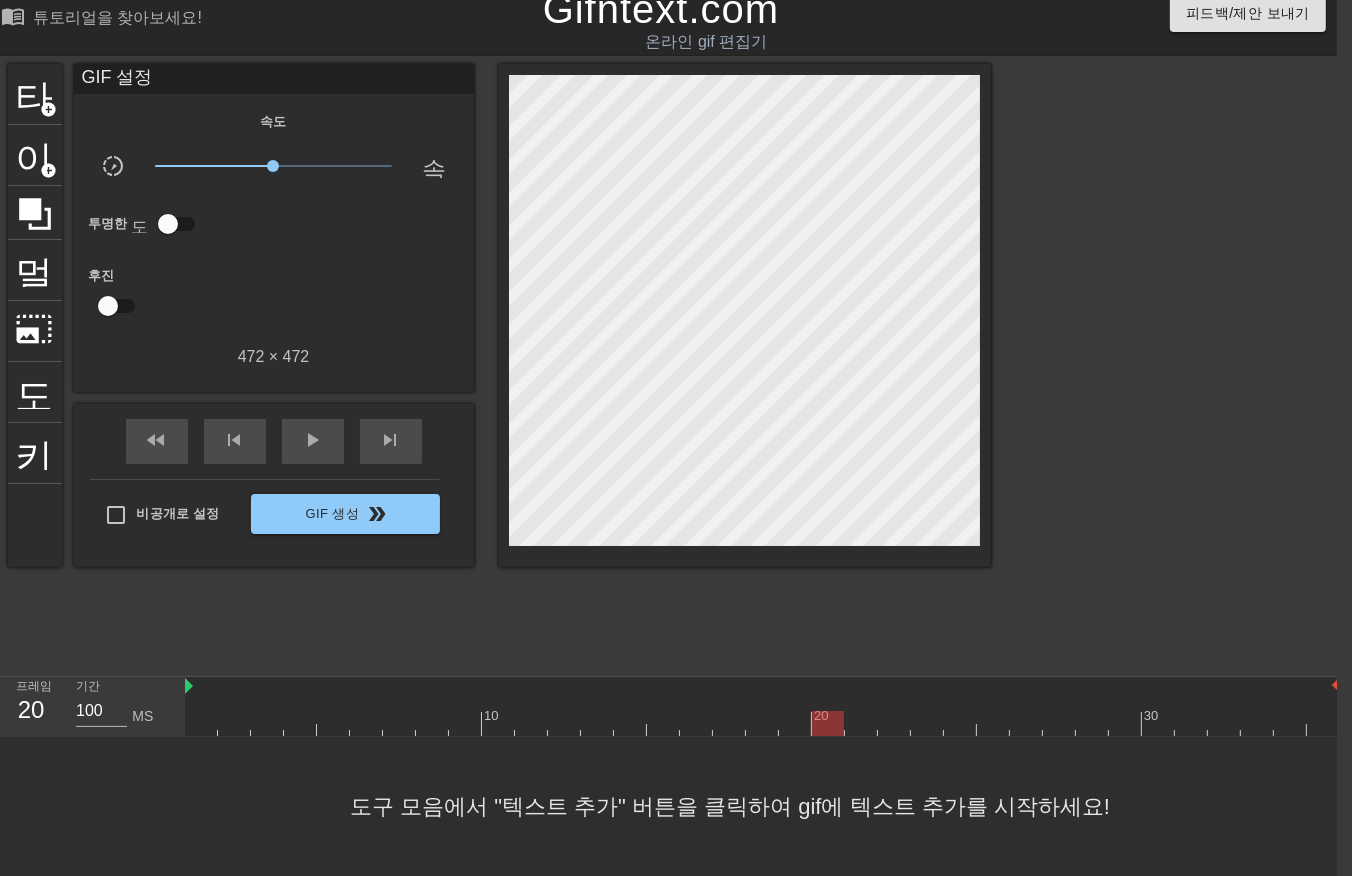 click at bounding box center [762, 723] 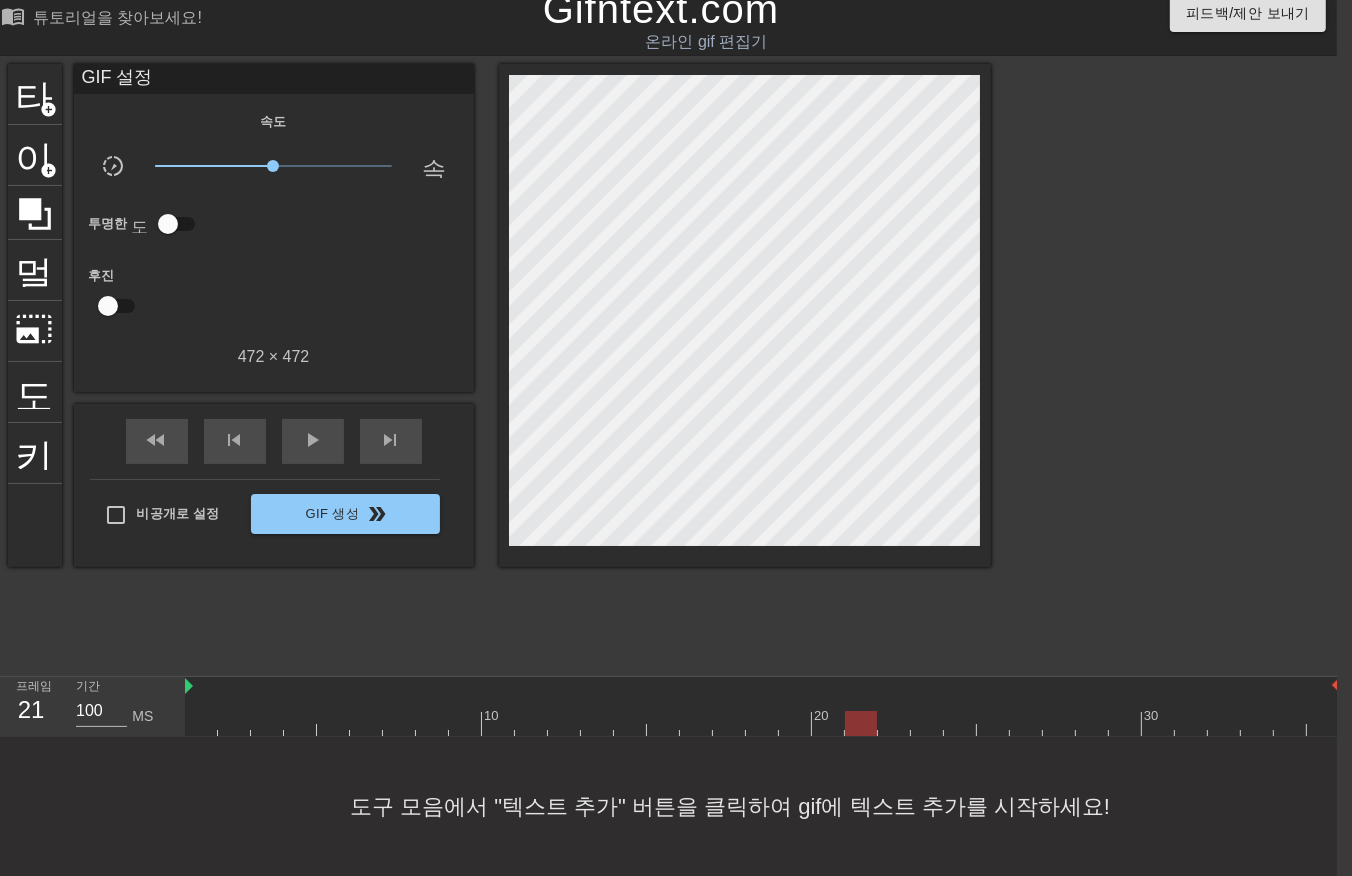 drag, startPoint x: 860, startPoint y: 704, endPoint x: 875, endPoint y: 711, distance: 16.552946 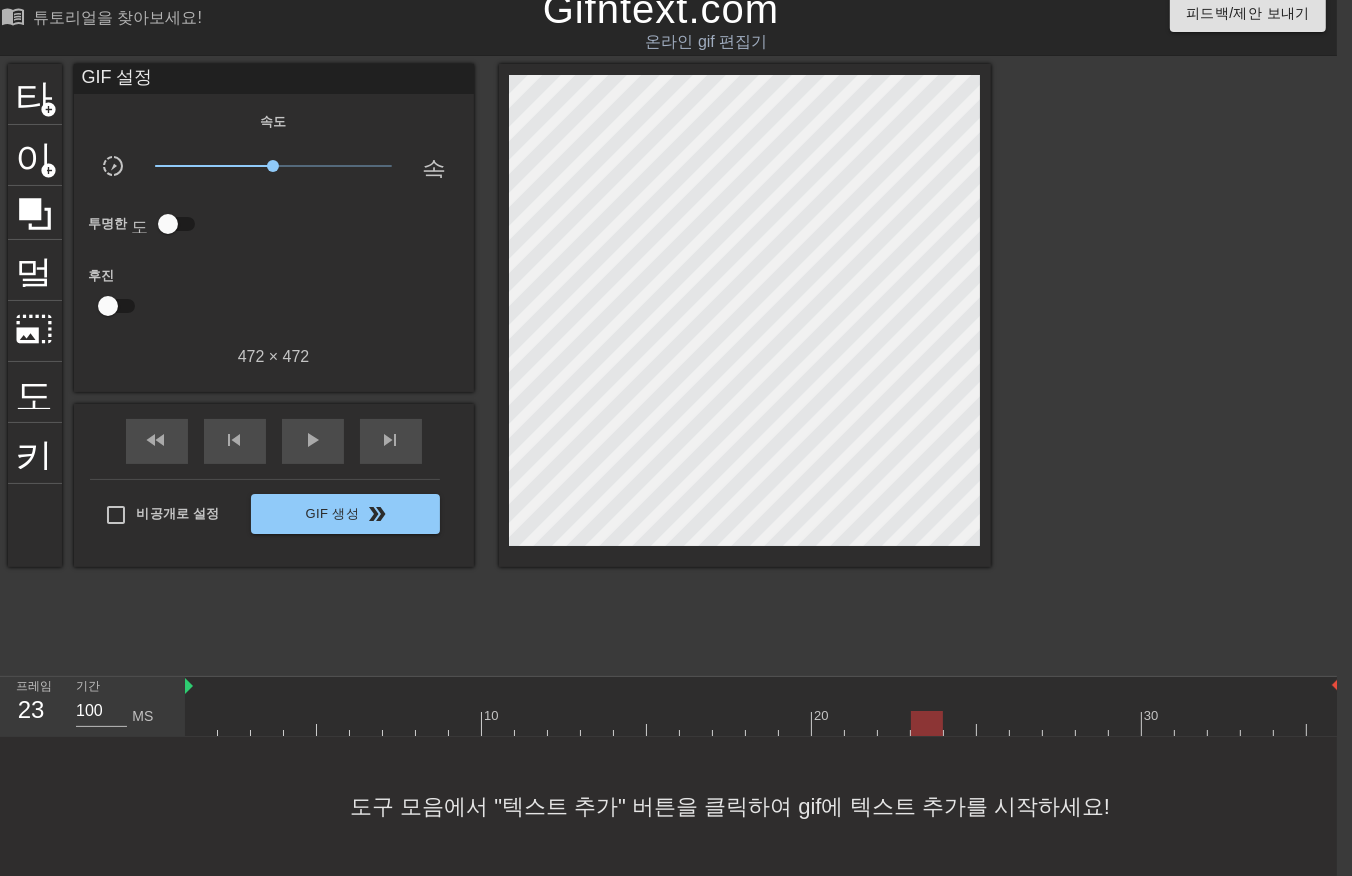 click at bounding box center [762, 723] 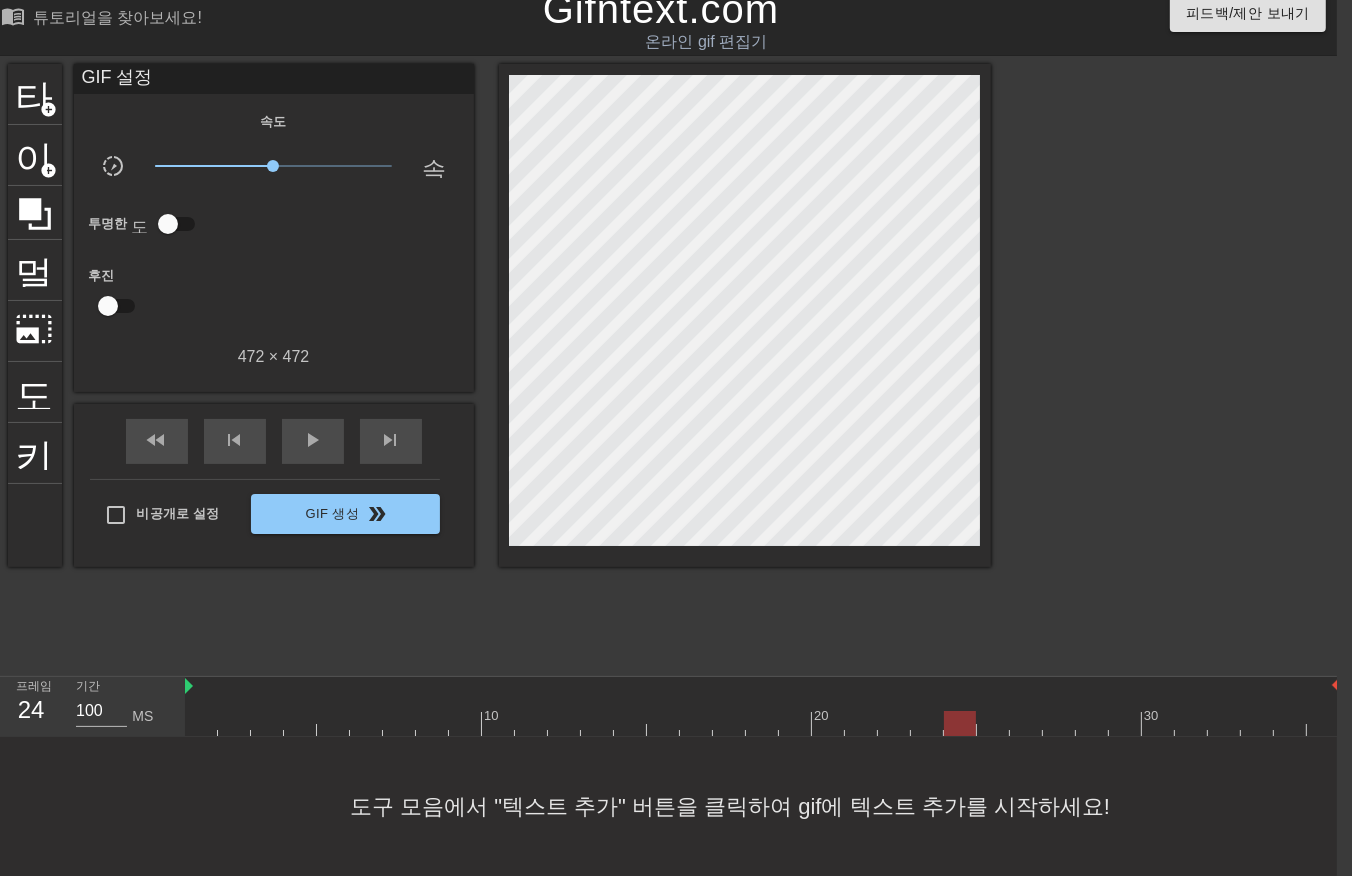 click at bounding box center (762, 723) 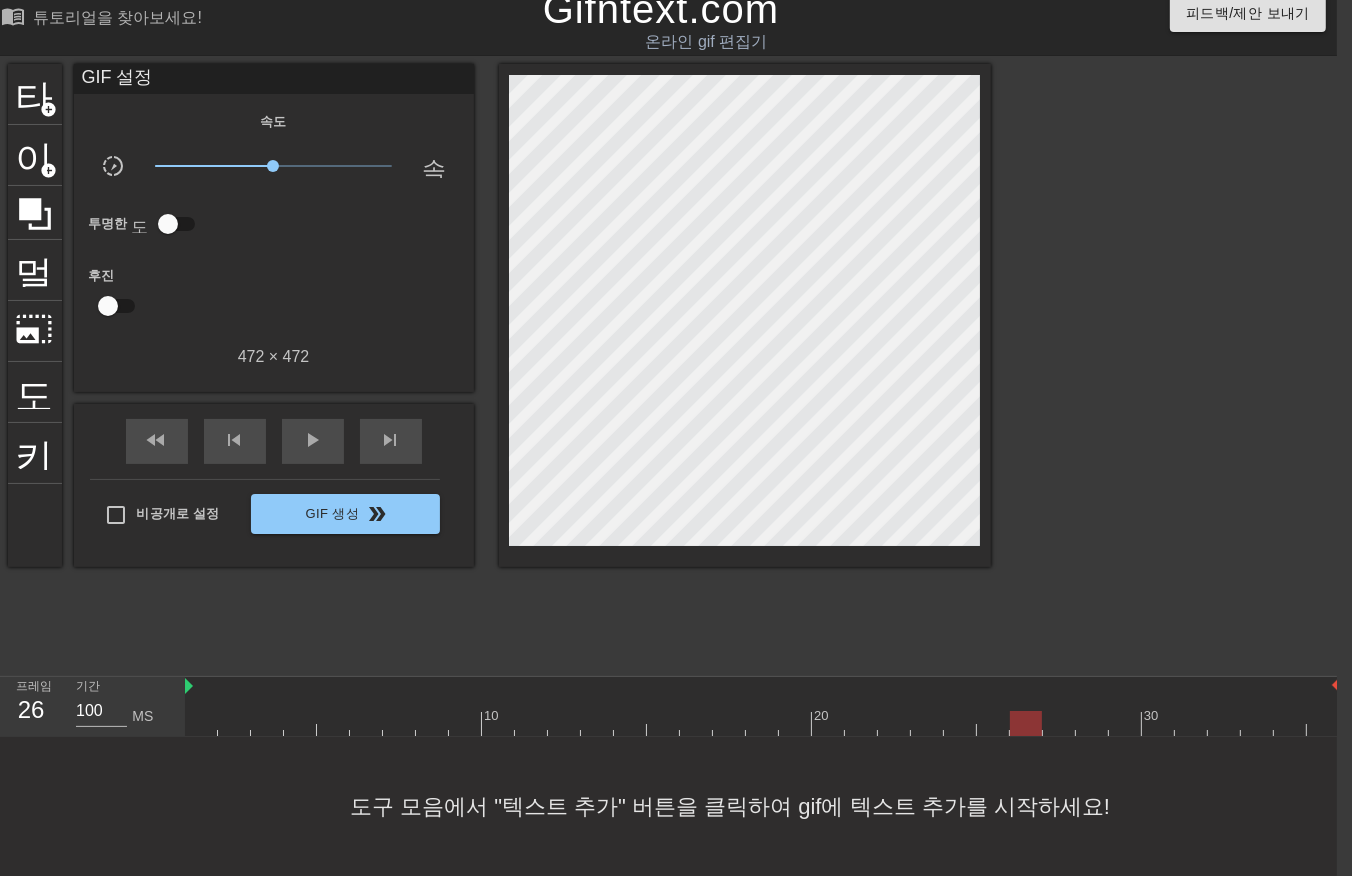 drag, startPoint x: 1026, startPoint y: 700, endPoint x: 1036, endPoint y: 705, distance: 11.18034 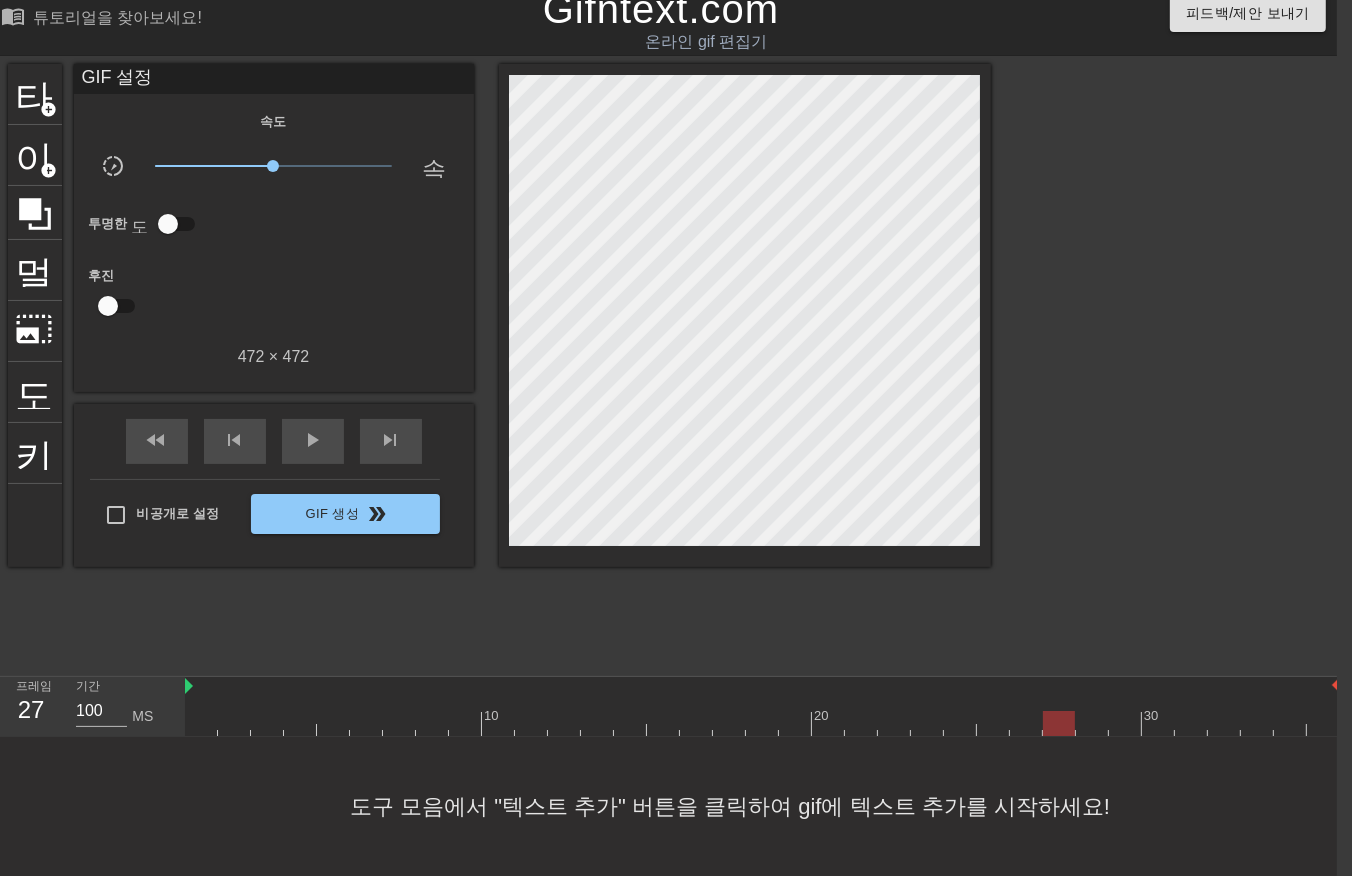 drag, startPoint x: 1048, startPoint y: 701, endPoint x: 1066, endPoint y: 701, distance: 18 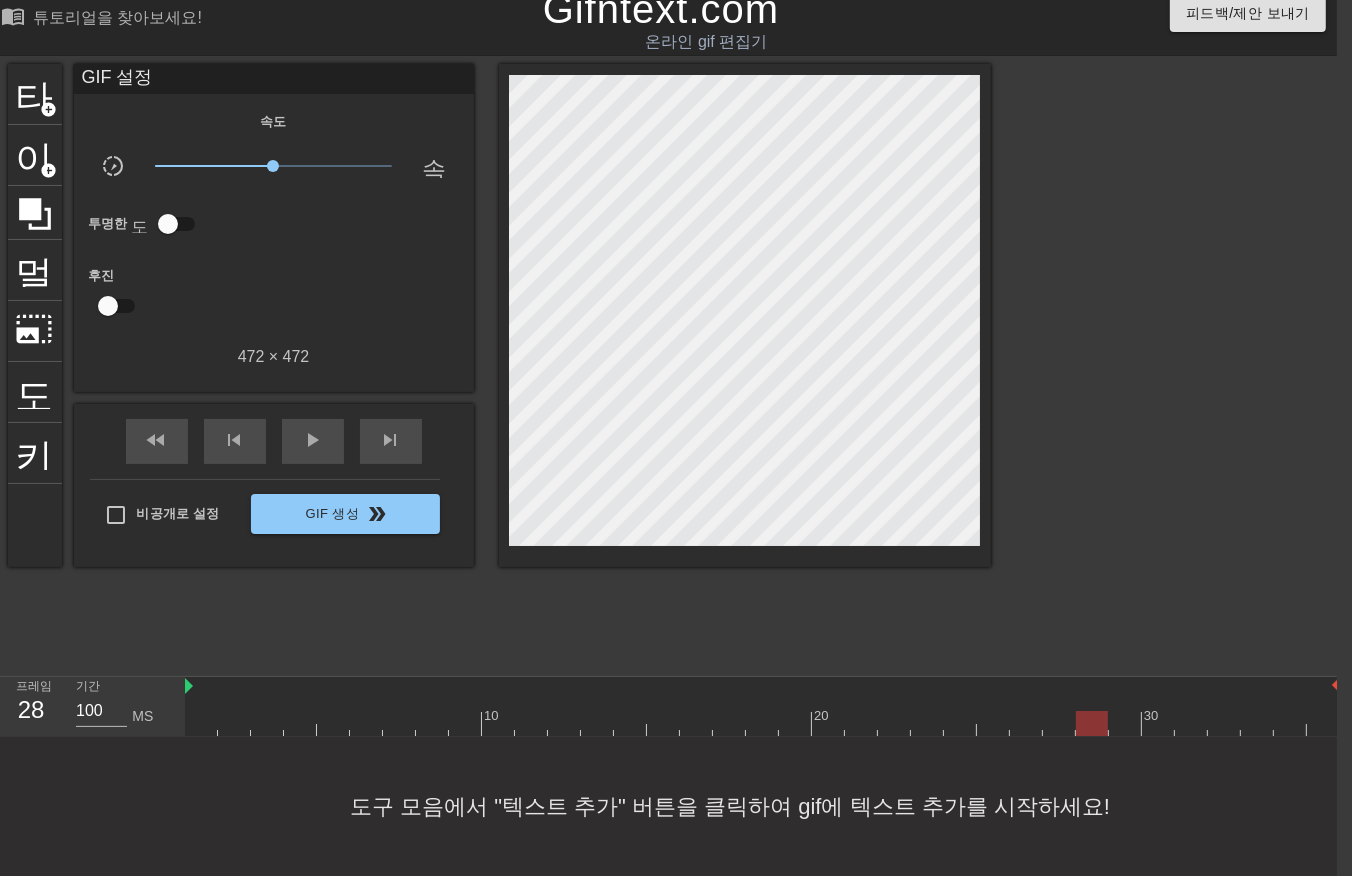 drag, startPoint x: 1093, startPoint y: 702, endPoint x: 1110, endPoint y: 706, distance: 17.464249 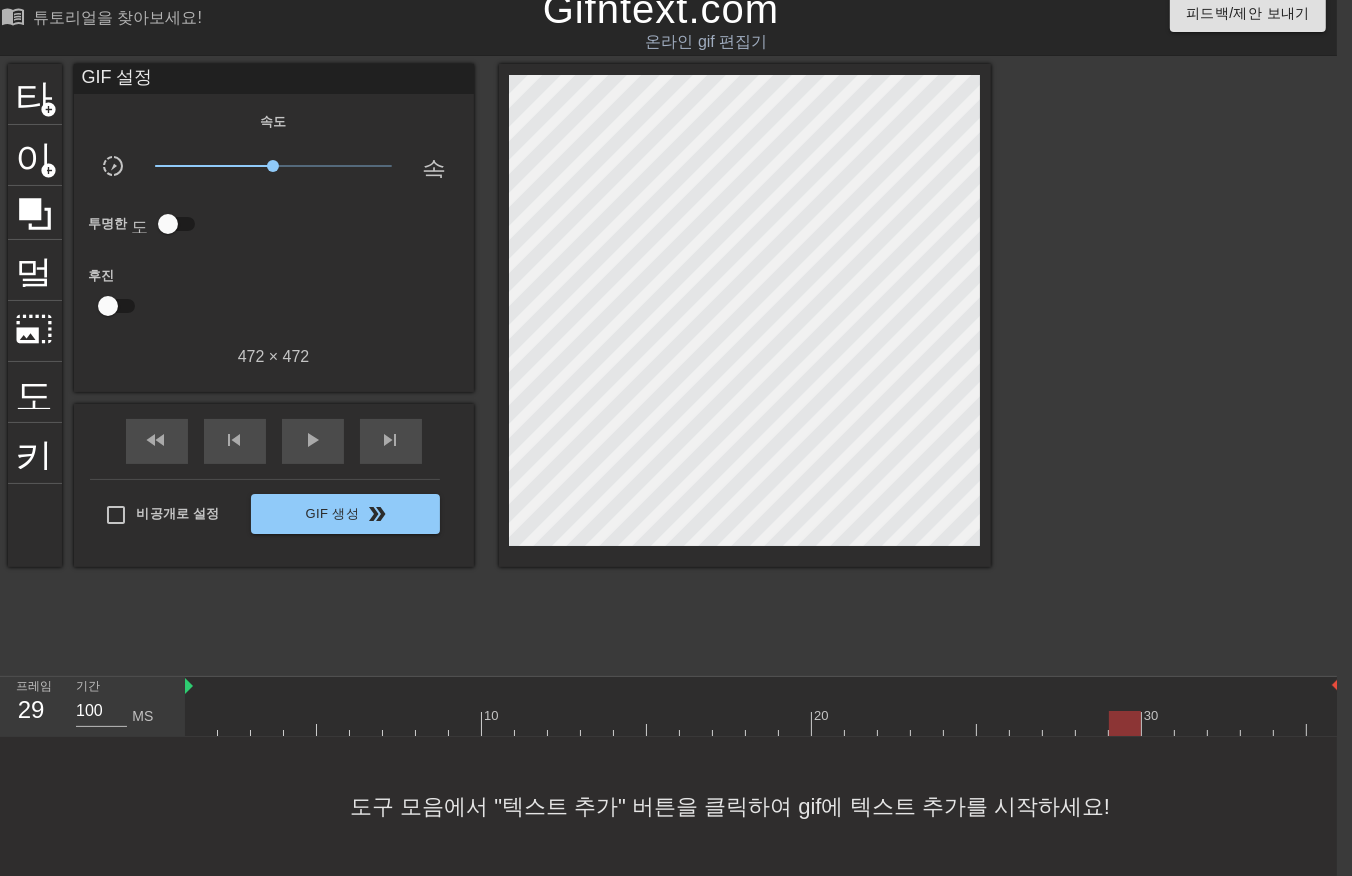 click at bounding box center (762, 723) 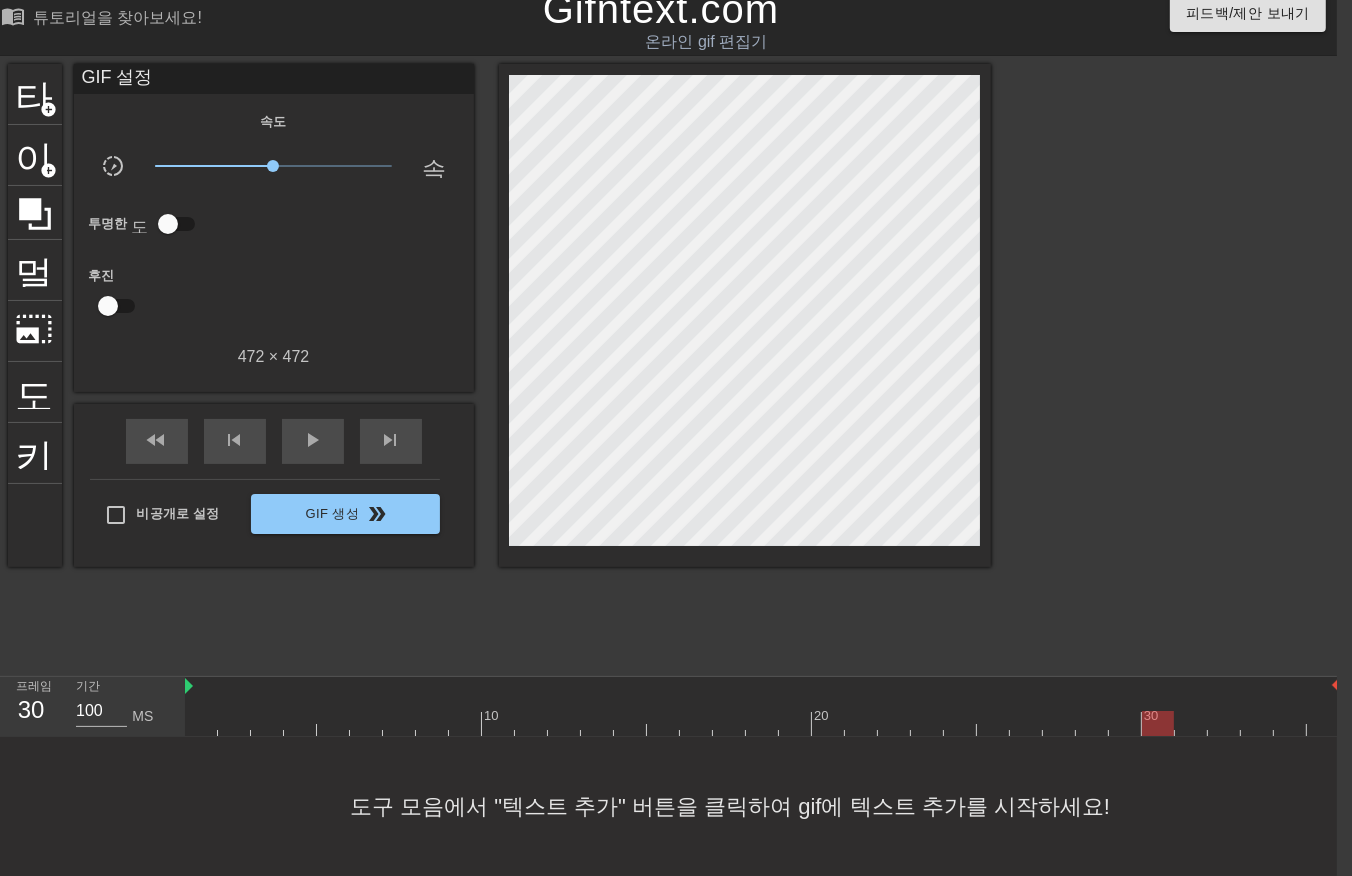 drag, startPoint x: 1160, startPoint y: 697, endPoint x: 1185, endPoint y: 701, distance: 25.317978 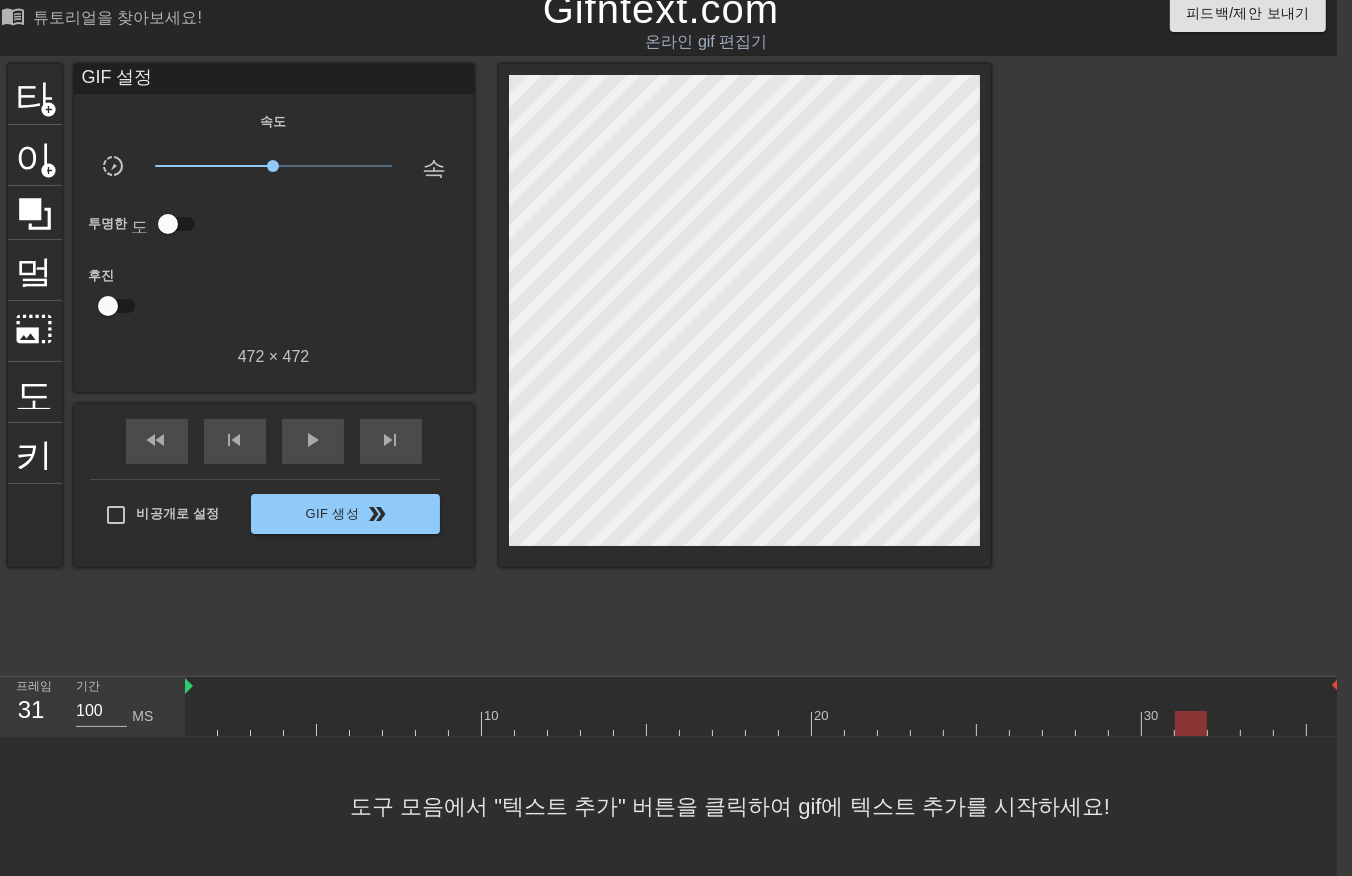 drag, startPoint x: 1183, startPoint y: 698, endPoint x: 1204, endPoint y: 712, distance: 25.23886 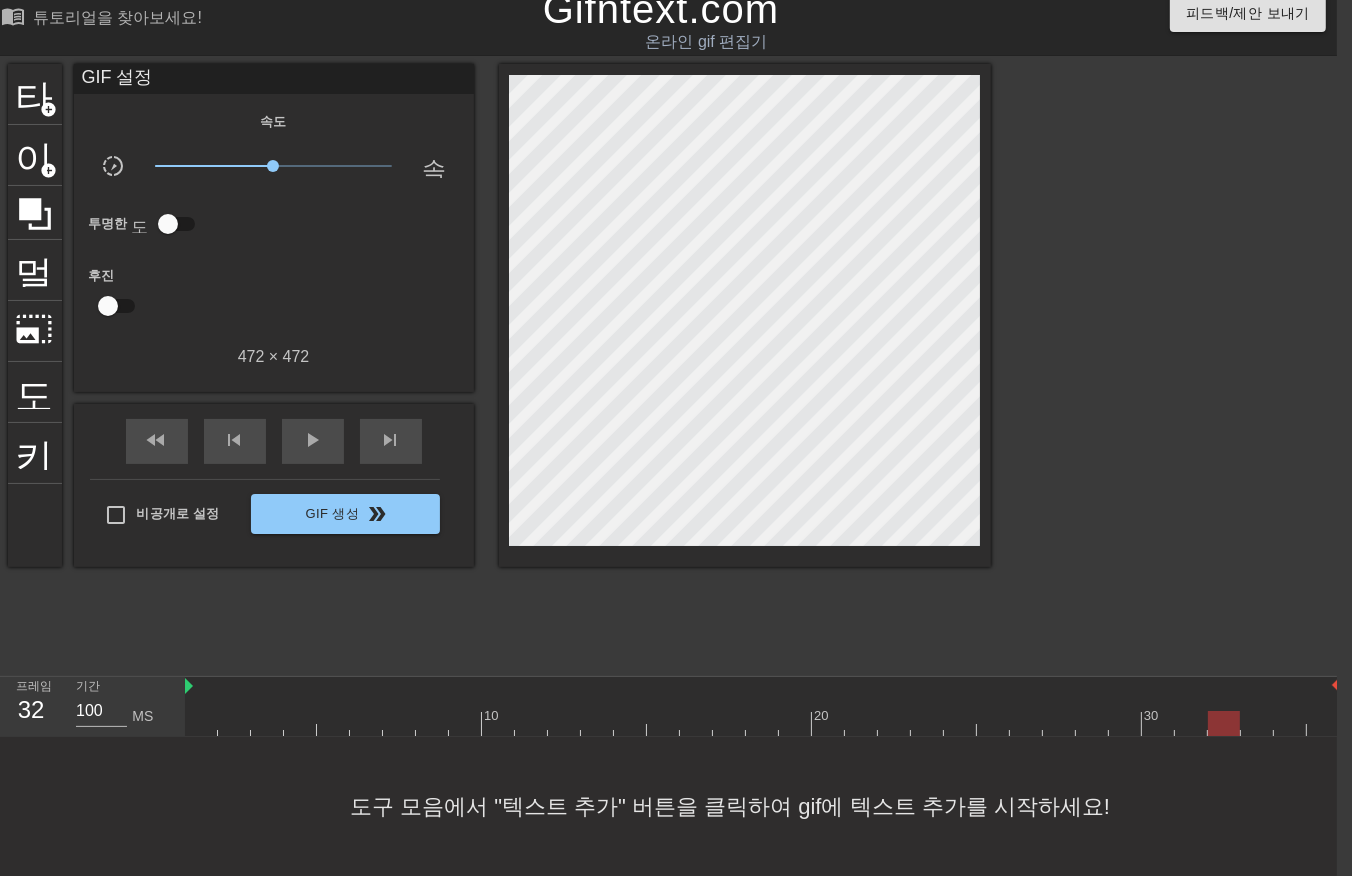 click at bounding box center (762, 723) 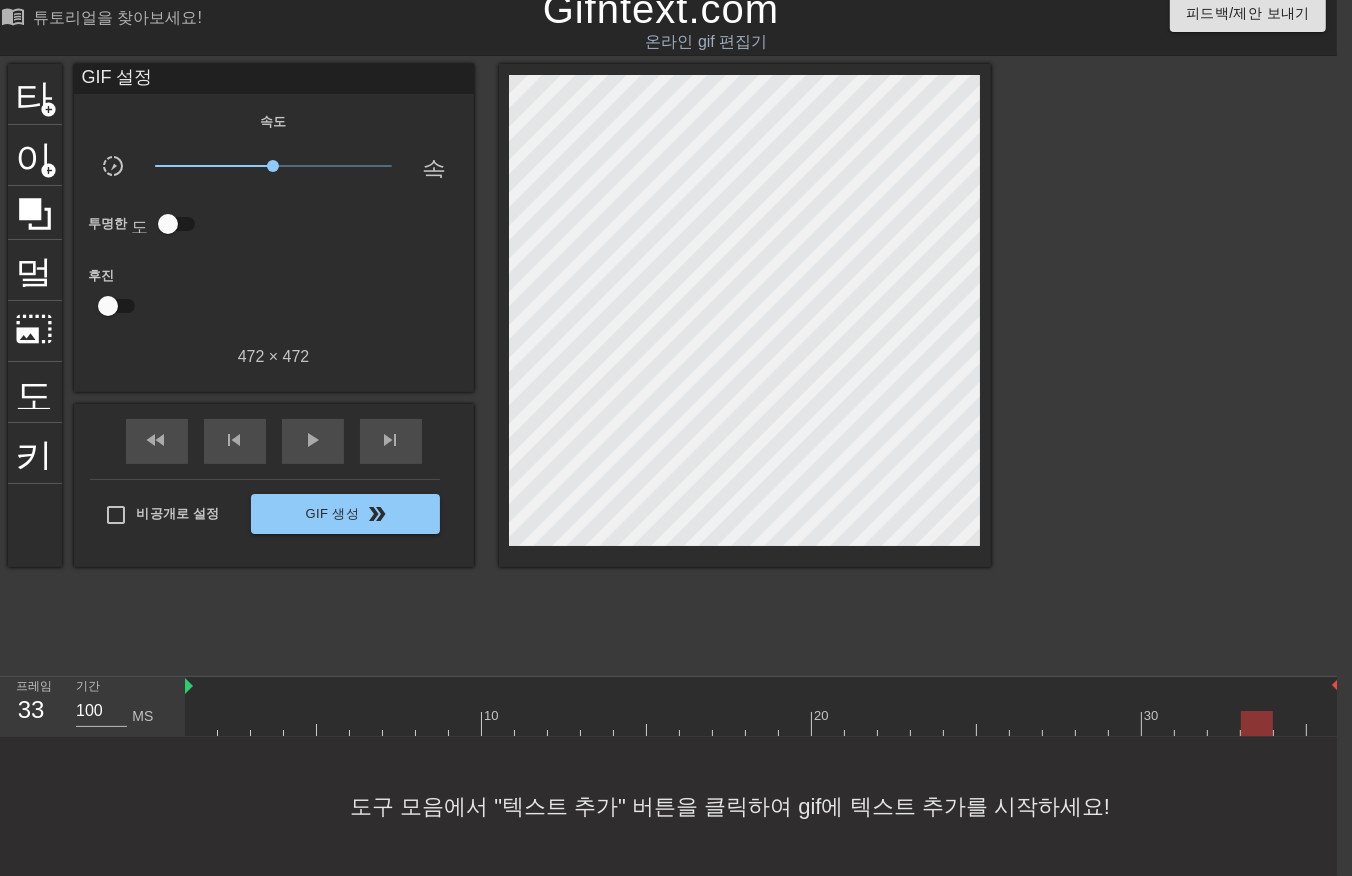 drag, startPoint x: 1251, startPoint y: 695, endPoint x: 1265, endPoint y: 698, distance: 14.3178215 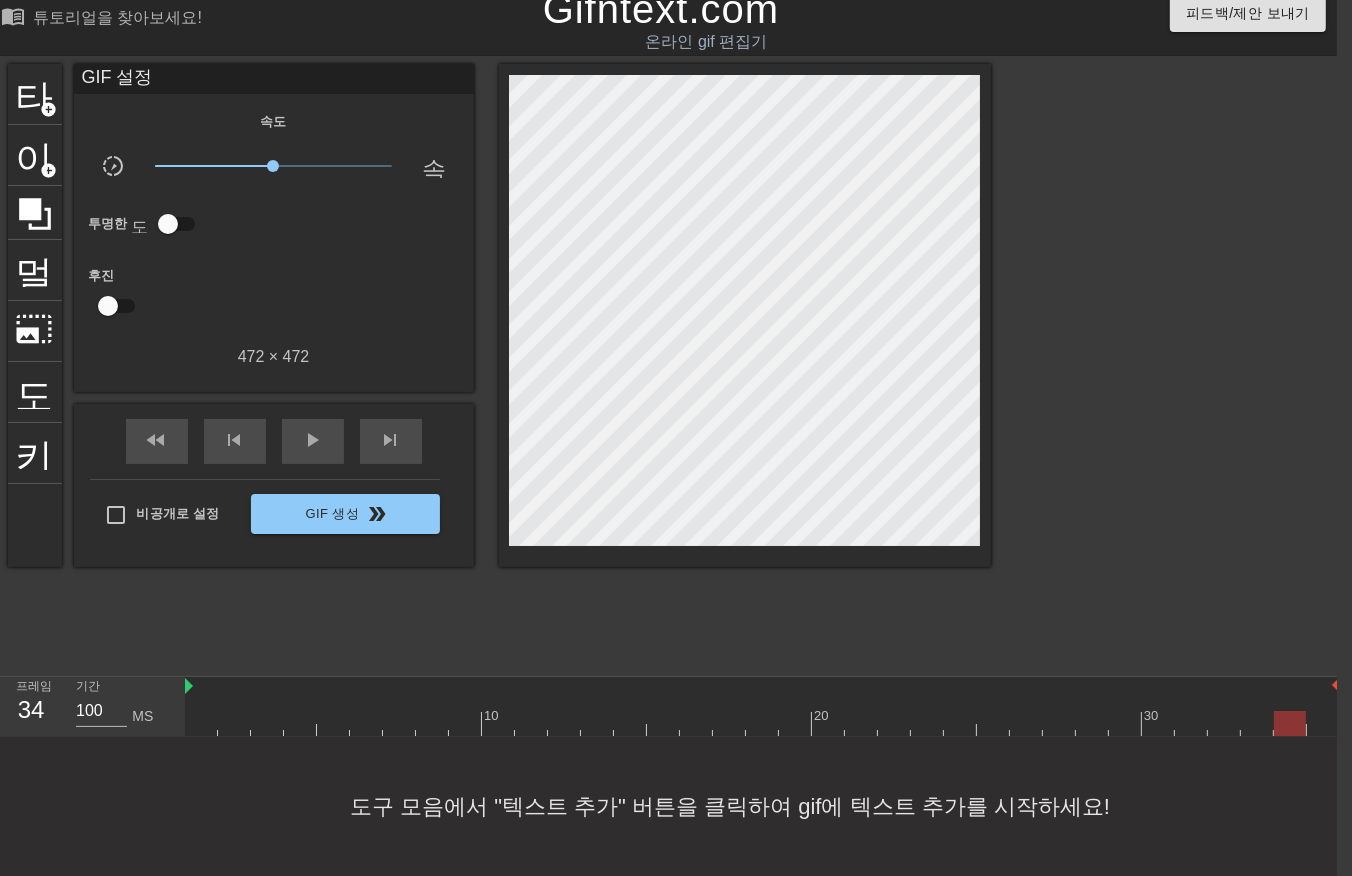 drag, startPoint x: 1278, startPoint y: 702, endPoint x: 1317, endPoint y: 696, distance: 39.45884 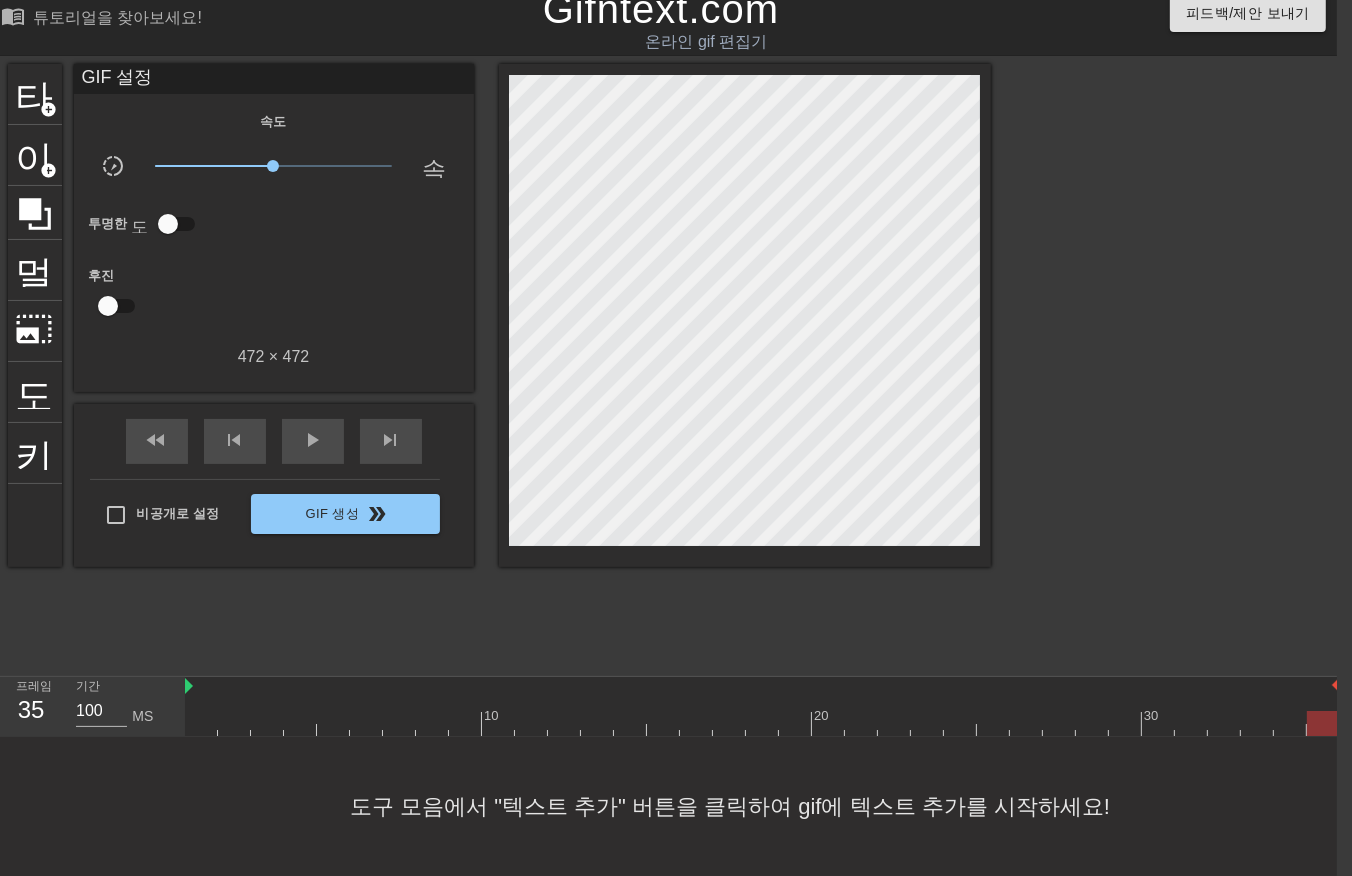 click at bounding box center (762, 723) 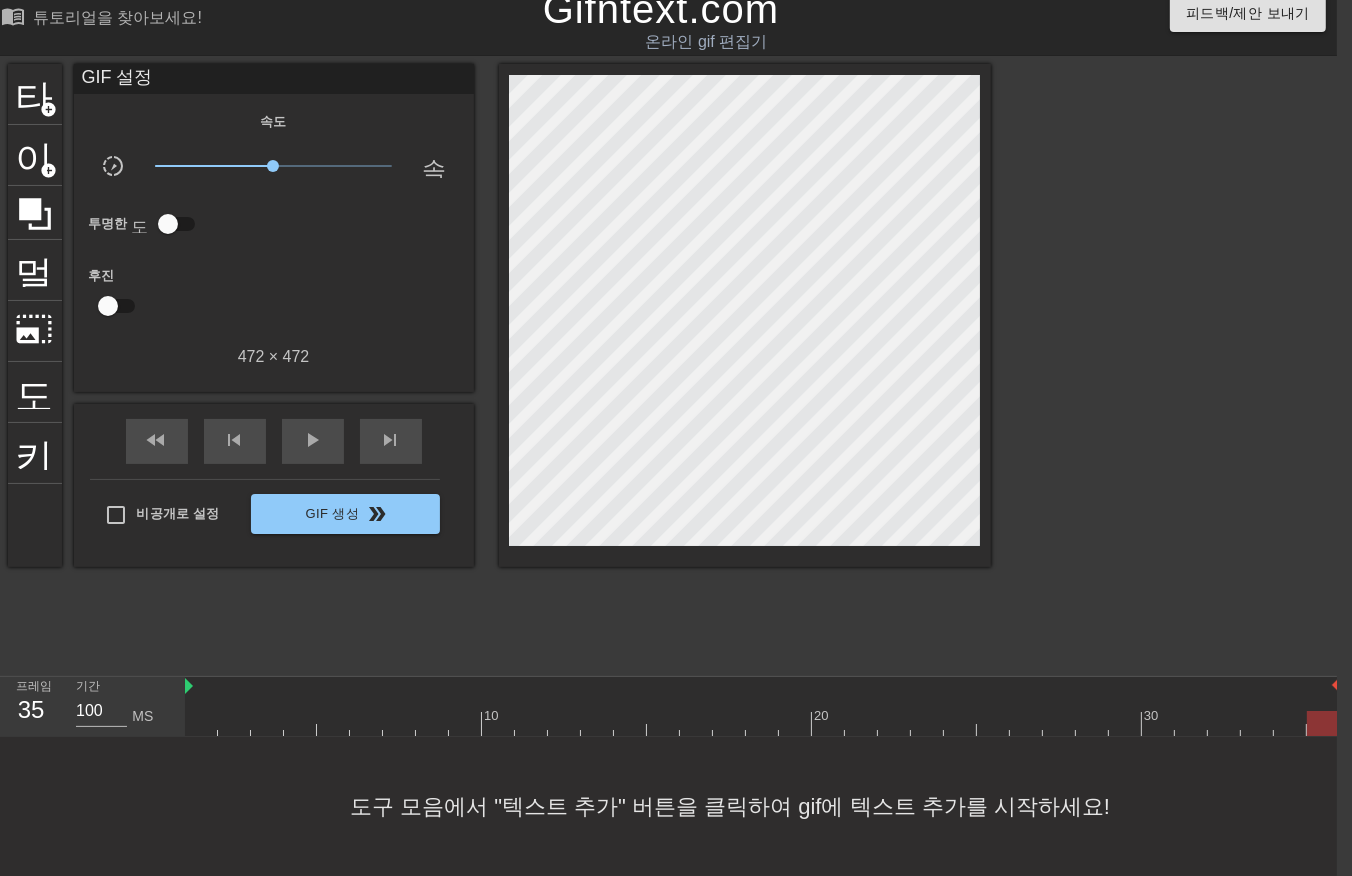 scroll, scrollTop: 31, scrollLeft: 16, axis: both 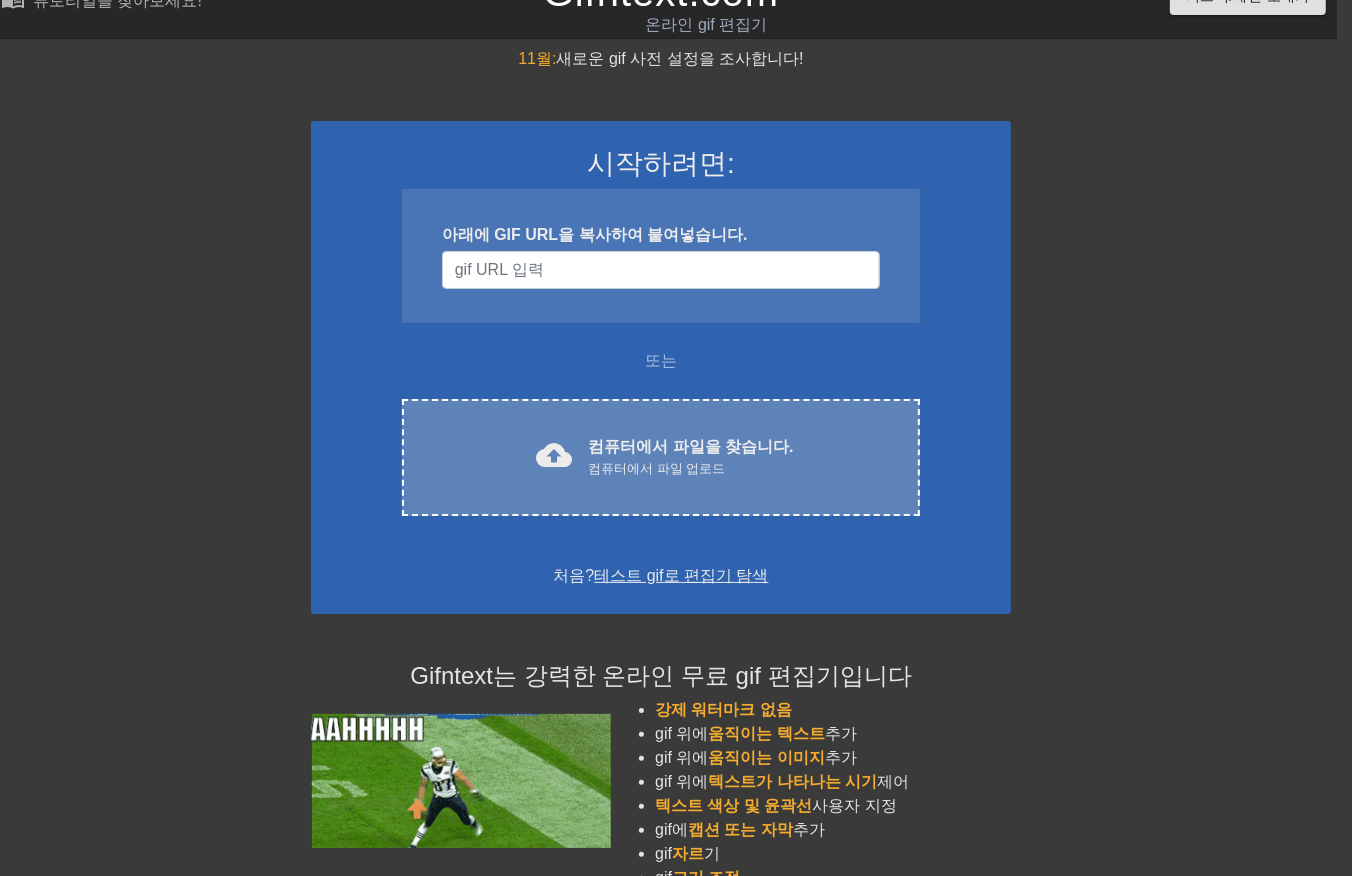 click on "컴퓨터에서 파일 업로드" at bounding box center [690, 469] 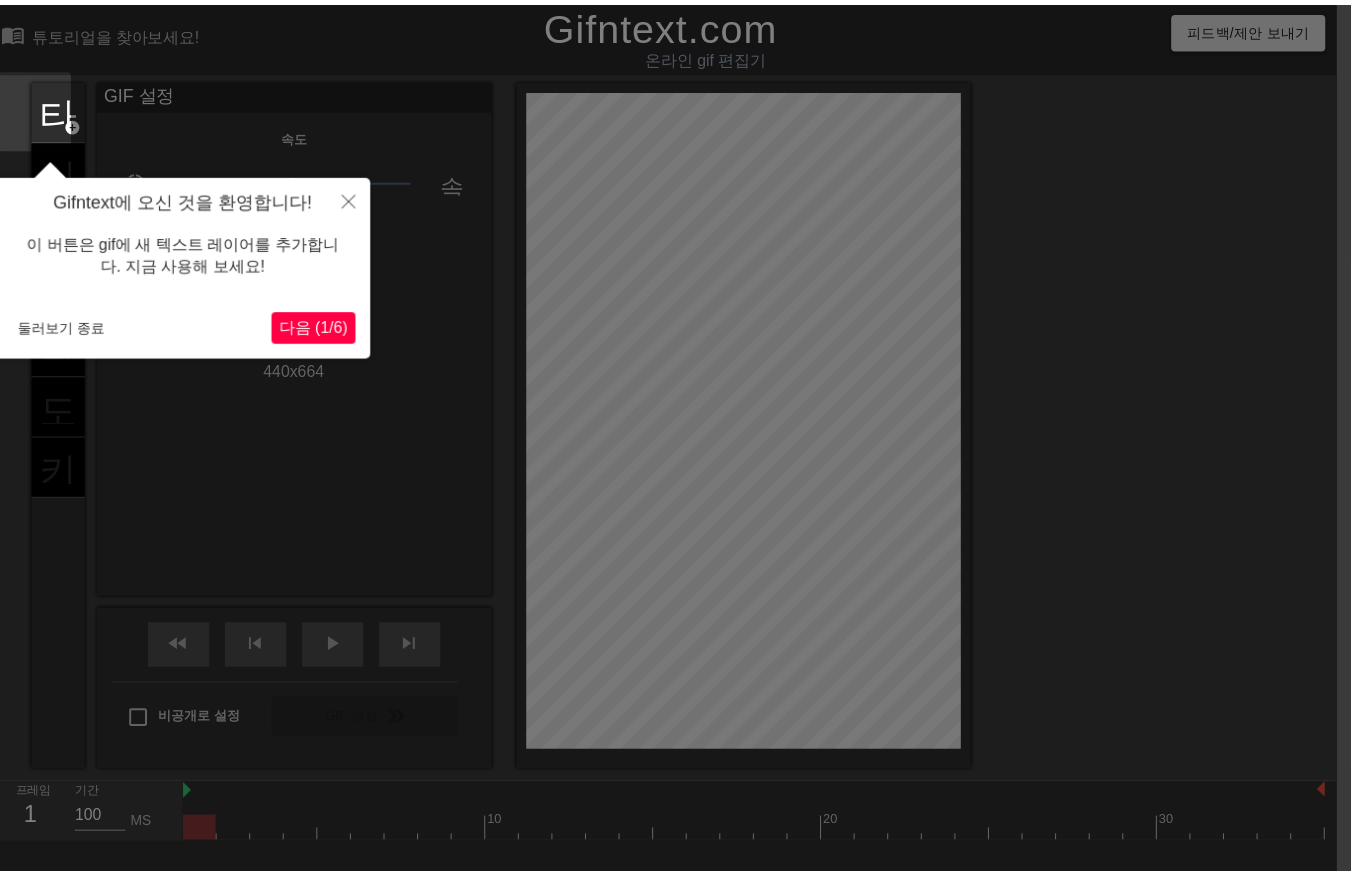 scroll, scrollTop: 48, scrollLeft: 15, axis: both 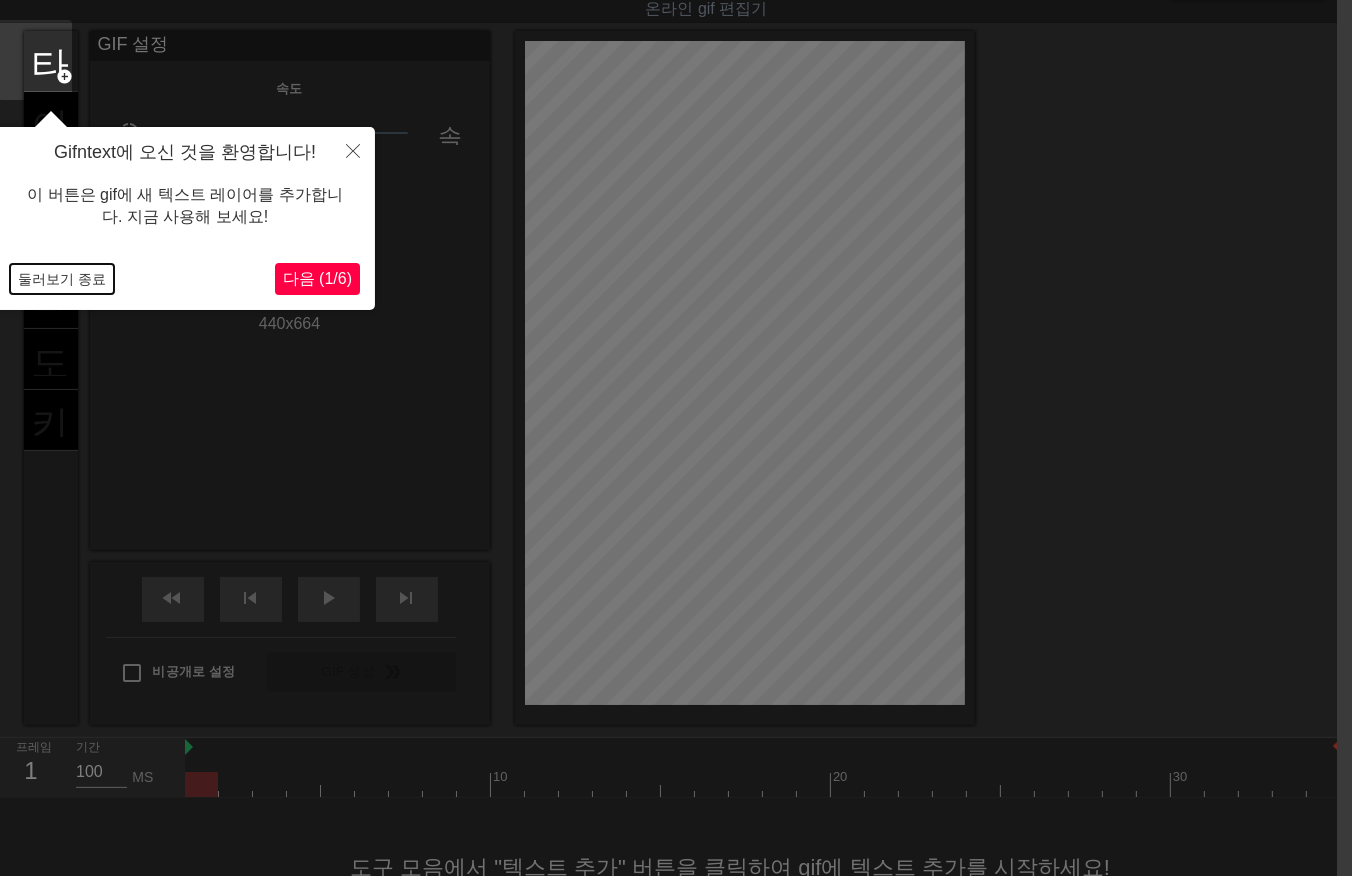 click on "둘러보기 종료" at bounding box center [62, 279] 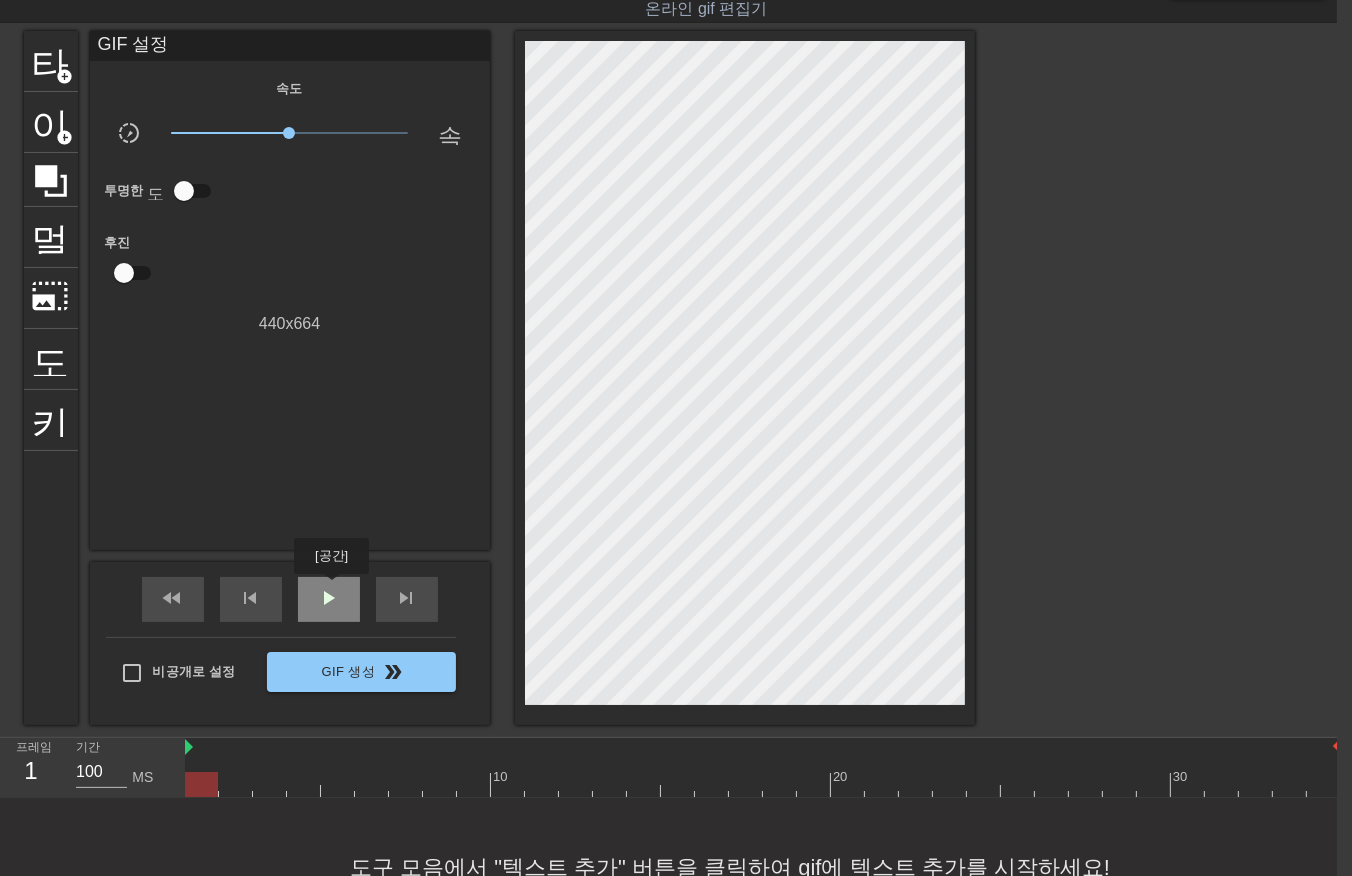 click on "play_arrow" at bounding box center [329, 598] 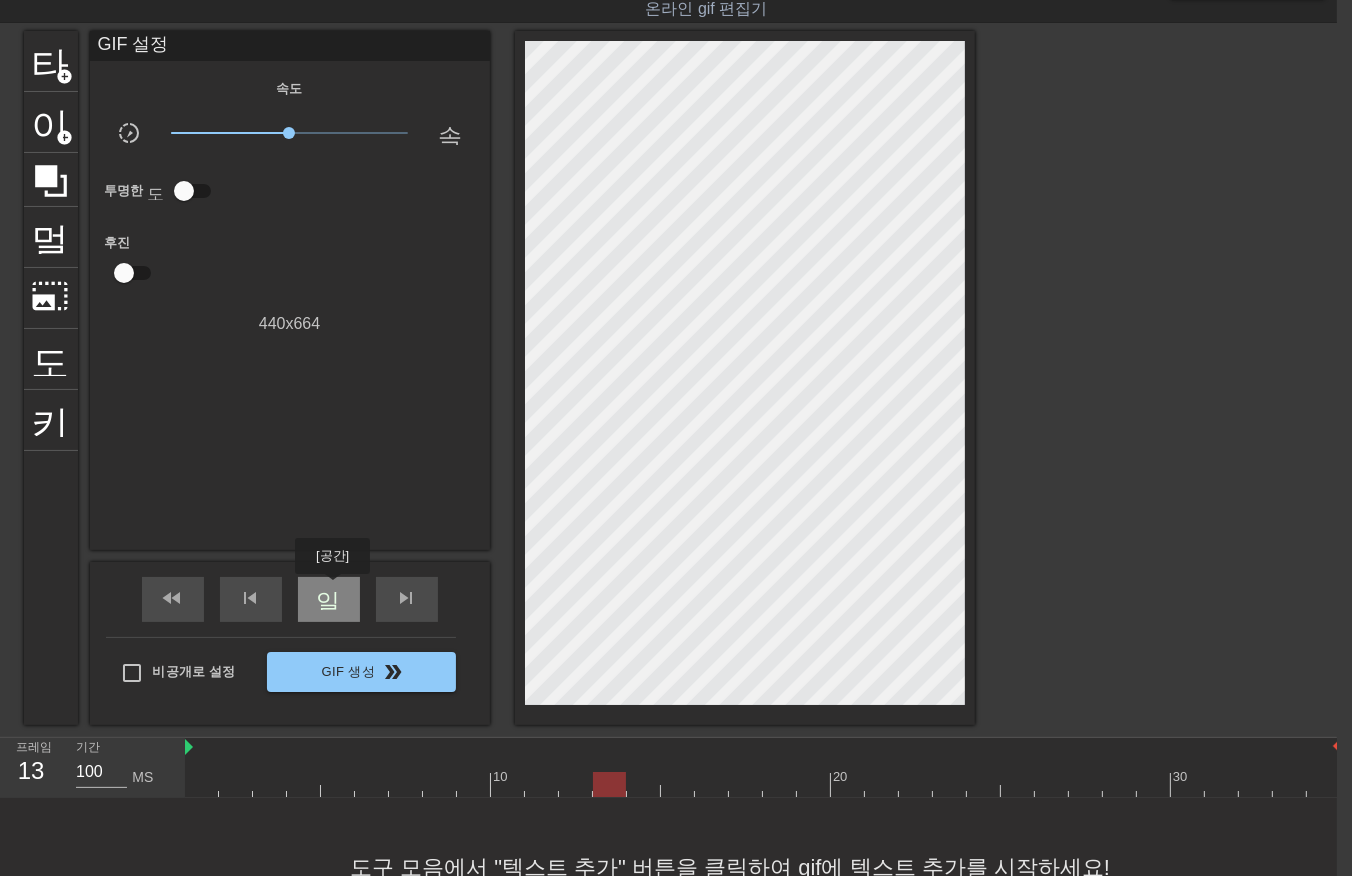 click on "일시 중지" at bounding box center [329, 598] 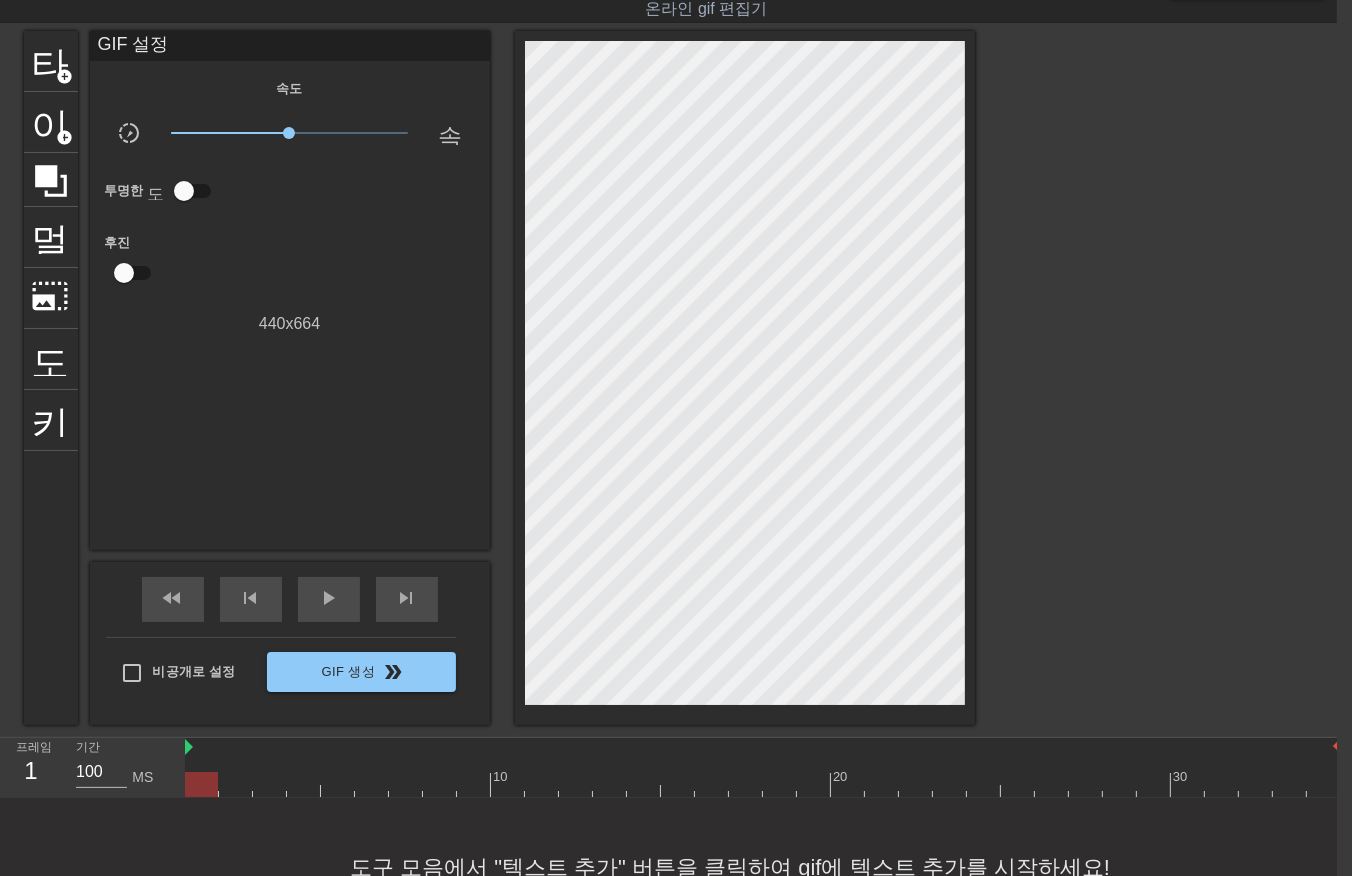 click at bounding box center (763, 784) 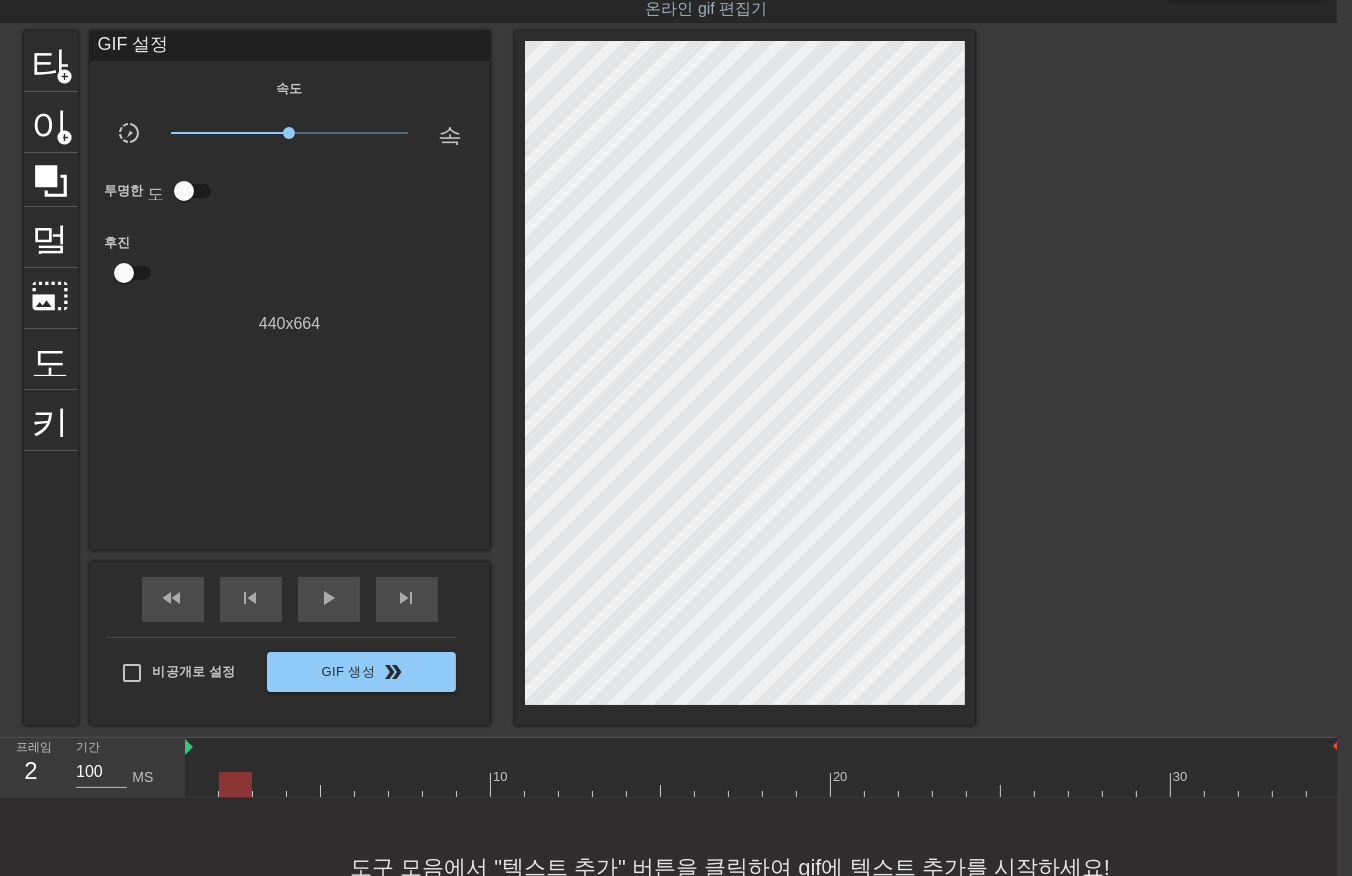 click at bounding box center (763, 784) 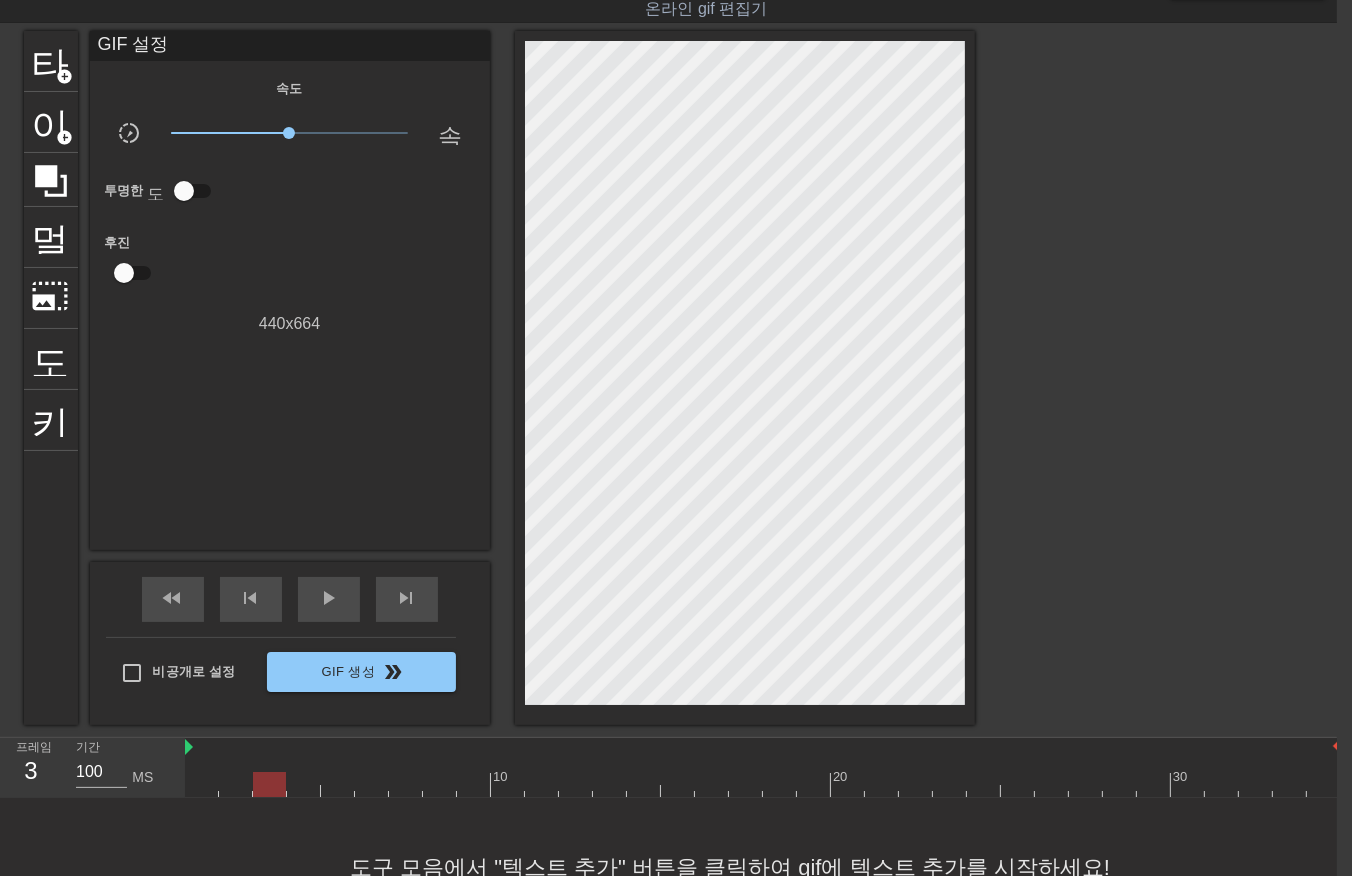 click at bounding box center [763, 784] 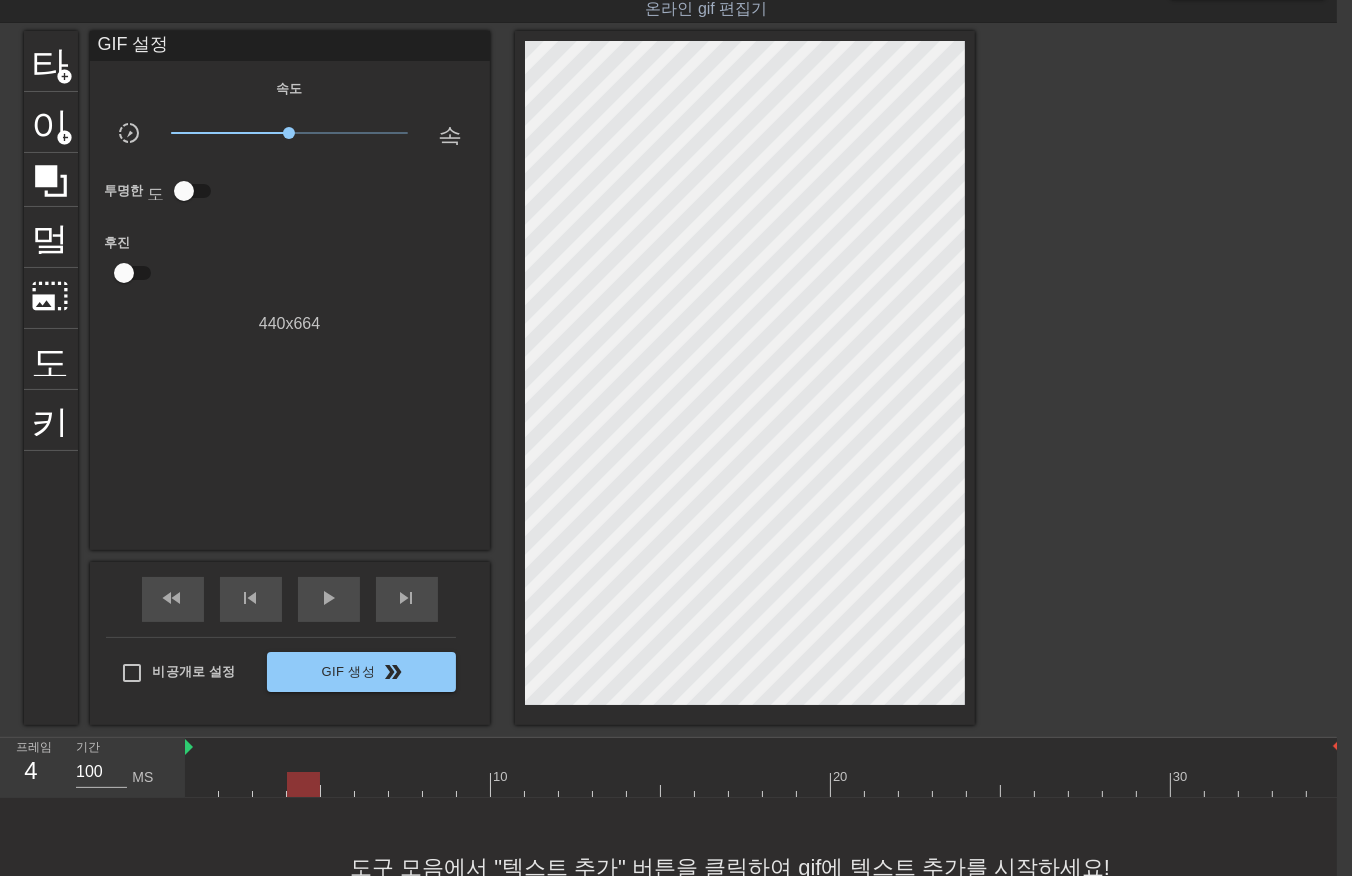 click at bounding box center (763, 784) 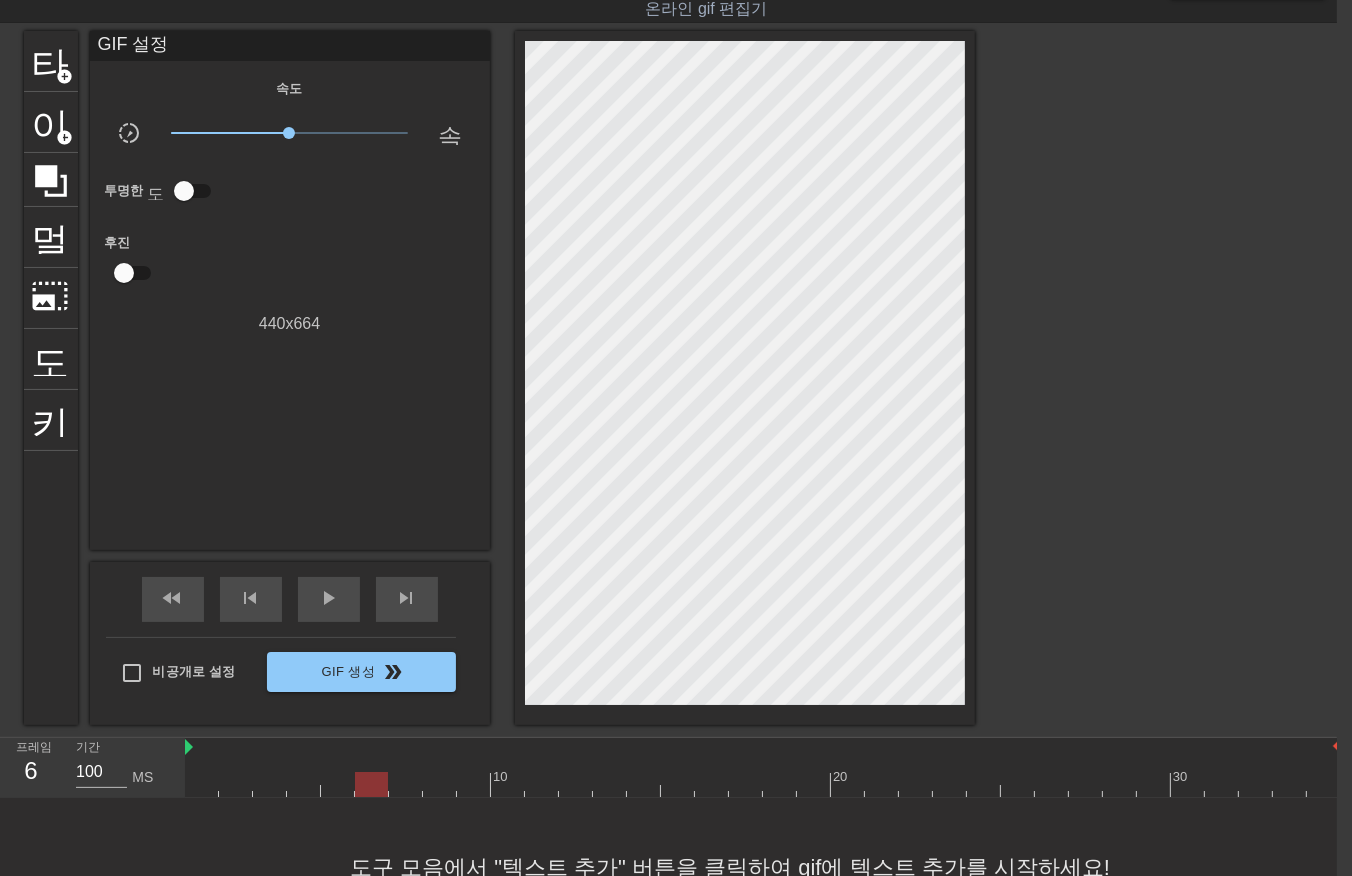 click at bounding box center (763, 784) 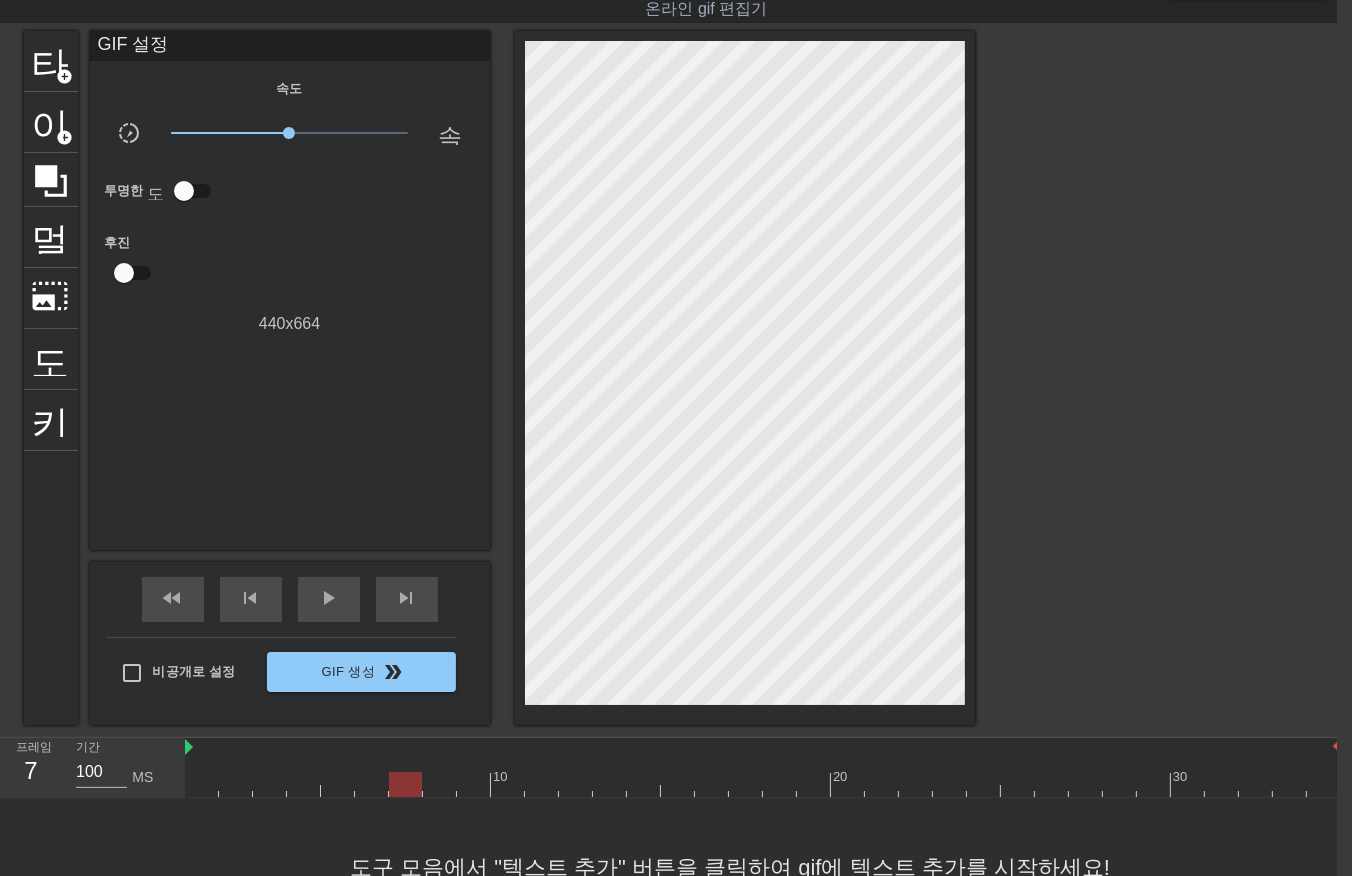 drag, startPoint x: 412, startPoint y: 775, endPoint x: 426, endPoint y: 778, distance: 14.3178215 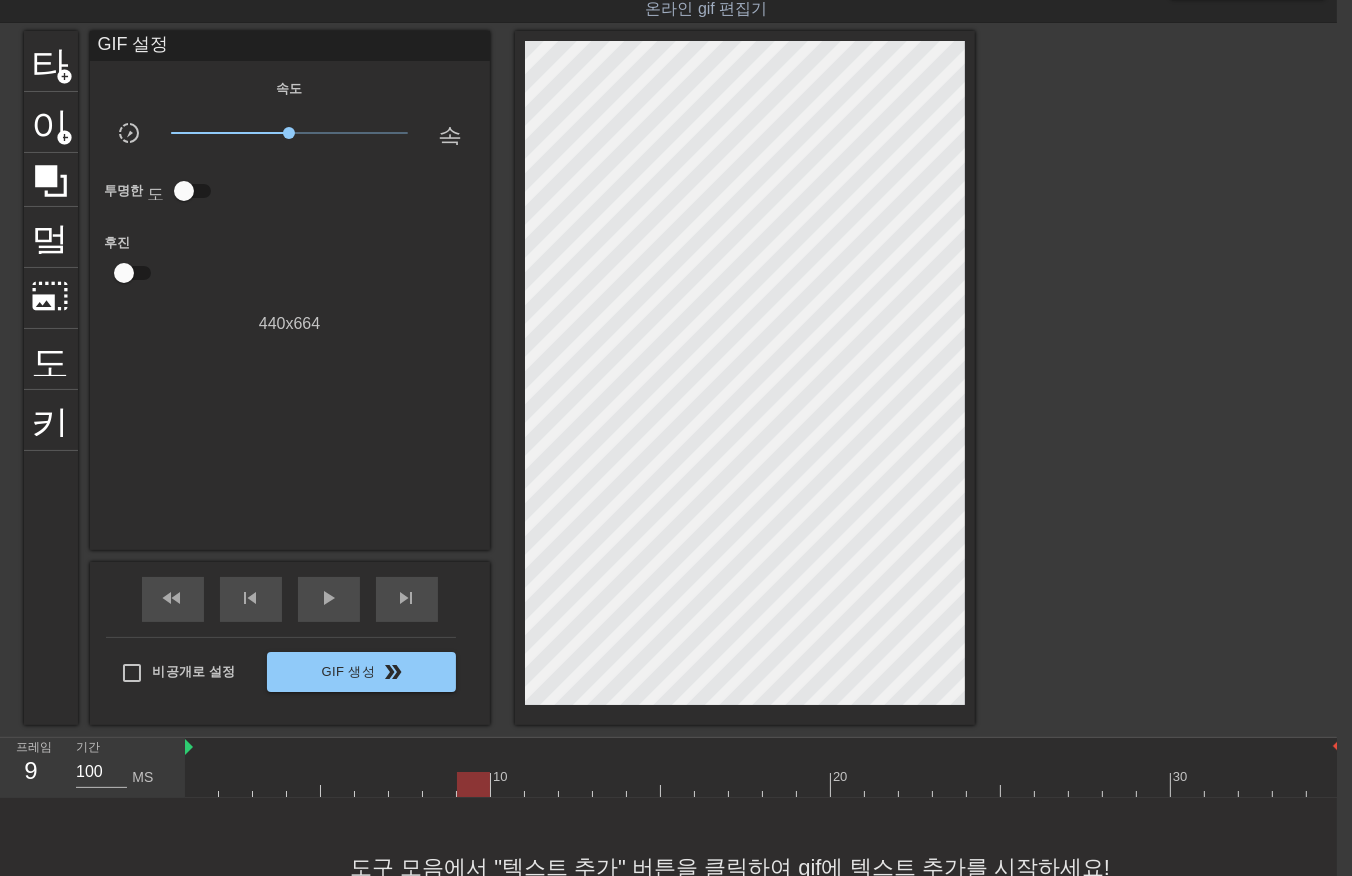 drag, startPoint x: 466, startPoint y: 773, endPoint x: 476, endPoint y: 776, distance: 10.440307 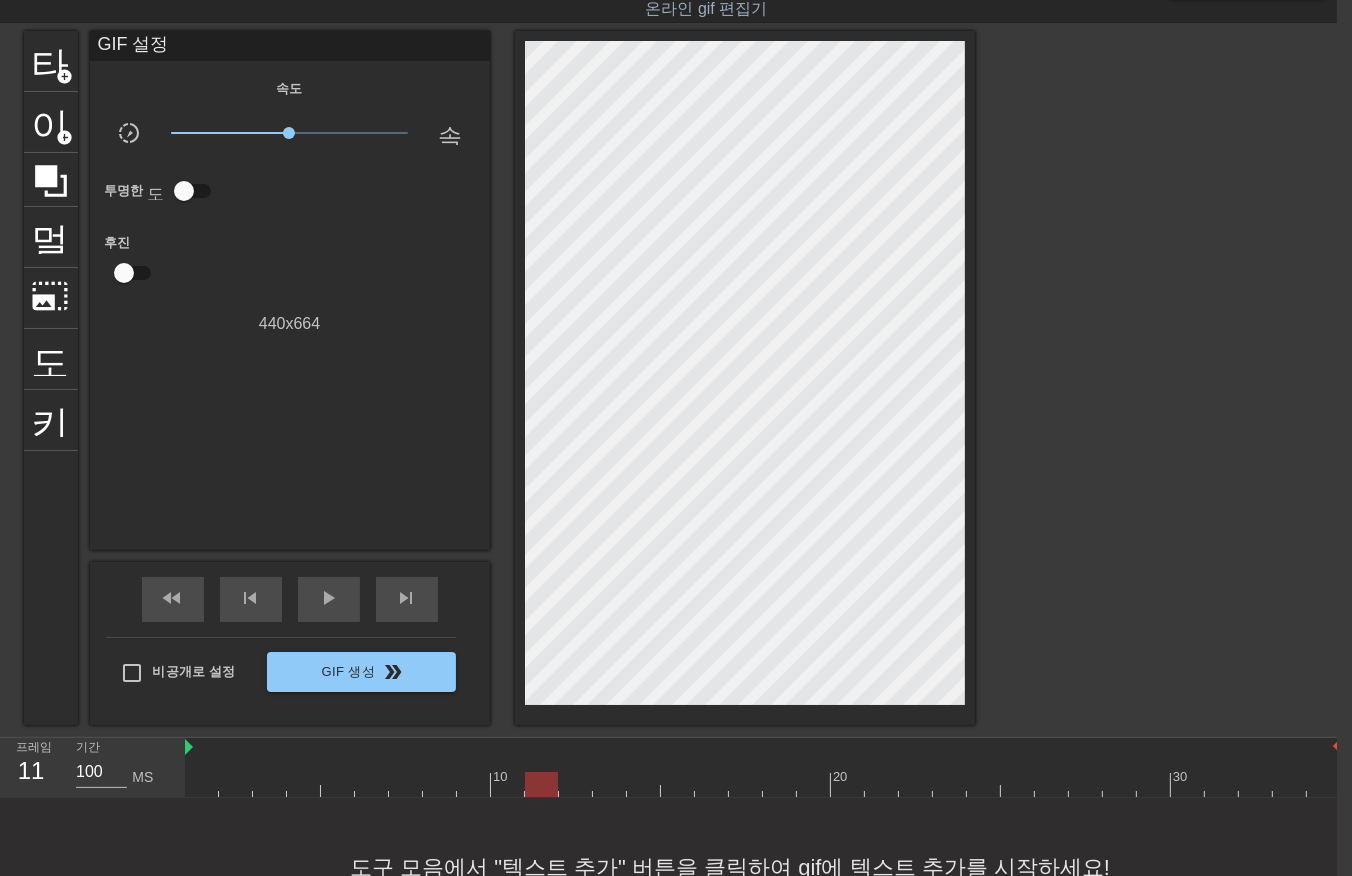click at bounding box center (763, 784) 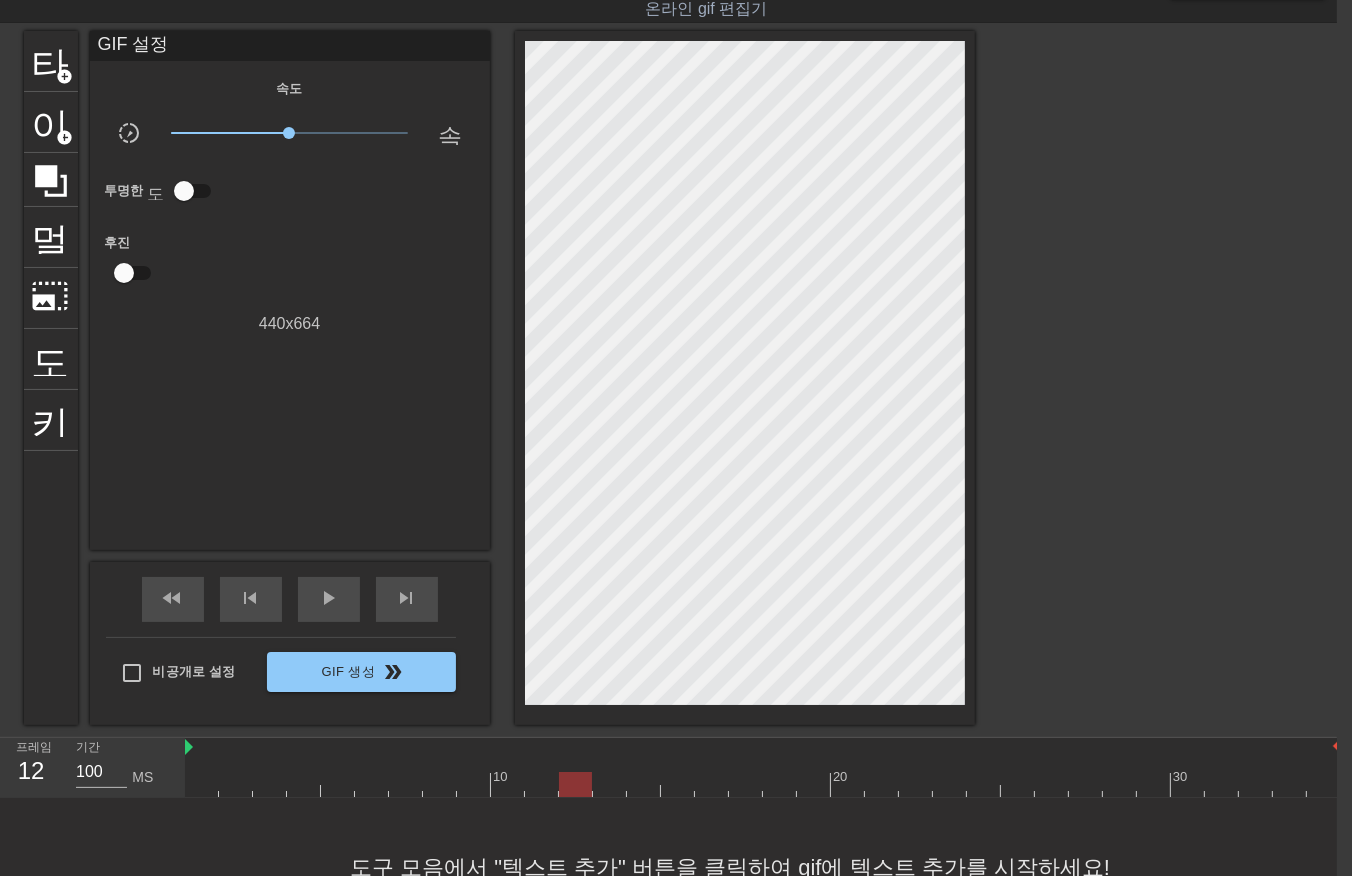click at bounding box center [763, 784] 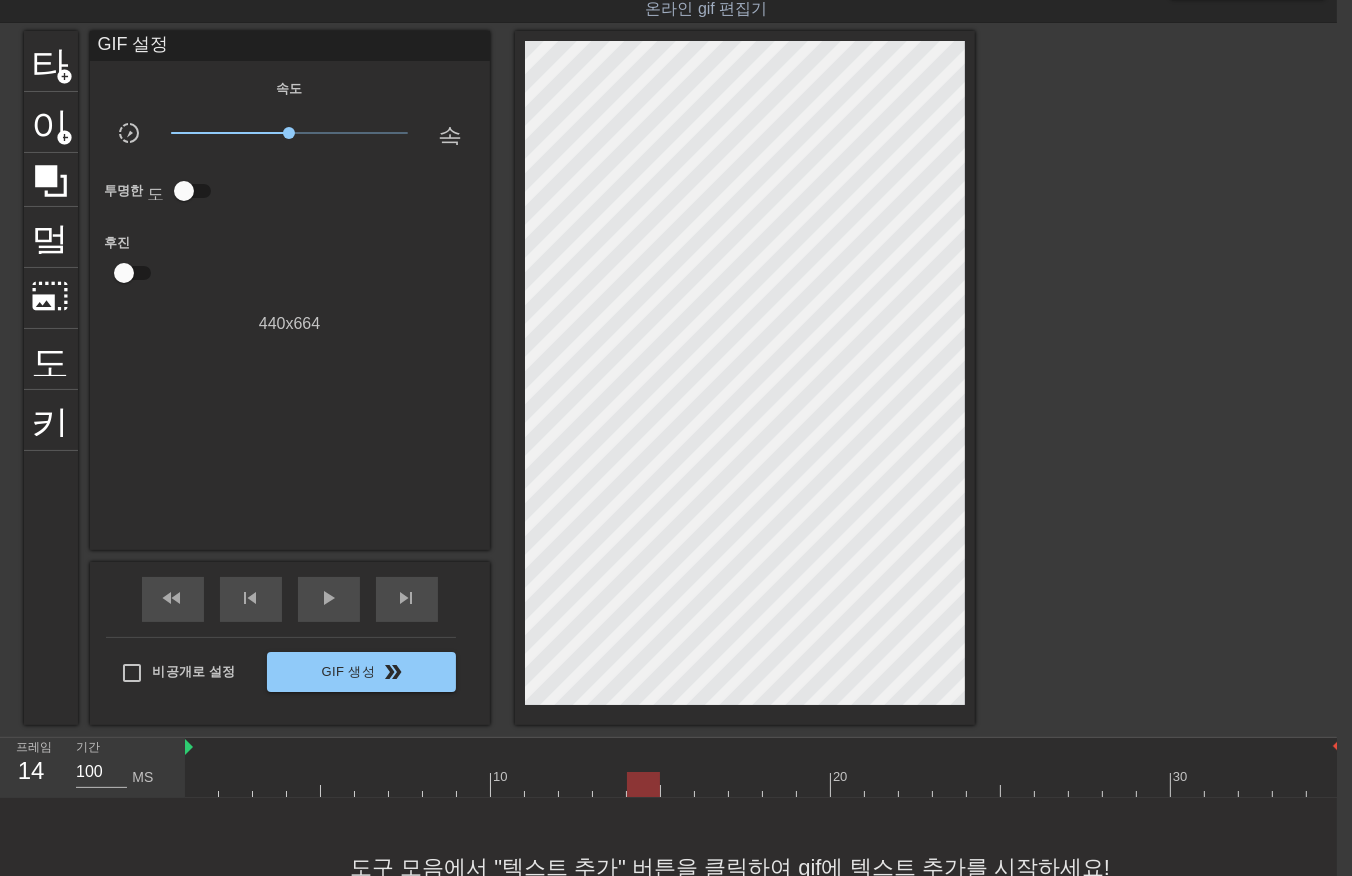 click at bounding box center (763, 784) 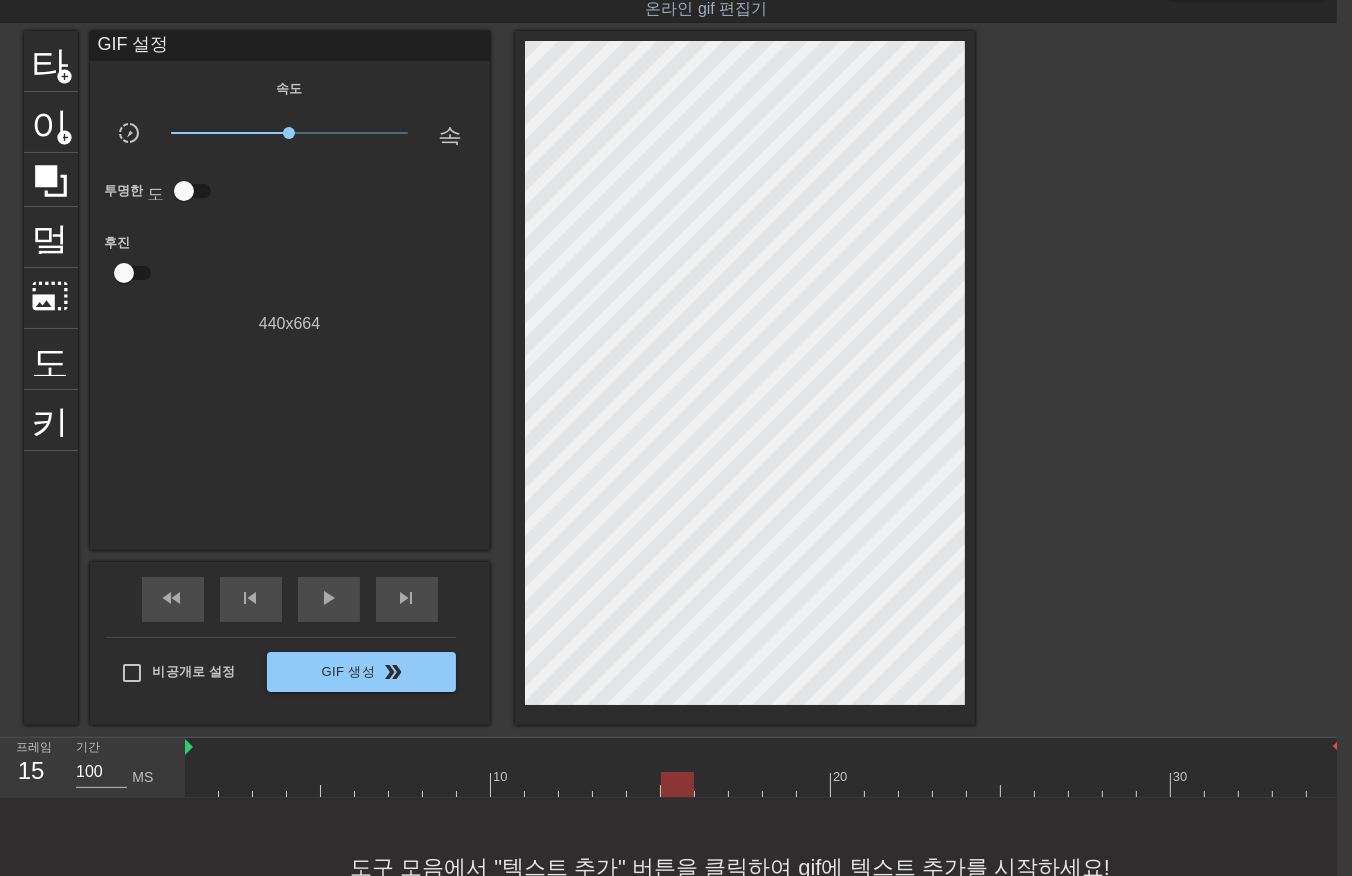 click at bounding box center [763, 784] 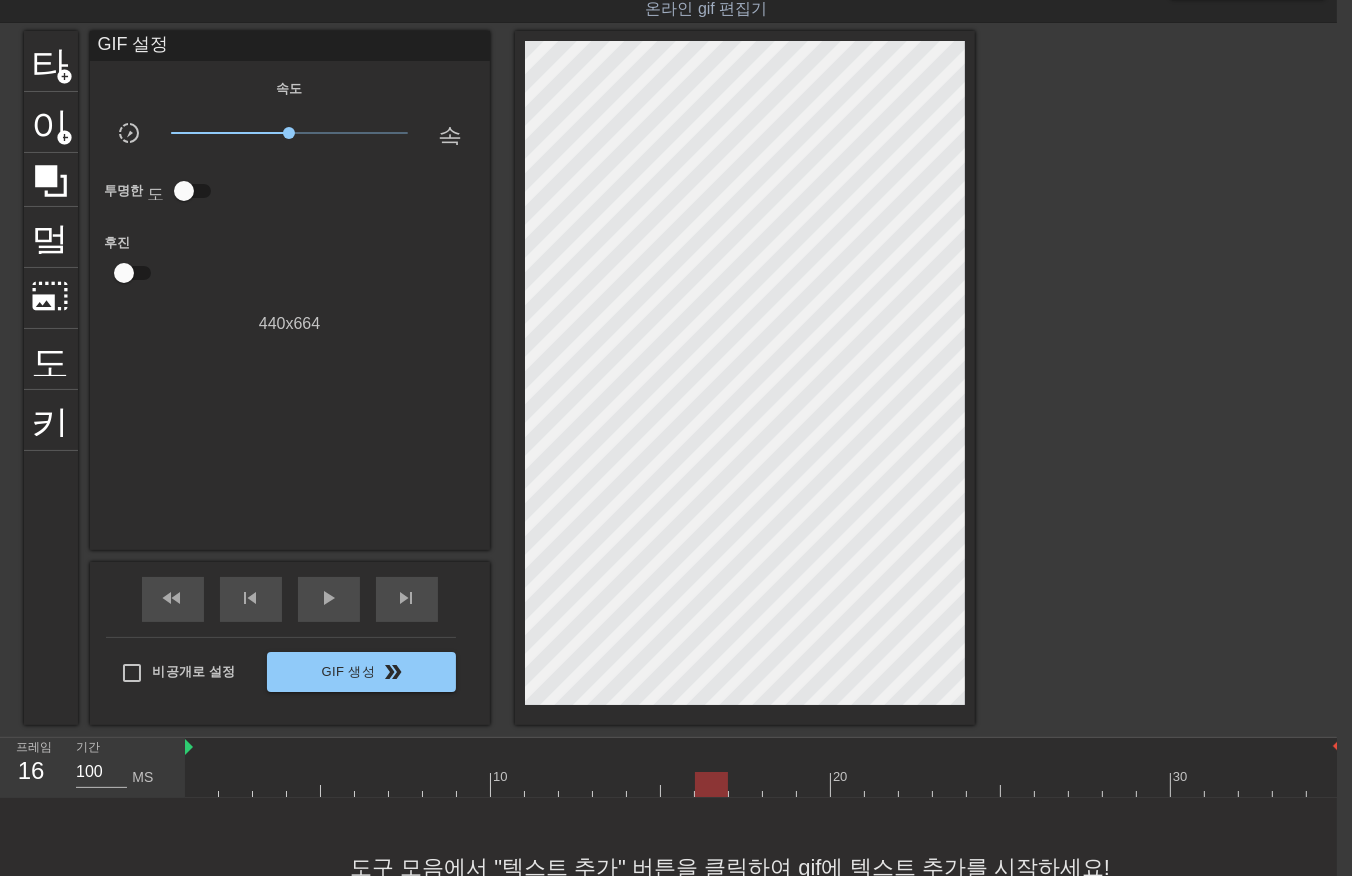 drag, startPoint x: 742, startPoint y: 776, endPoint x: 747, endPoint y: 785, distance: 10.29563 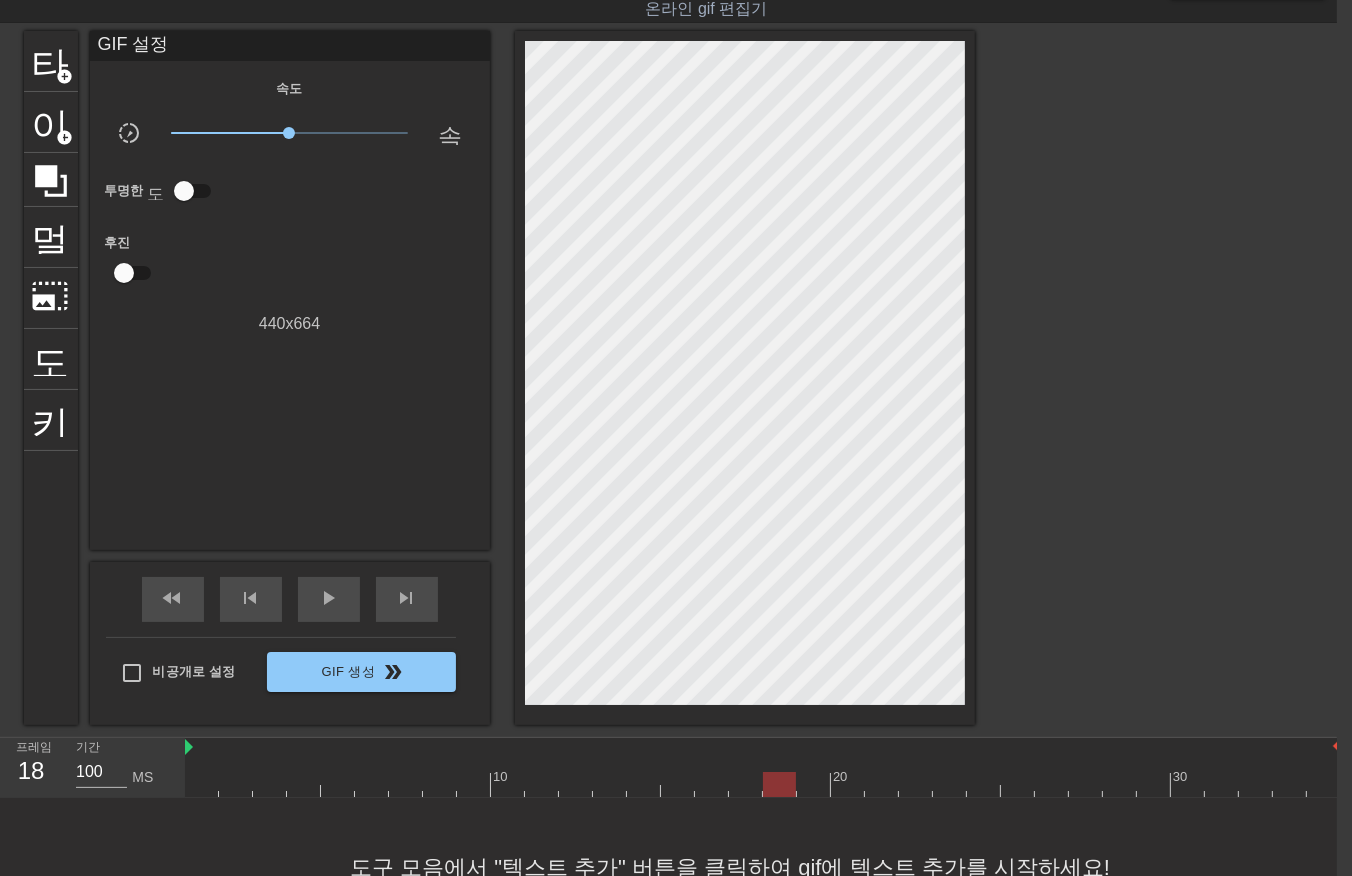 drag, startPoint x: 782, startPoint y: 774, endPoint x: 794, endPoint y: 781, distance: 13.892444 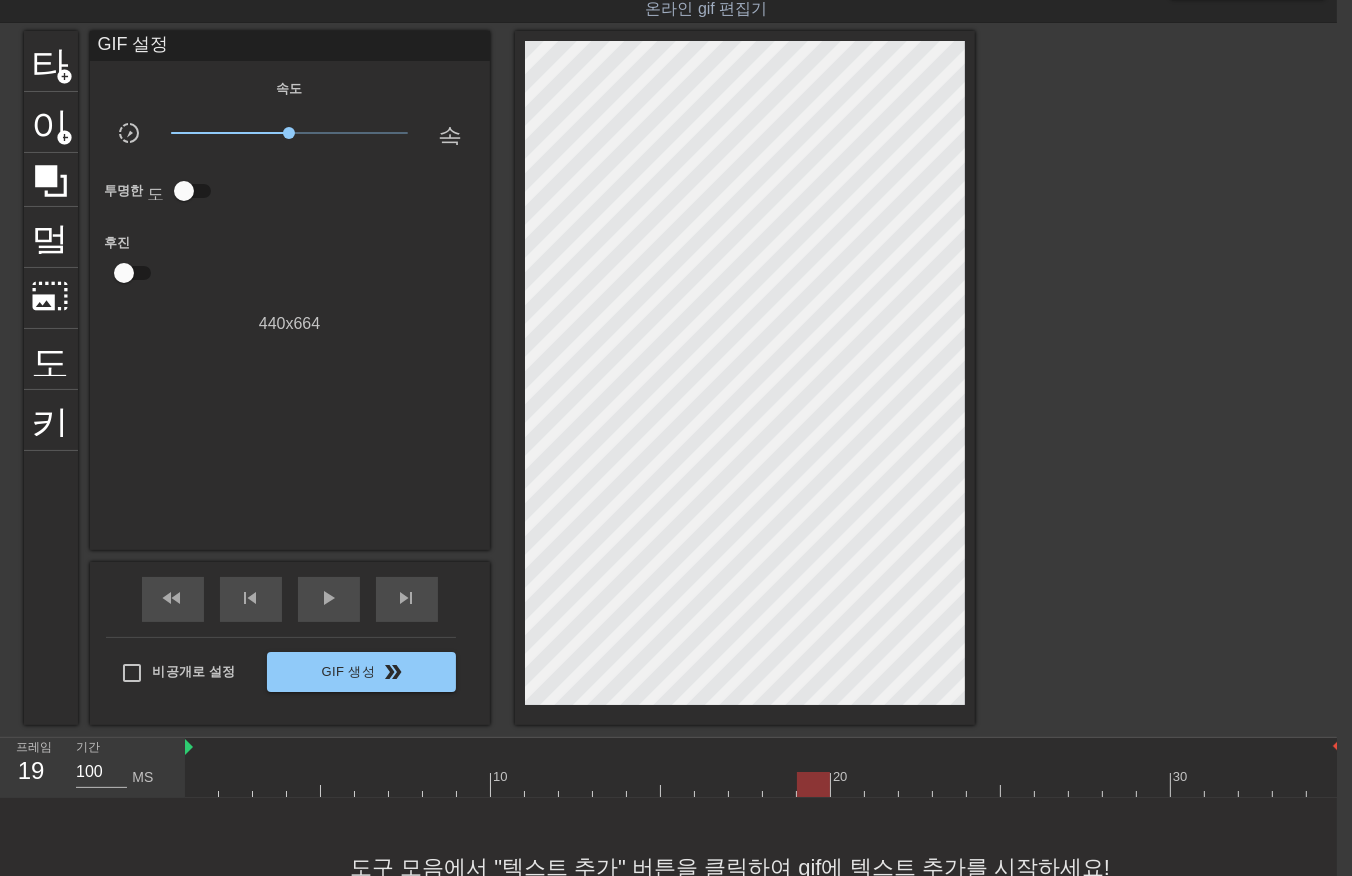 click at bounding box center (763, 784) 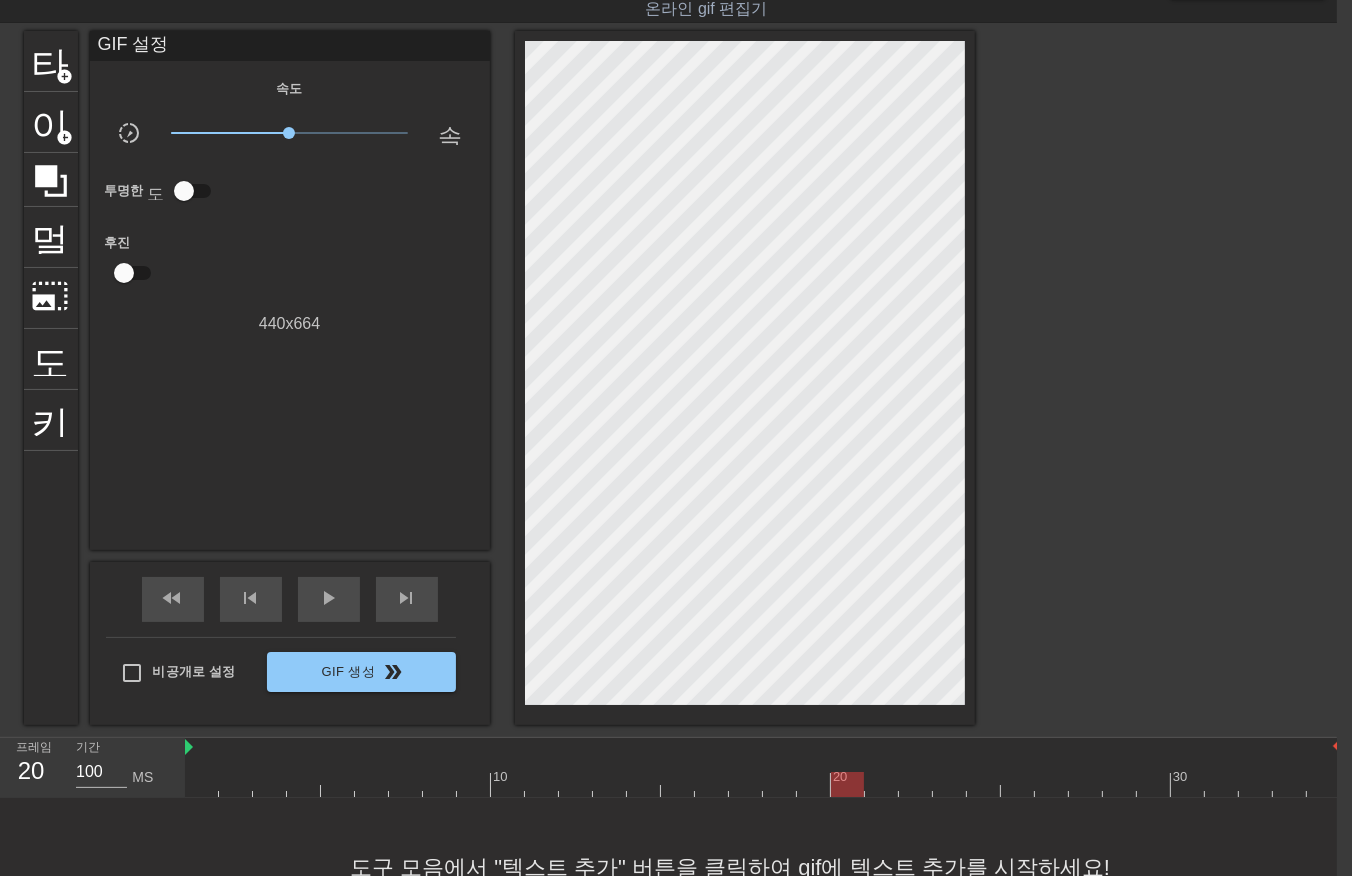 click at bounding box center (763, 784) 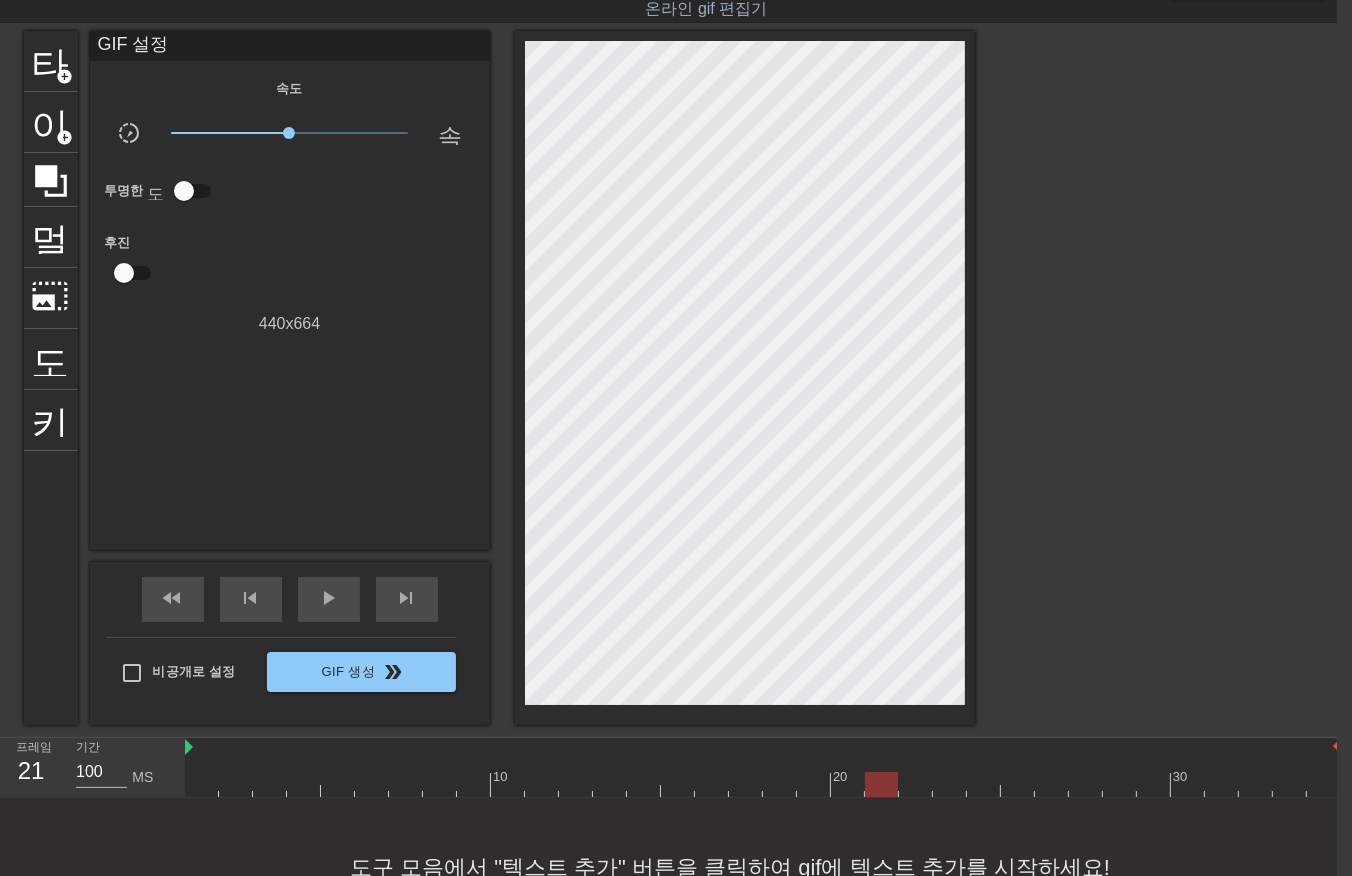 click at bounding box center (763, 784) 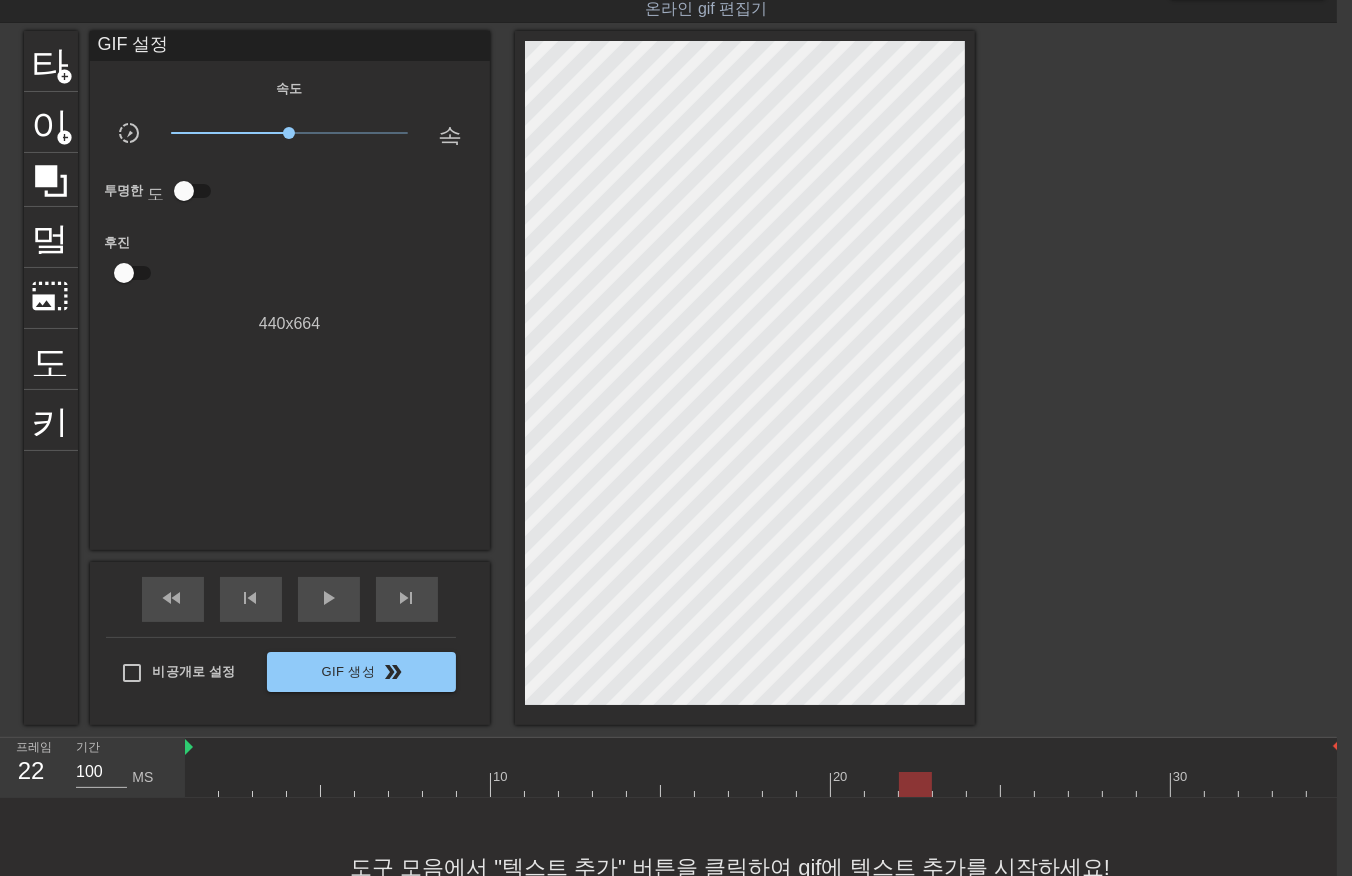 click at bounding box center (763, 784) 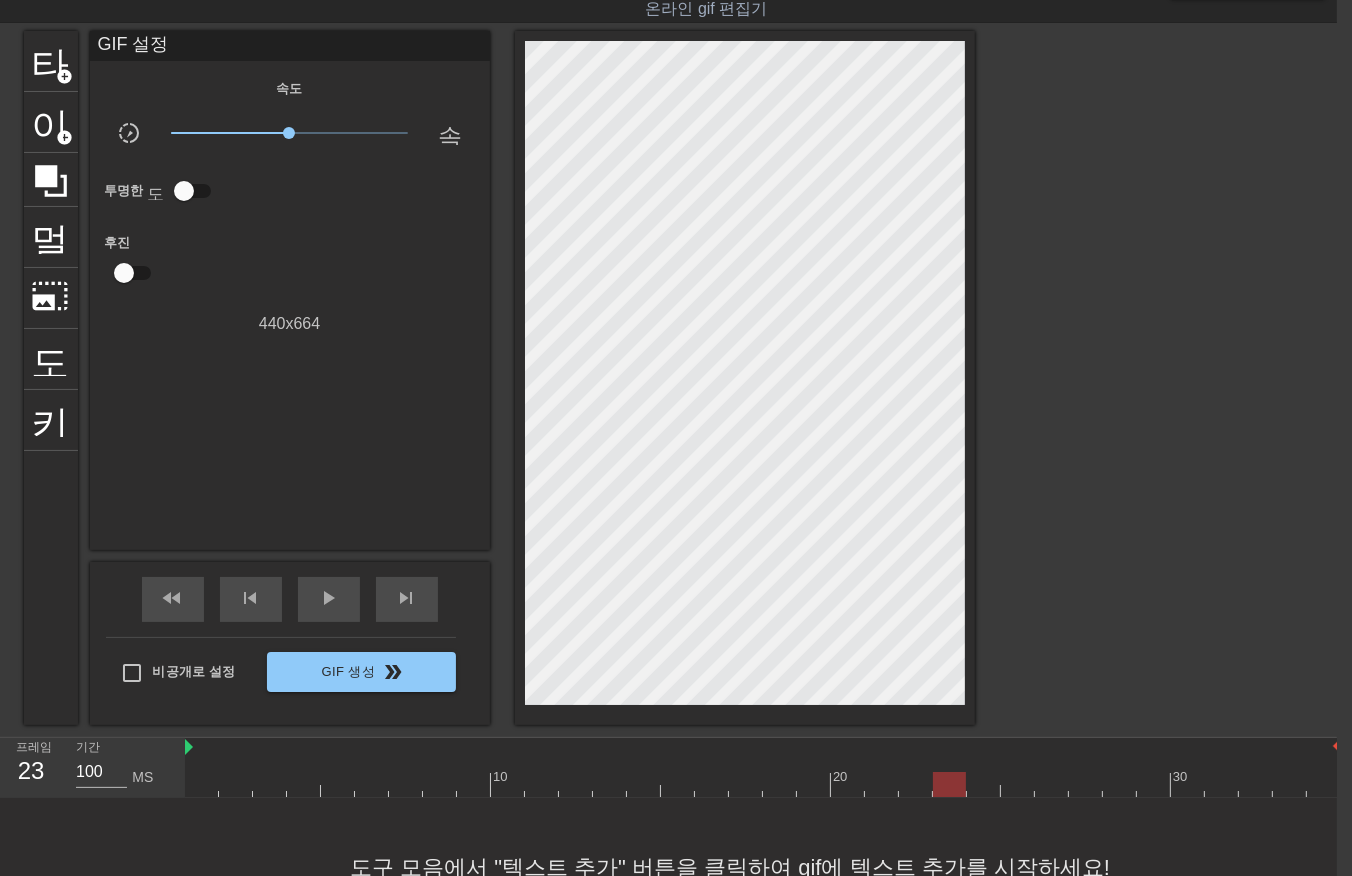drag, startPoint x: 950, startPoint y: 783, endPoint x: 962, endPoint y: 786, distance: 12.369317 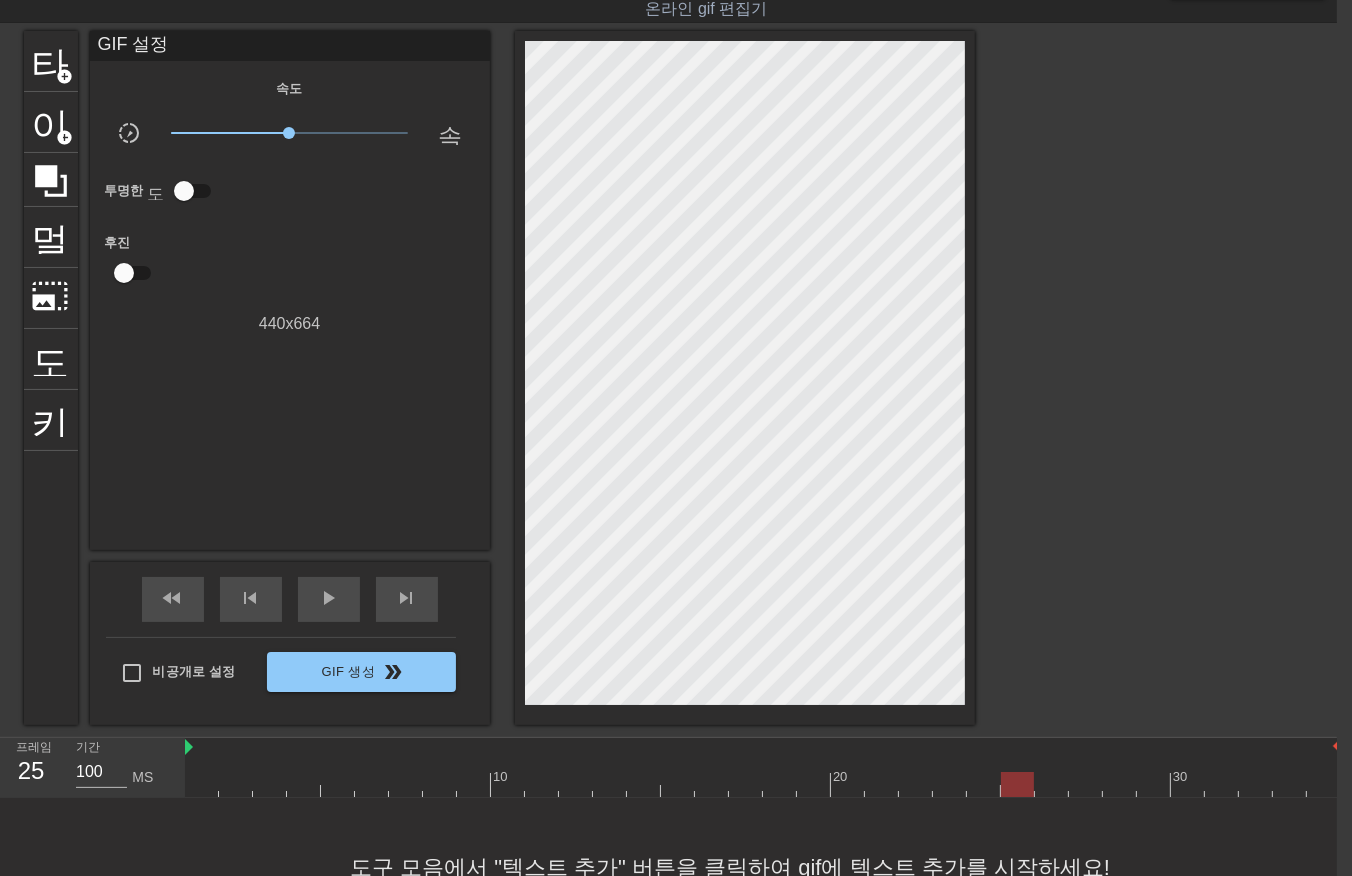 drag, startPoint x: 1018, startPoint y: 772, endPoint x: 1073, endPoint y: 778, distance: 55.326305 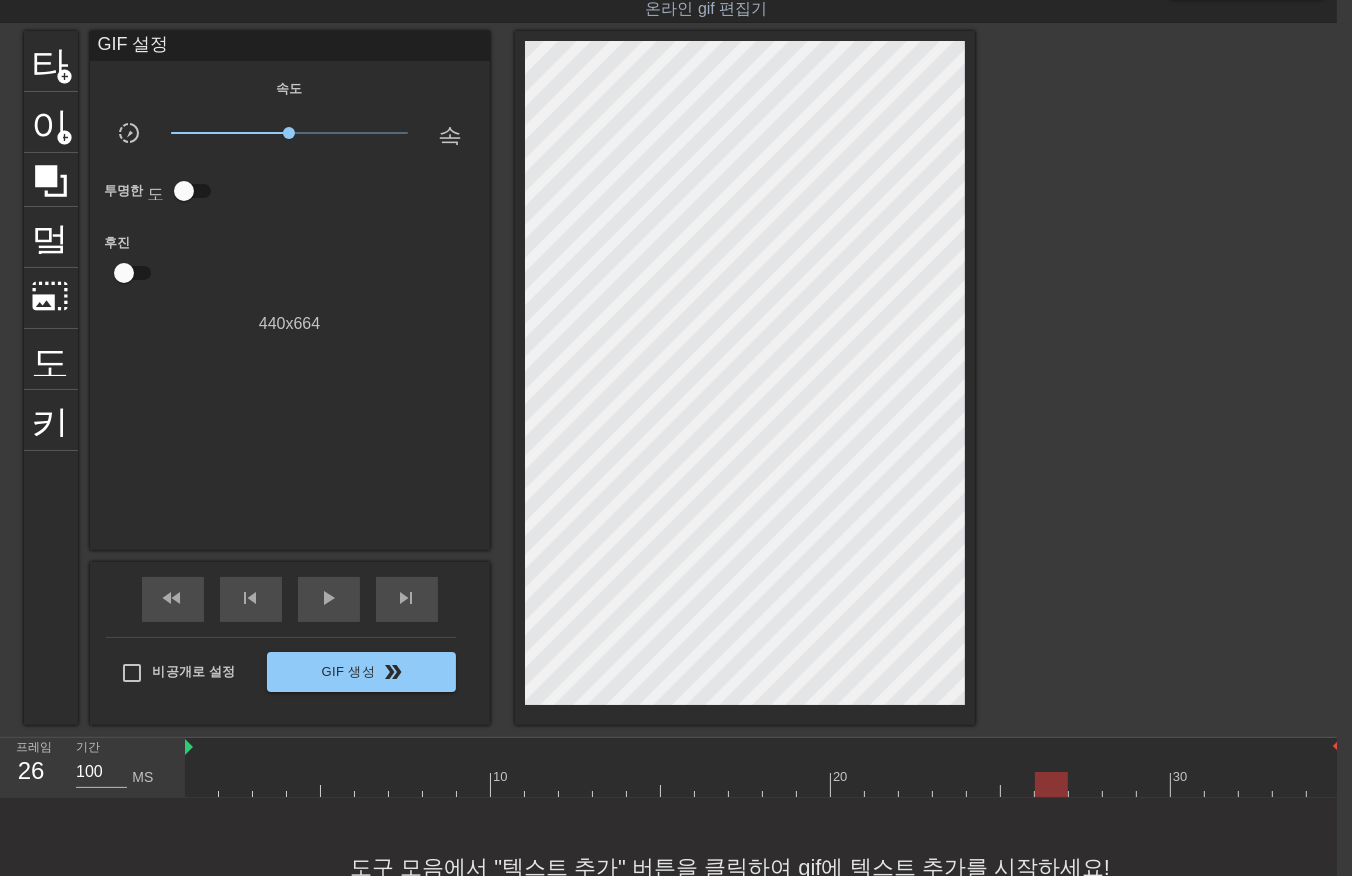 drag, startPoint x: 1046, startPoint y: 775, endPoint x: 1062, endPoint y: 783, distance: 17.888544 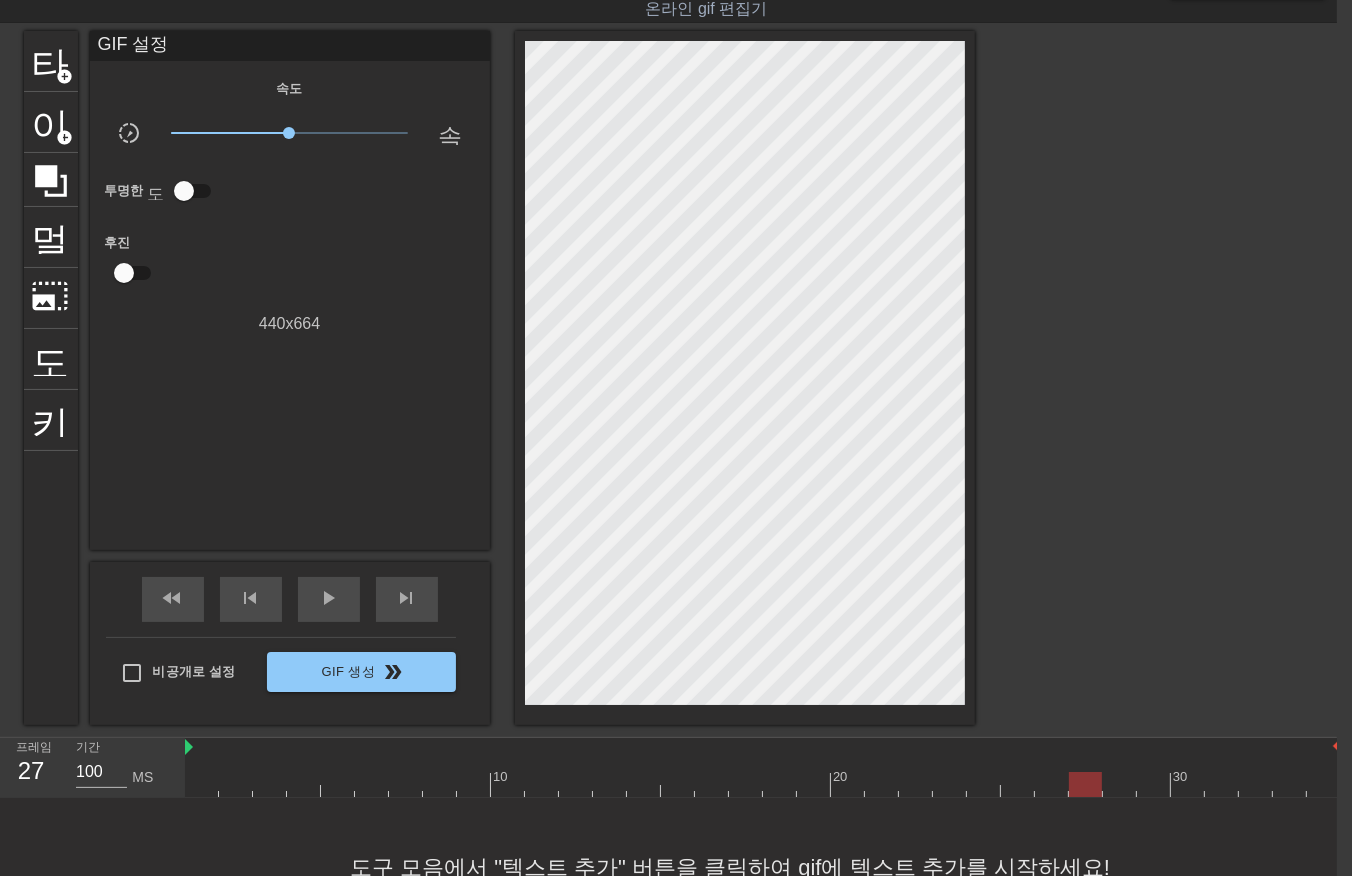 click at bounding box center (763, 784) 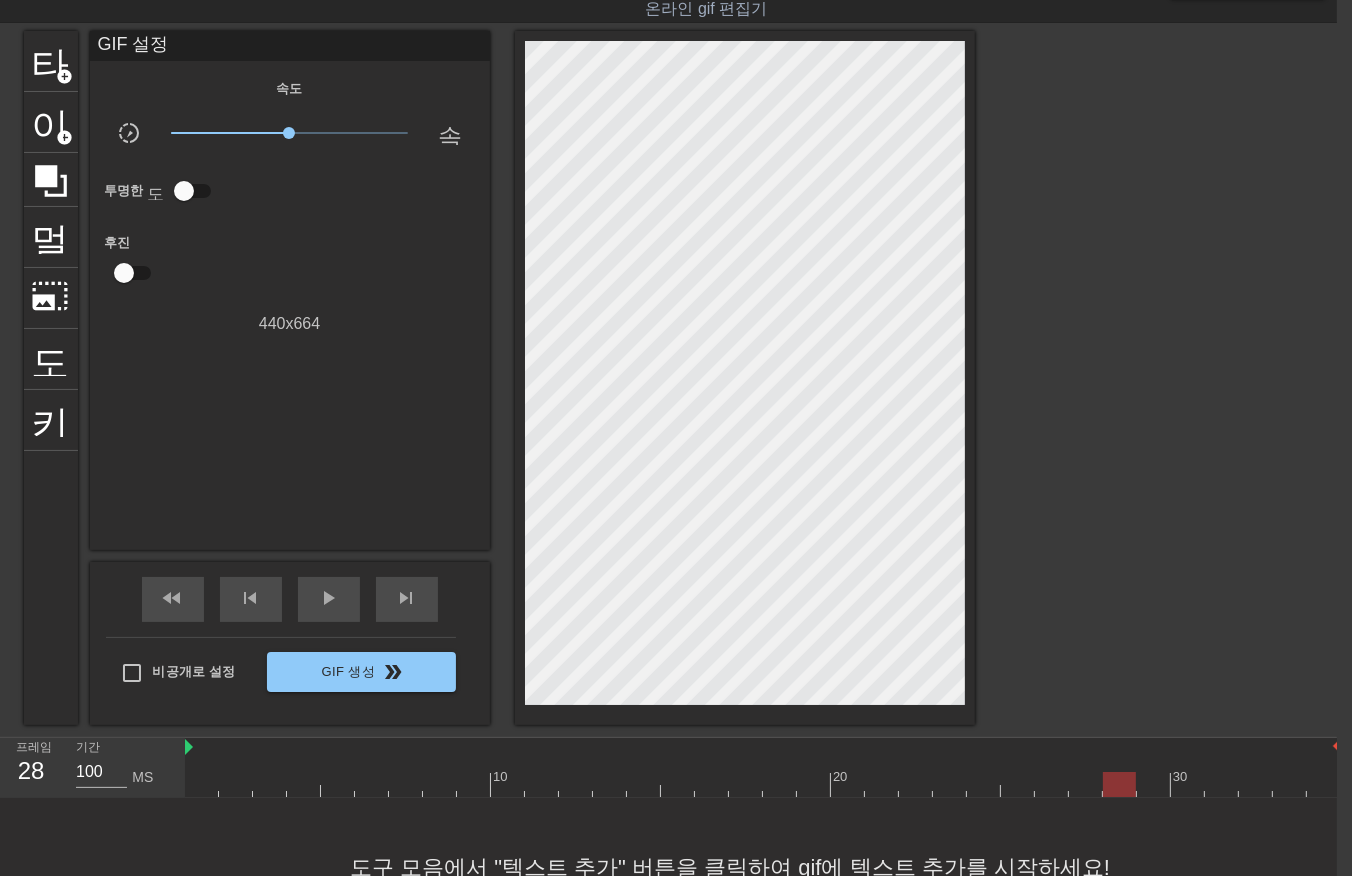 drag, startPoint x: 1120, startPoint y: 772, endPoint x: 1144, endPoint y: 788, distance: 28.84441 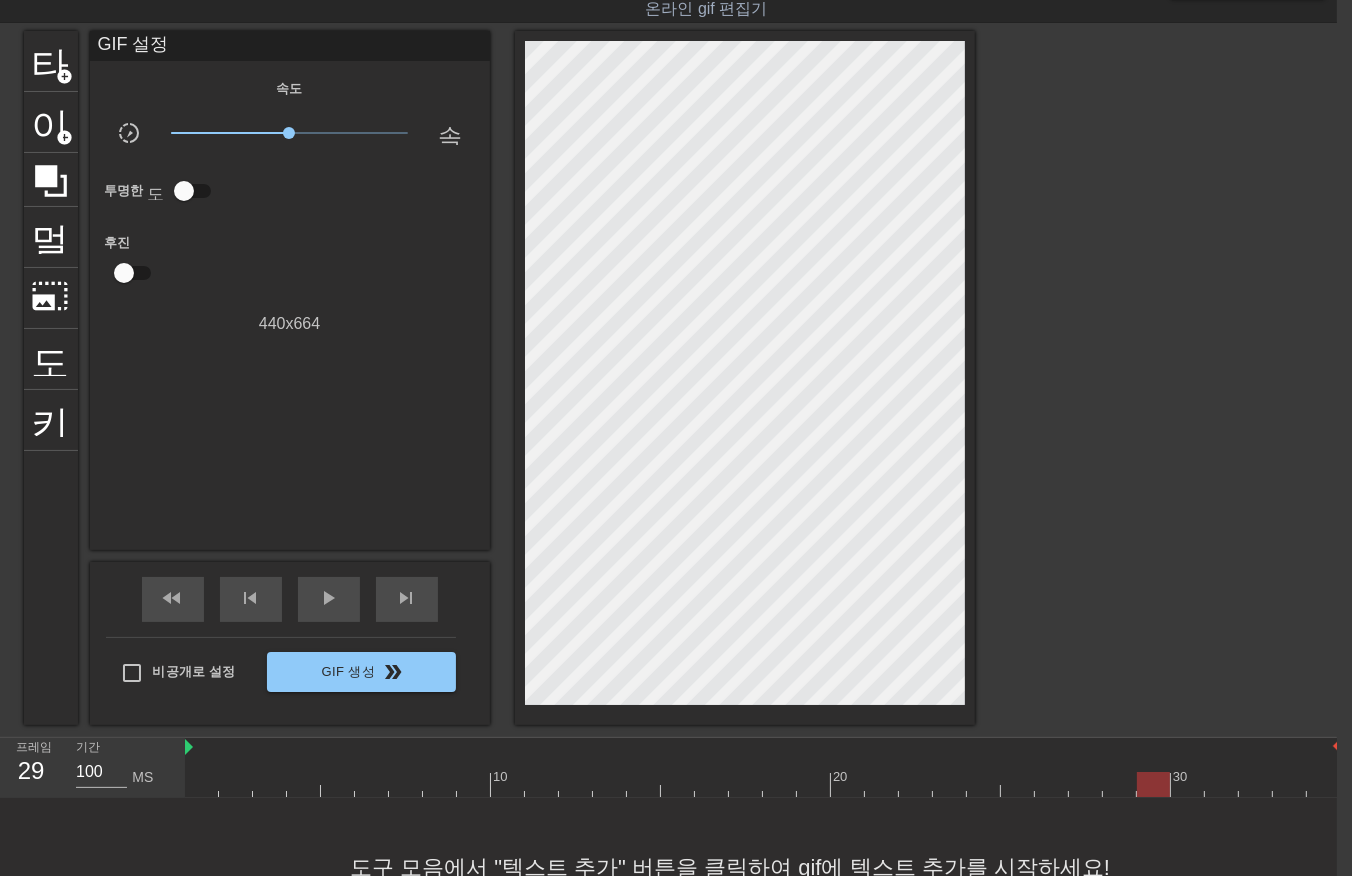 drag, startPoint x: 1143, startPoint y: 776, endPoint x: 1176, endPoint y: 782, distance: 33.54102 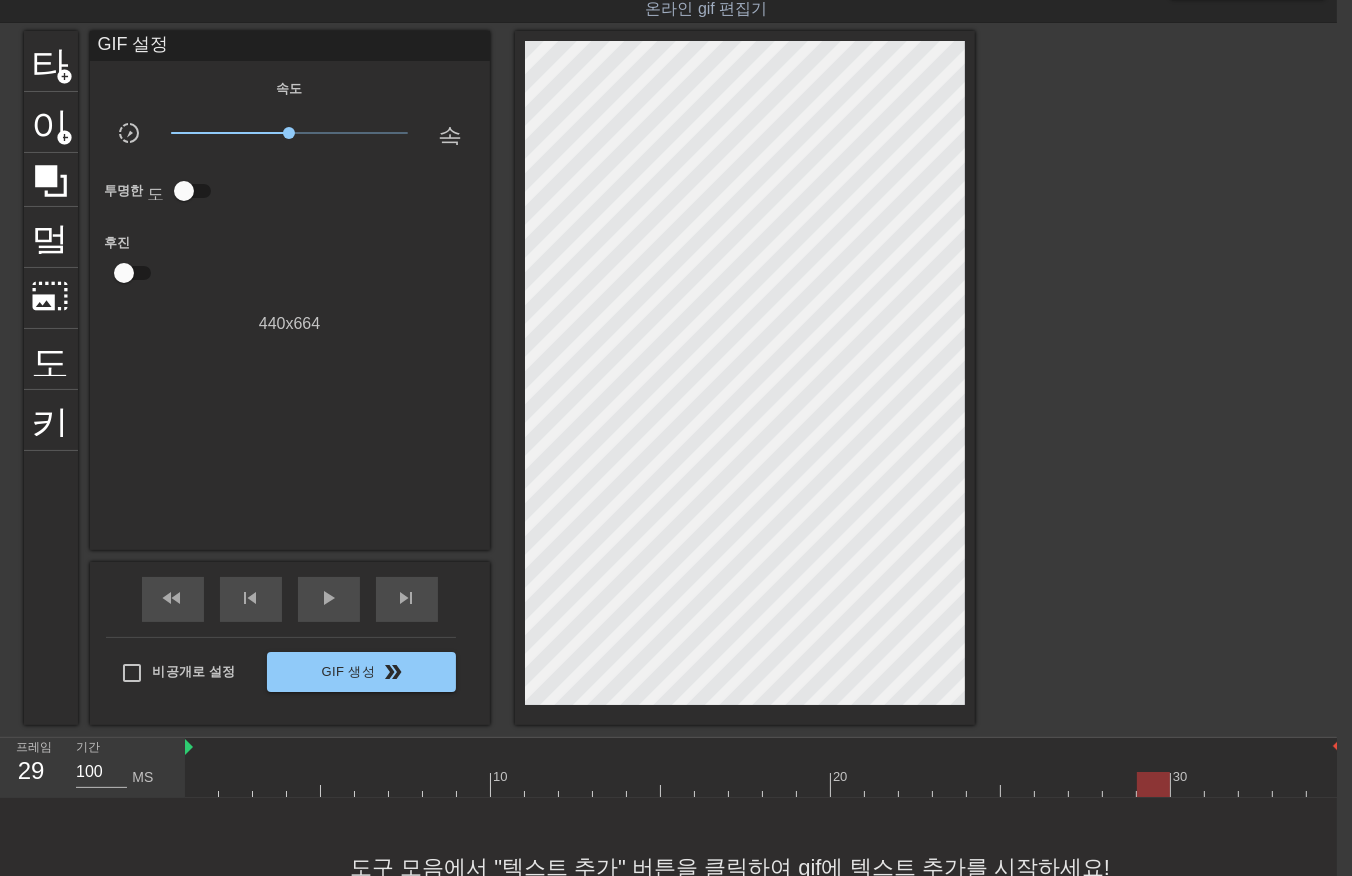 click at bounding box center [763, 784] 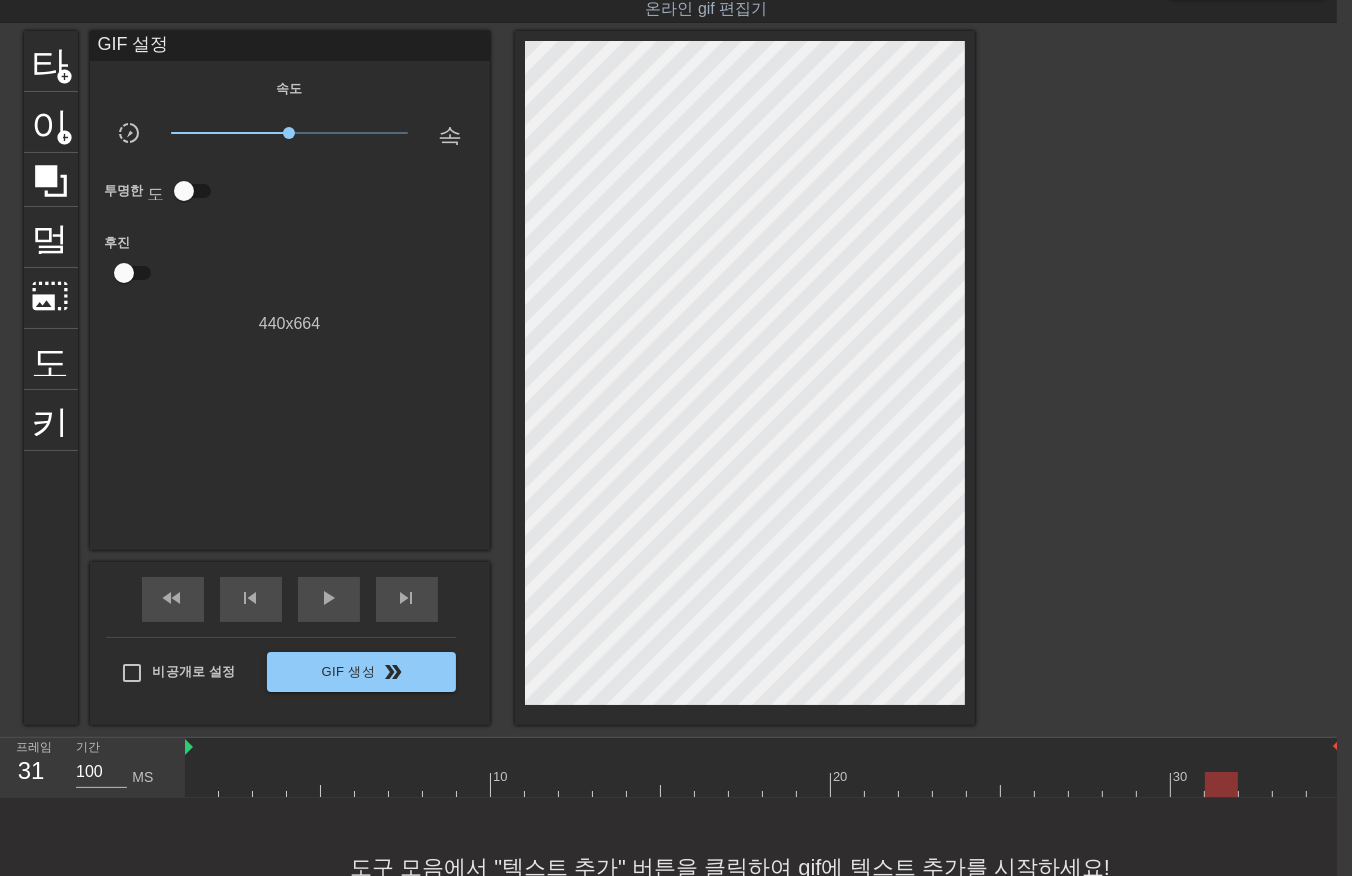 drag, startPoint x: 1220, startPoint y: 773, endPoint x: 1233, endPoint y: 784, distance: 17.029387 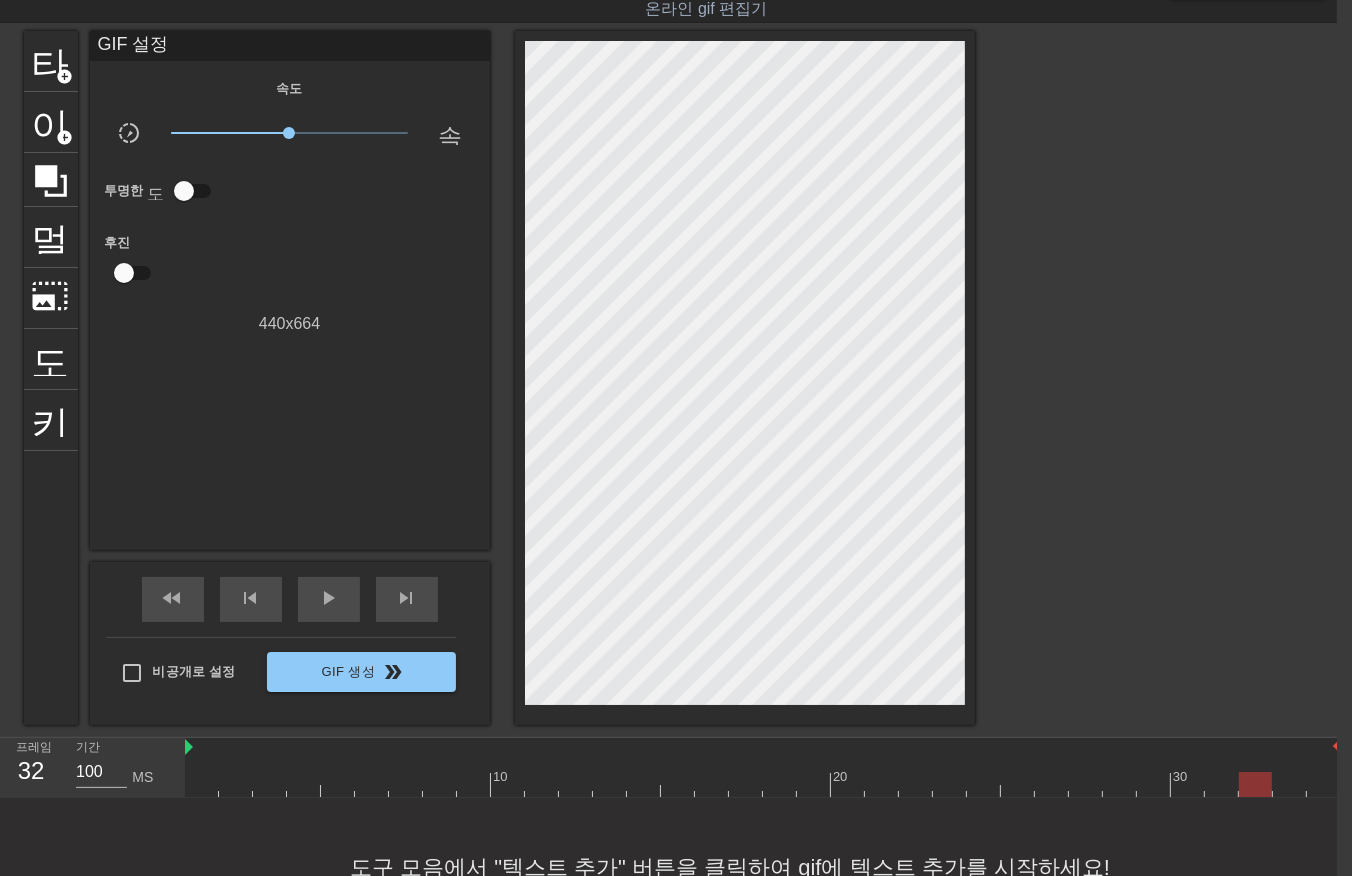 drag, startPoint x: 1251, startPoint y: 774, endPoint x: 1281, endPoint y: 782, distance: 31.04835 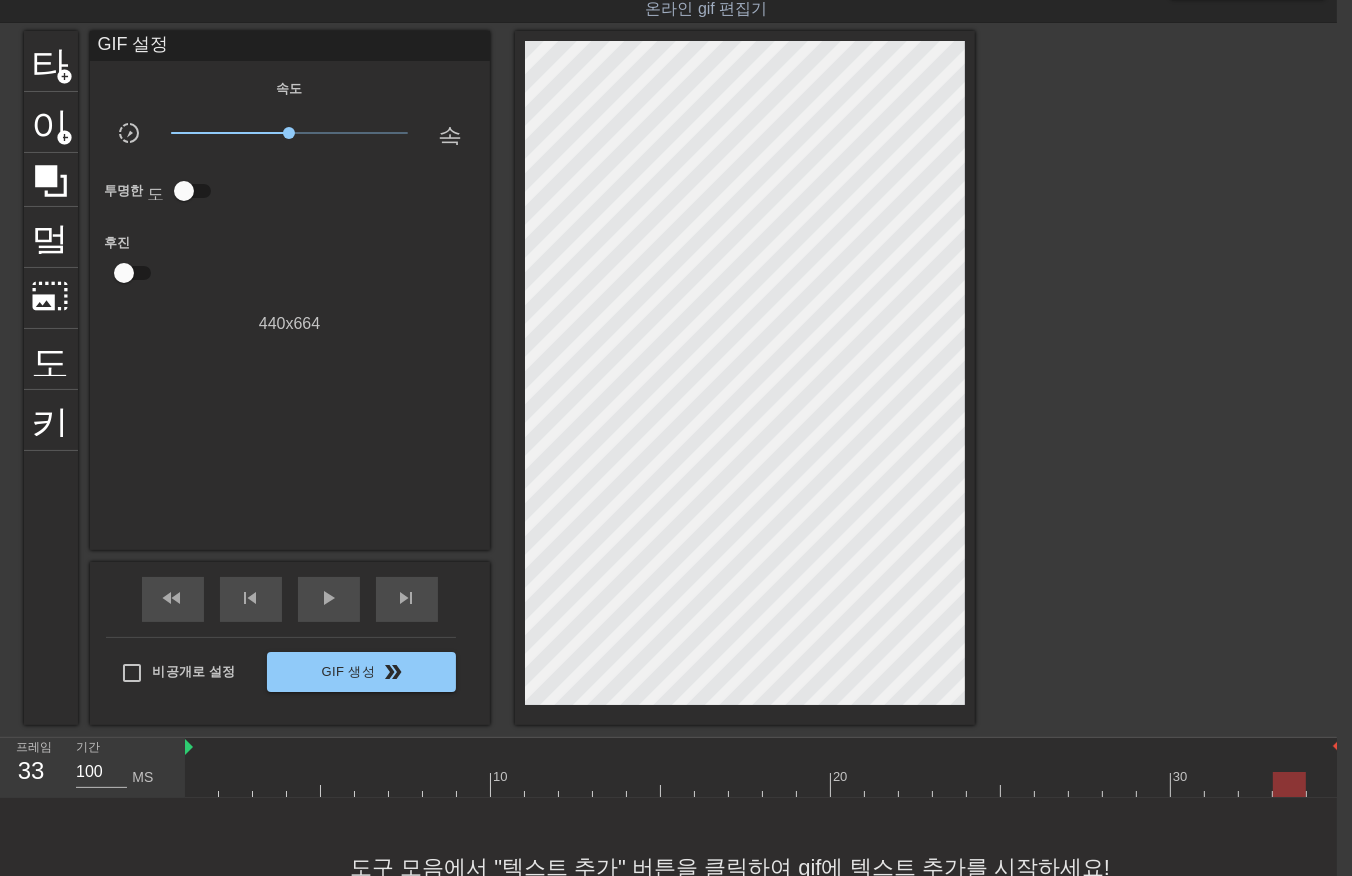 drag, startPoint x: 1287, startPoint y: 775, endPoint x: 1306, endPoint y: 781, distance: 19.924858 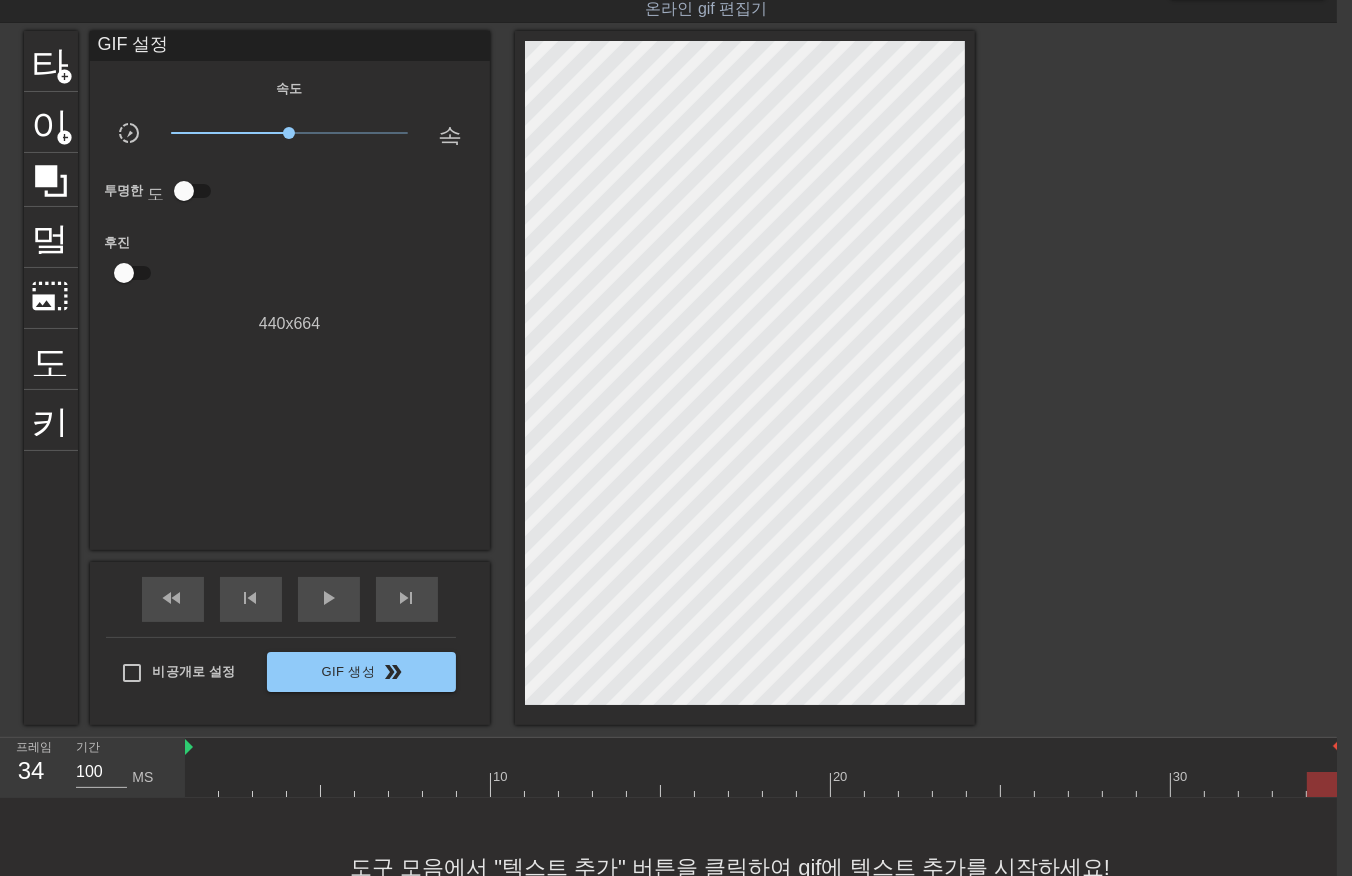 scroll, scrollTop: 48, scrollLeft: 16, axis: both 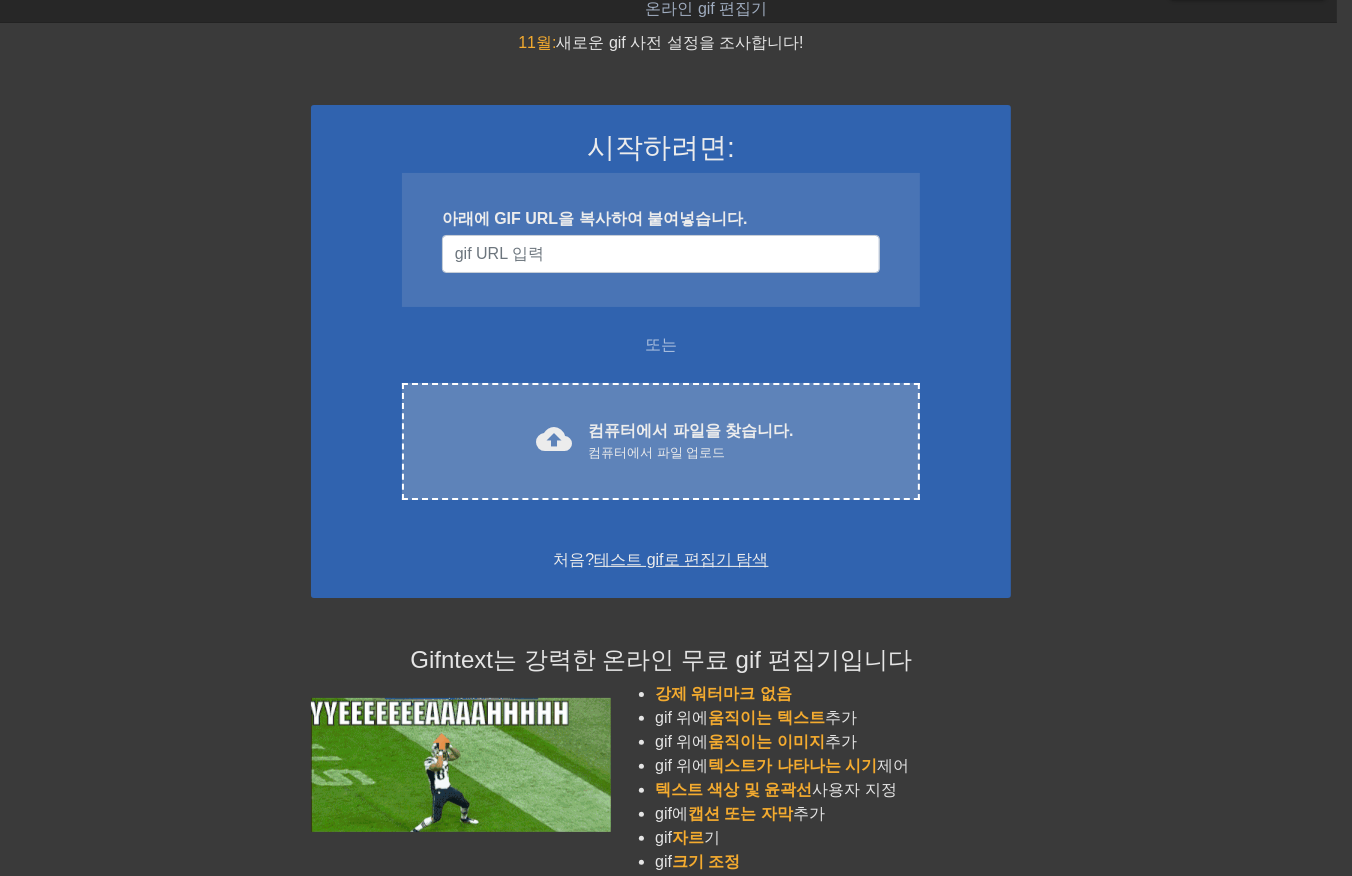click on "컴퓨터에서 파일을 찾습니다." at bounding box center (690, 430) 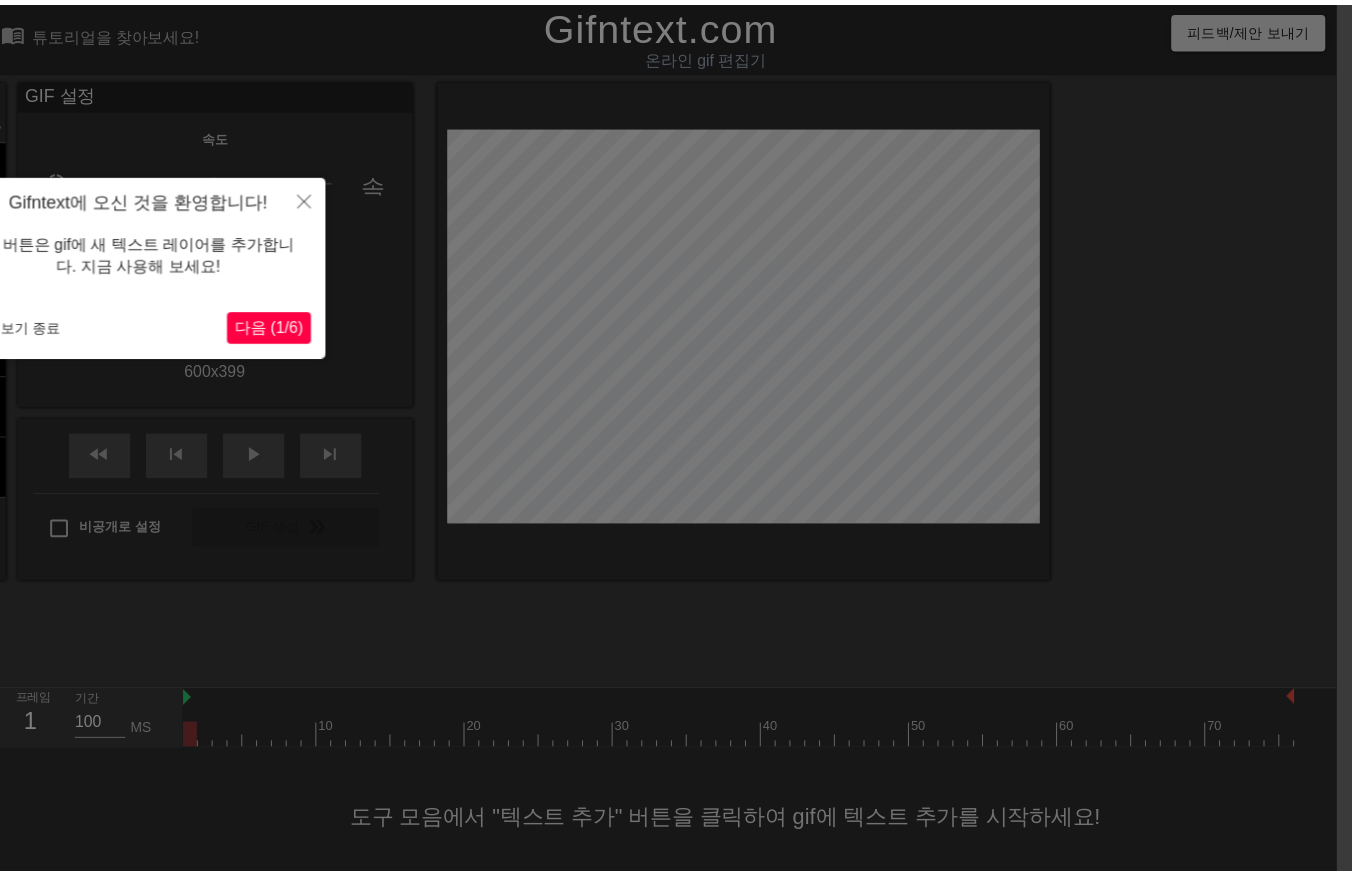 scroll, scrollTop: 14, scrollLeft: 15, axis: both 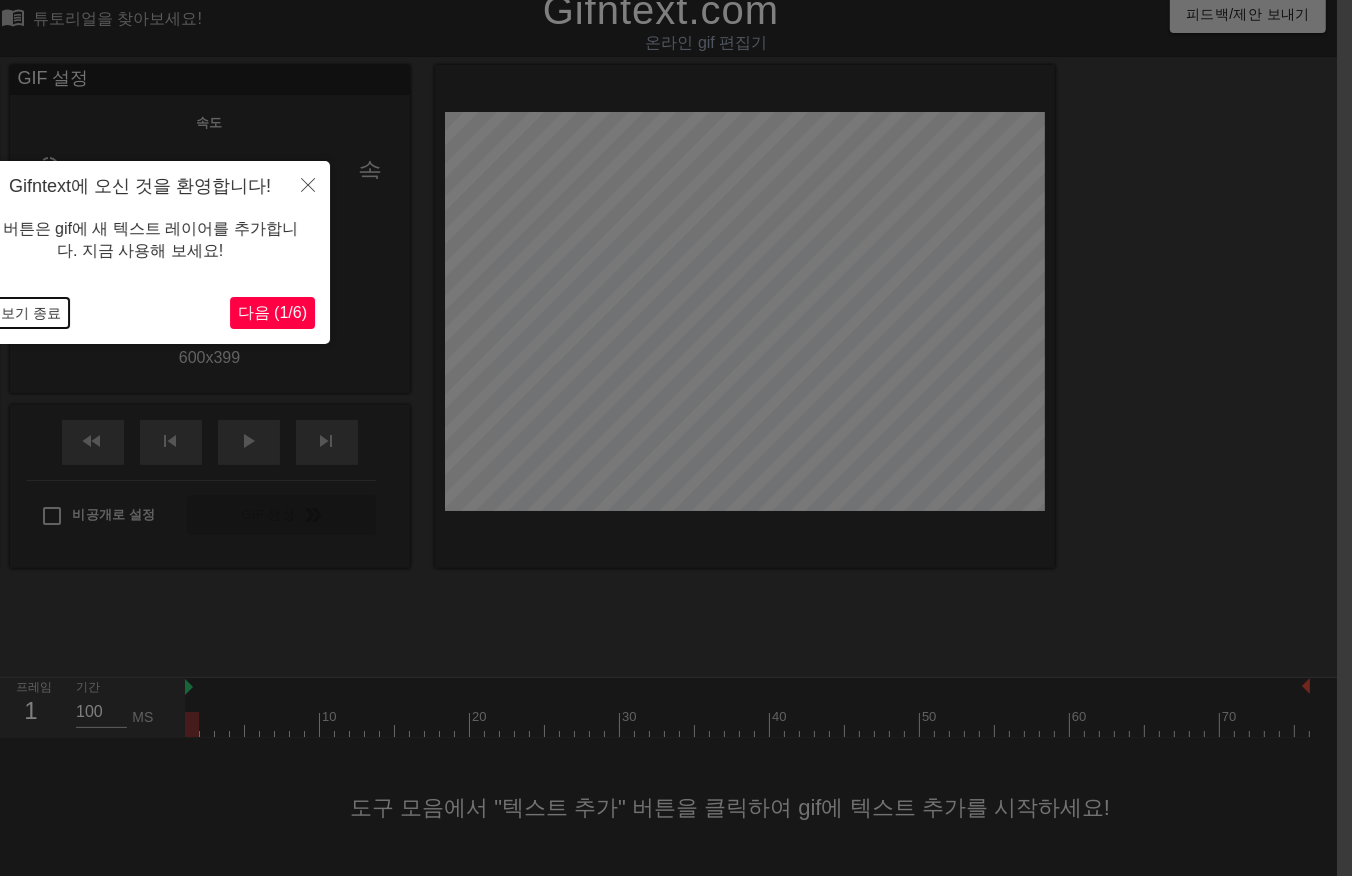 drag, startPoint x: 15, startPoint y: 311, endPoint x: 1, endPoint y: 322, distance: 17.804493 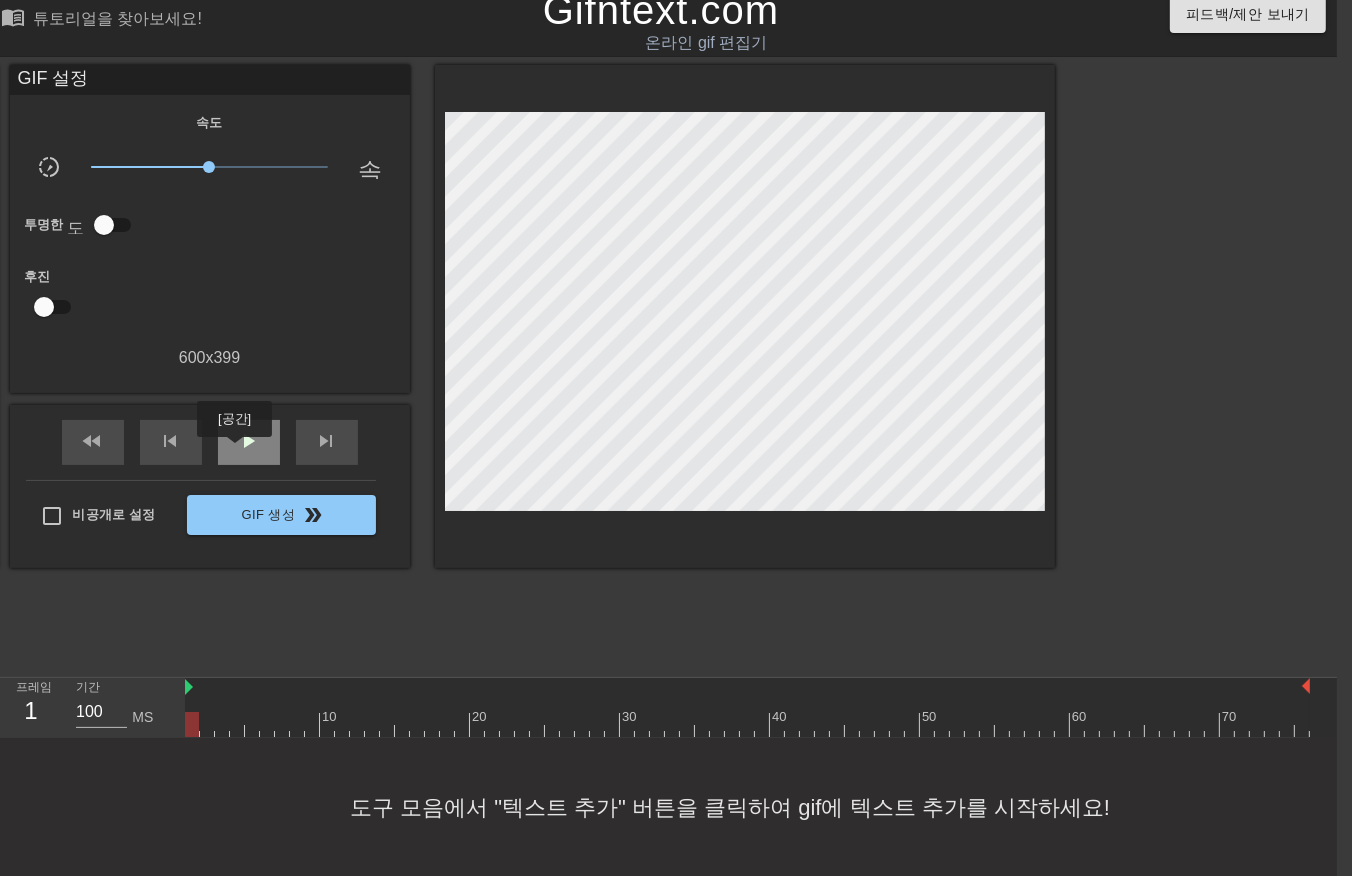 click on "play_arrow" at bounding box center [249, 442] 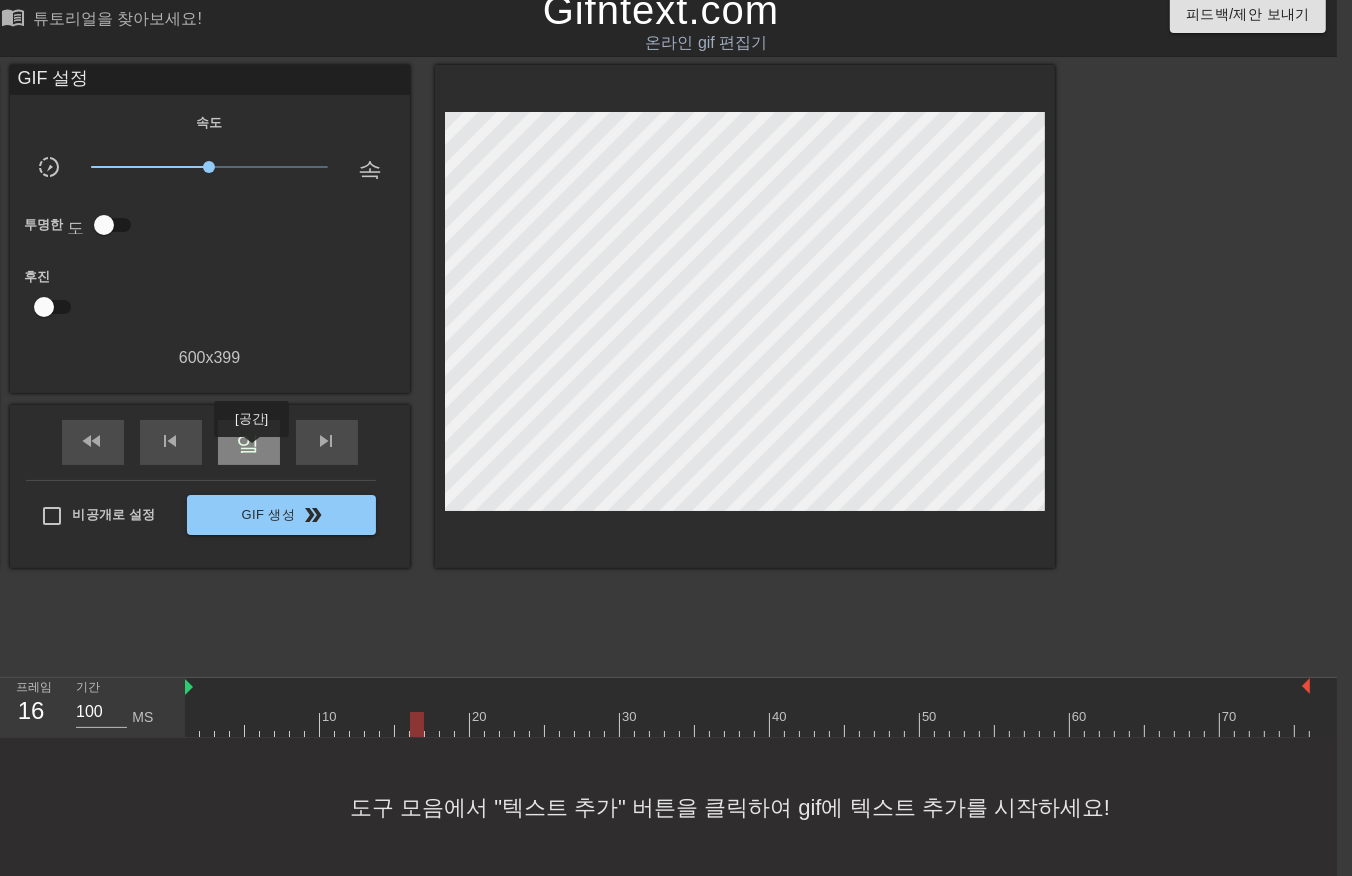 click on "일시 중지" at bounding box center (249, 442) 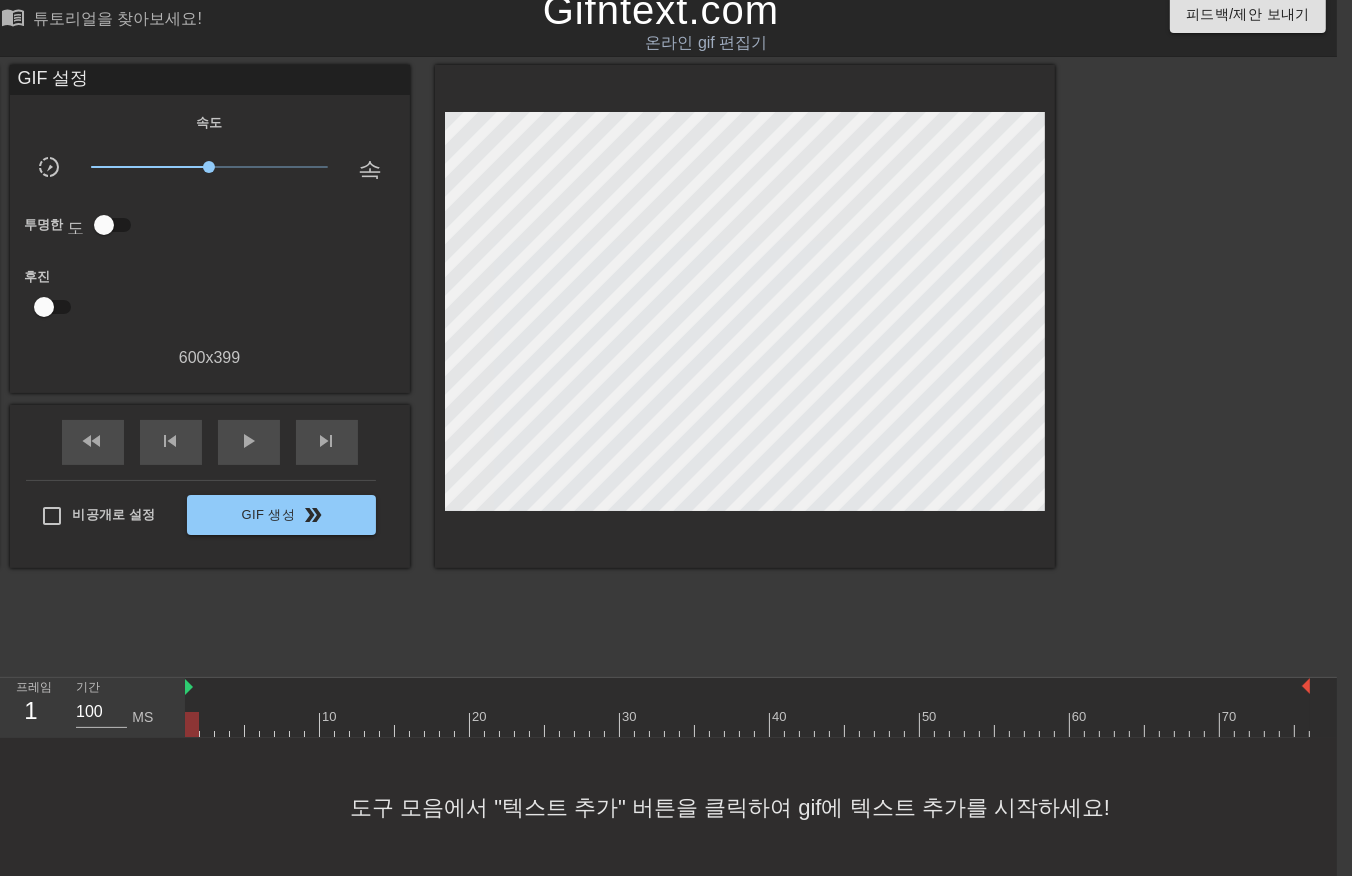click at bounding box center [747, 724] 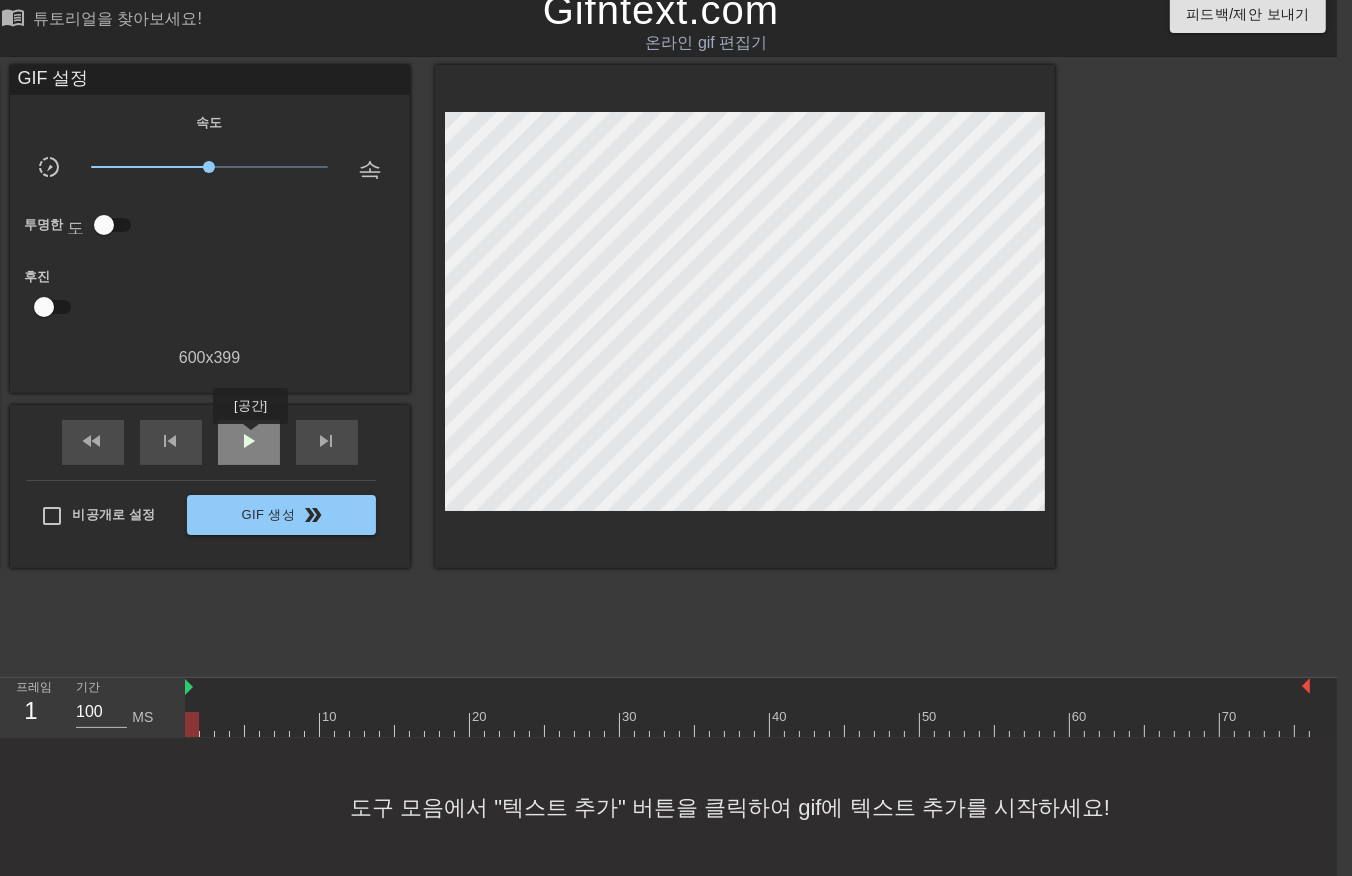 click on "play_arrow" at bounding box center (249, 441) 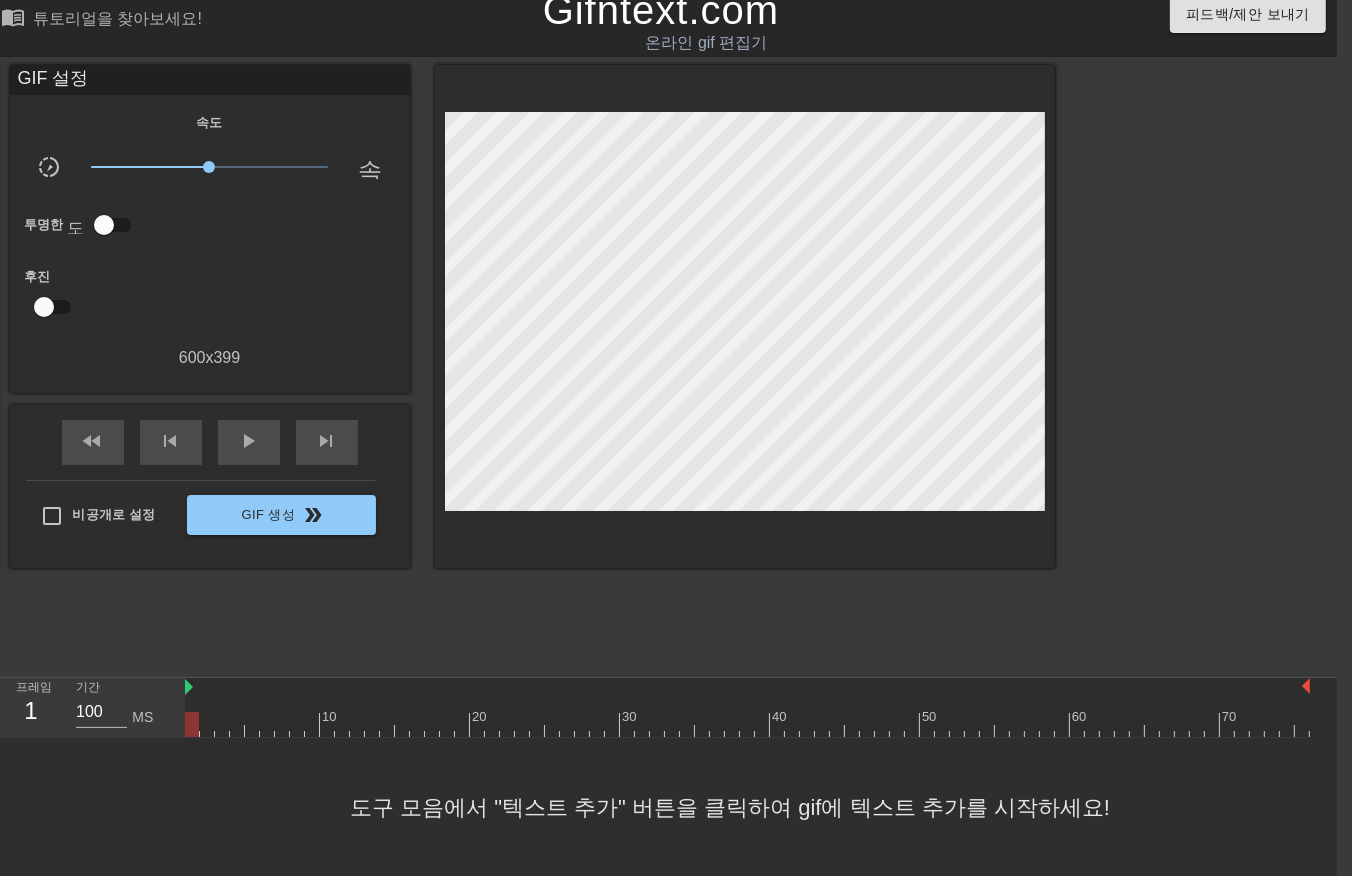 click at bounding box center (747, 724) 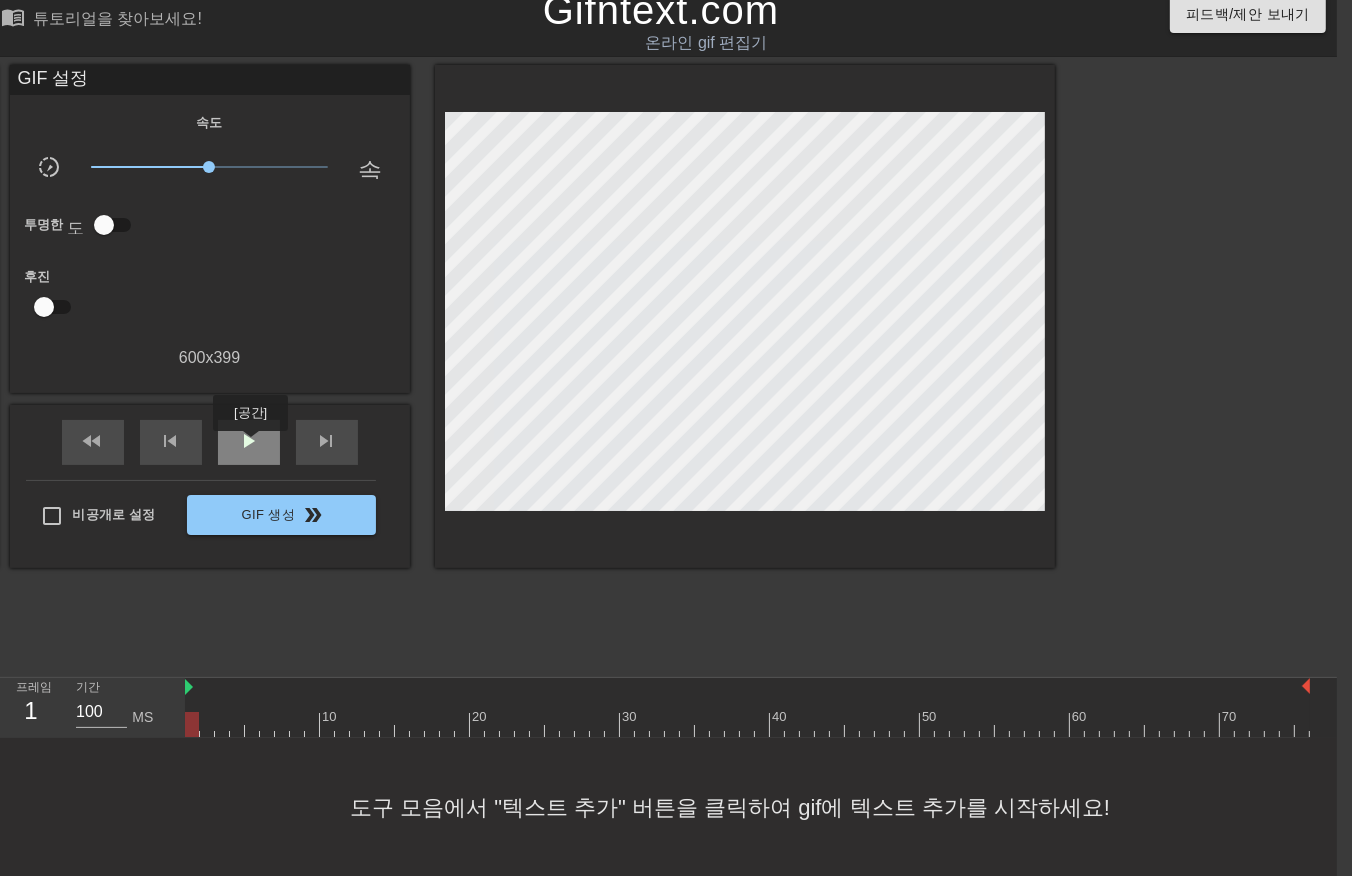 click on "play_arrow" at bounding box center [249, 441] 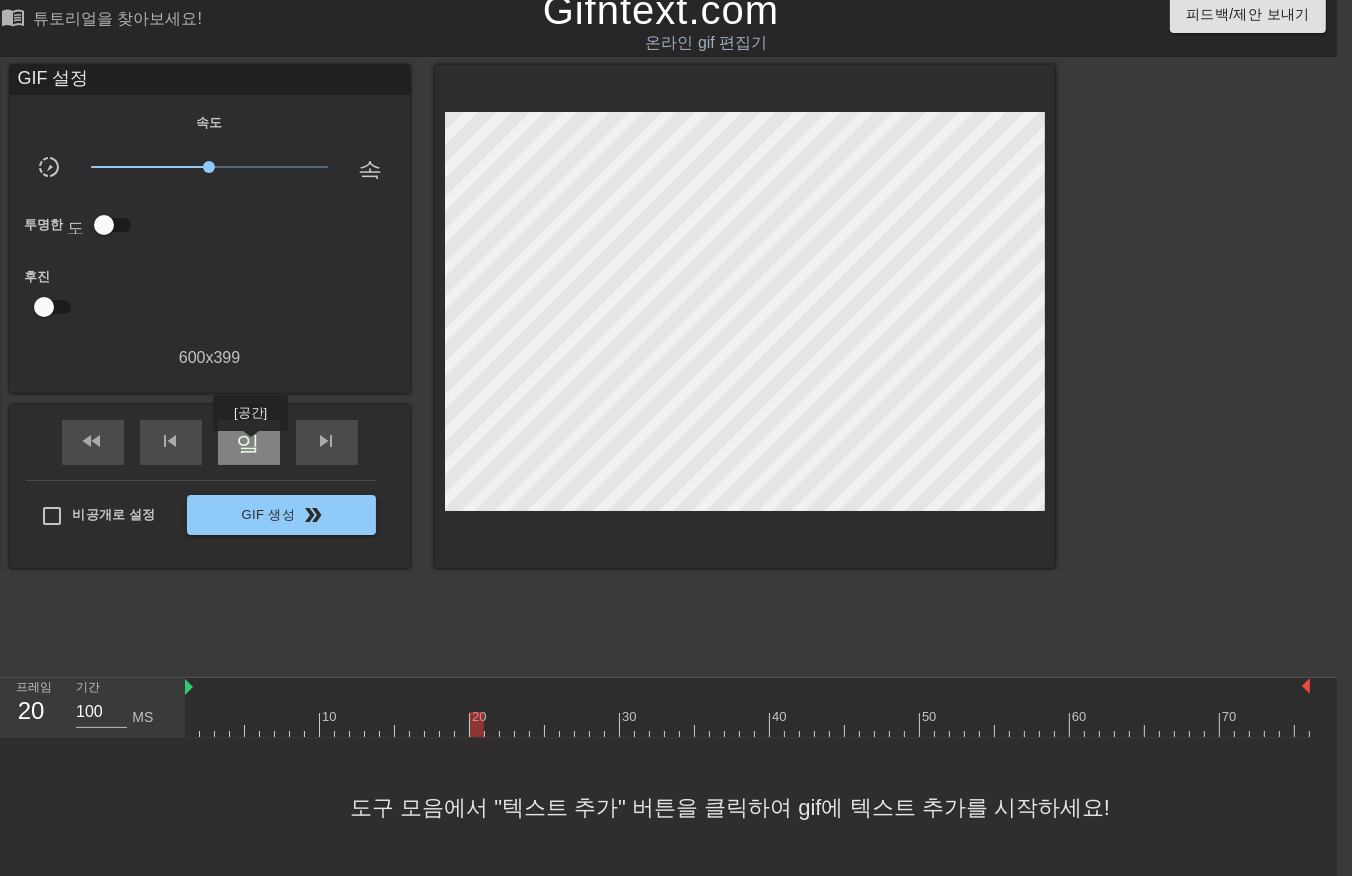 click on "일시 중지" at bounding box center (249, 441) 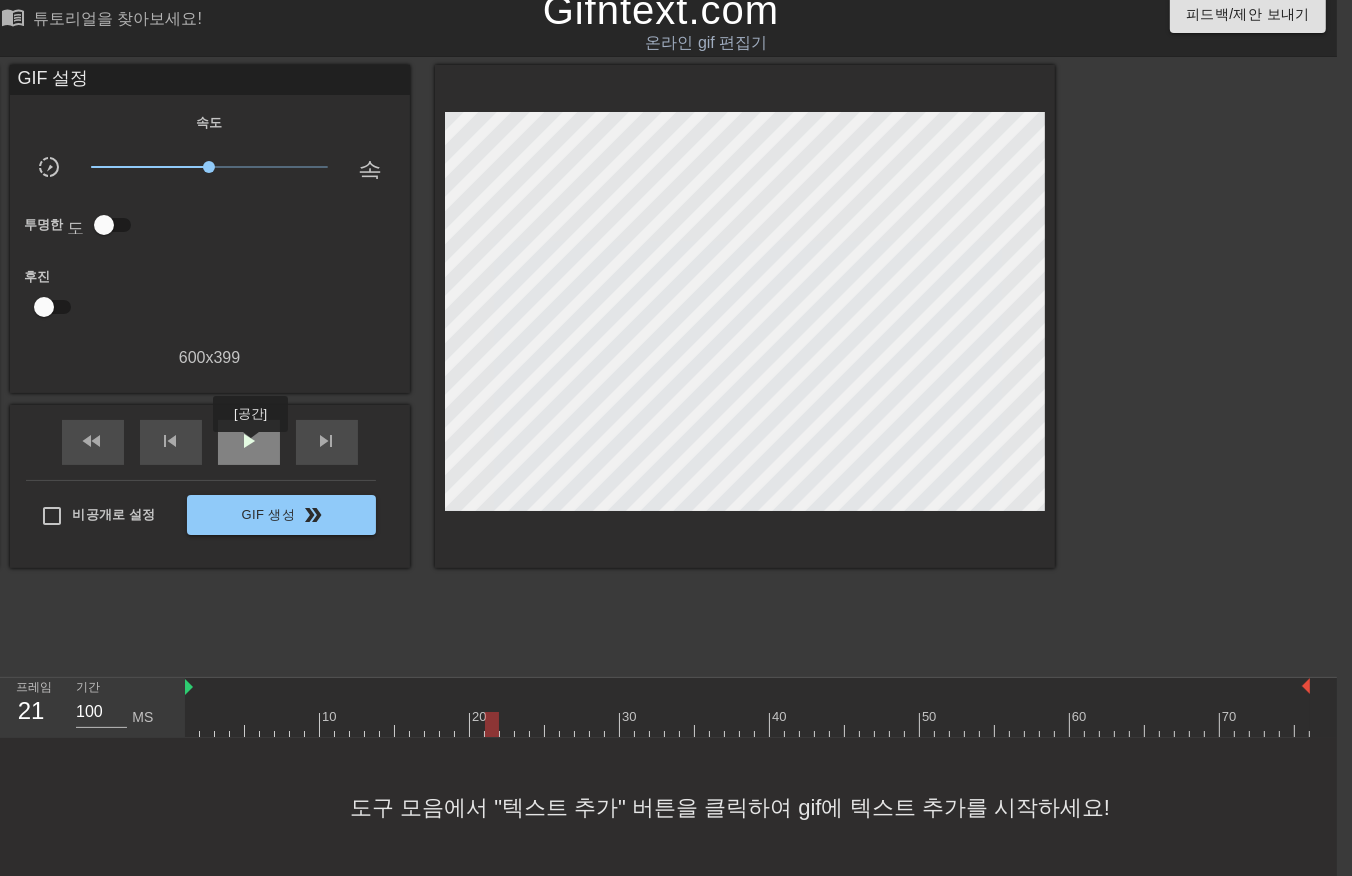 click on "play_arrow" at bounding box center [249, 441] 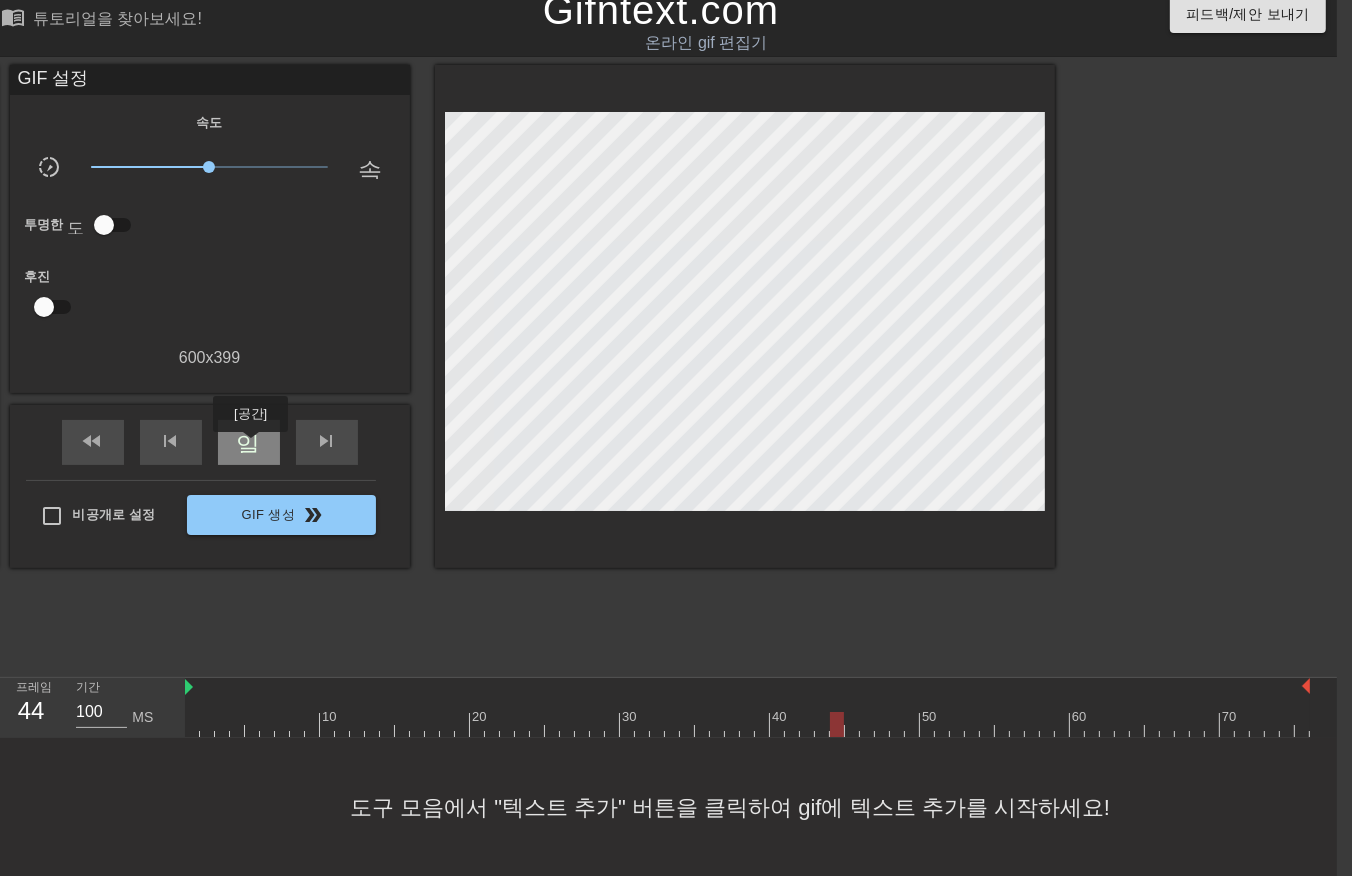 click on "일시 중지" at bounding box center [249, 441] 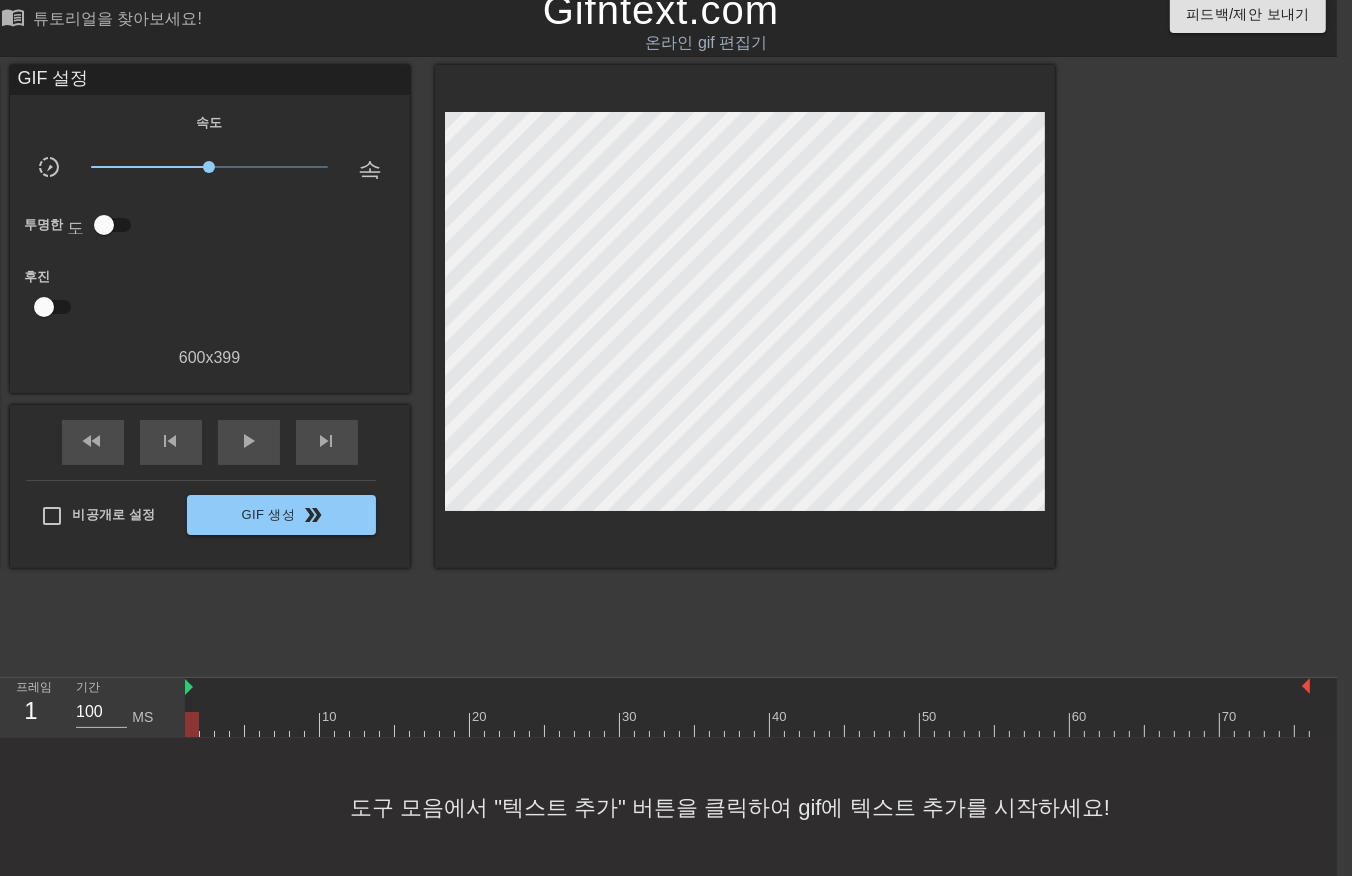 click on "10                                         20                                         30                                         40                                         50                                         60                                         70" at bounding box center (747, 707) 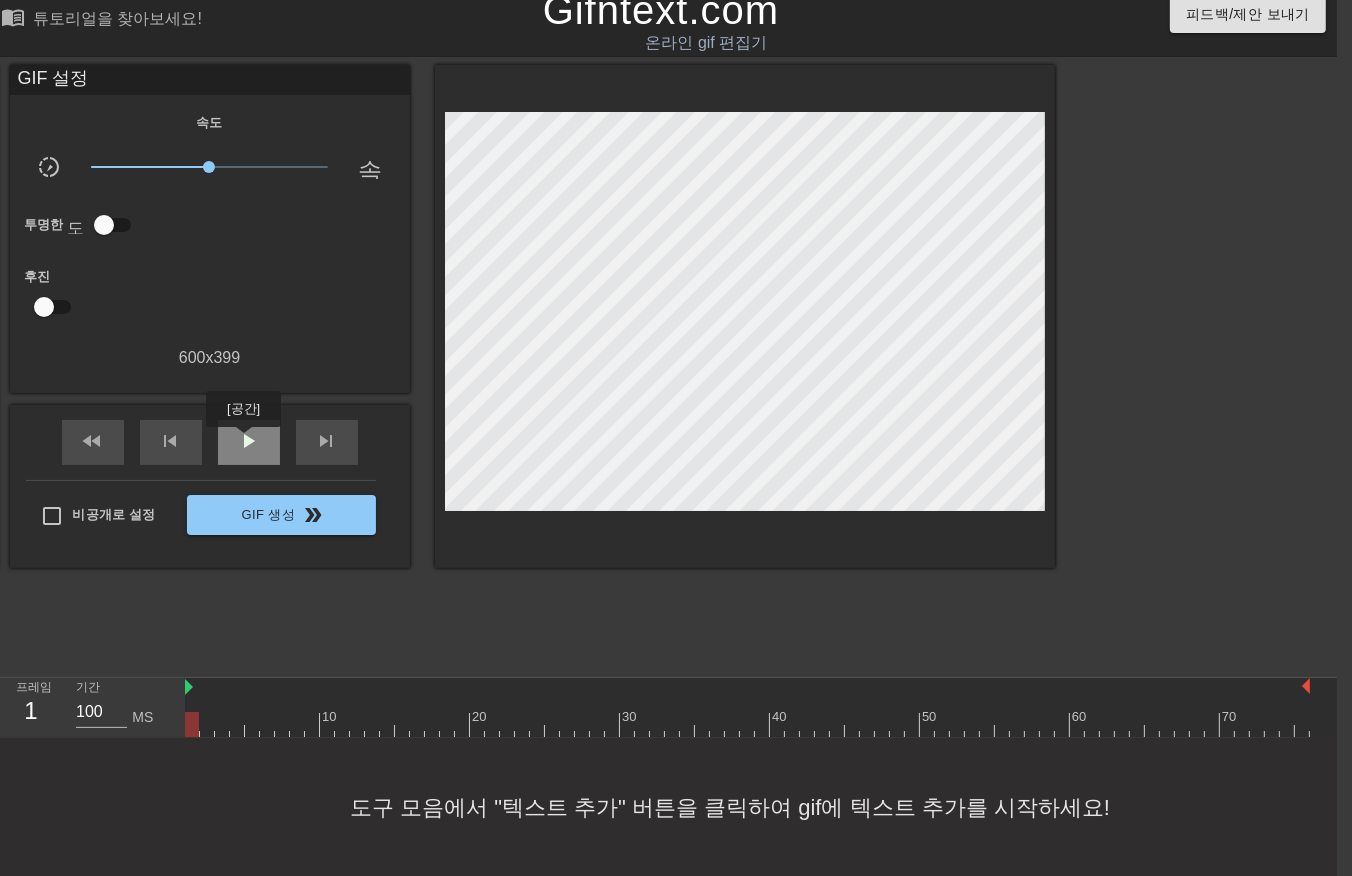 click on "play_arrow" at bounding box center [249, 441] 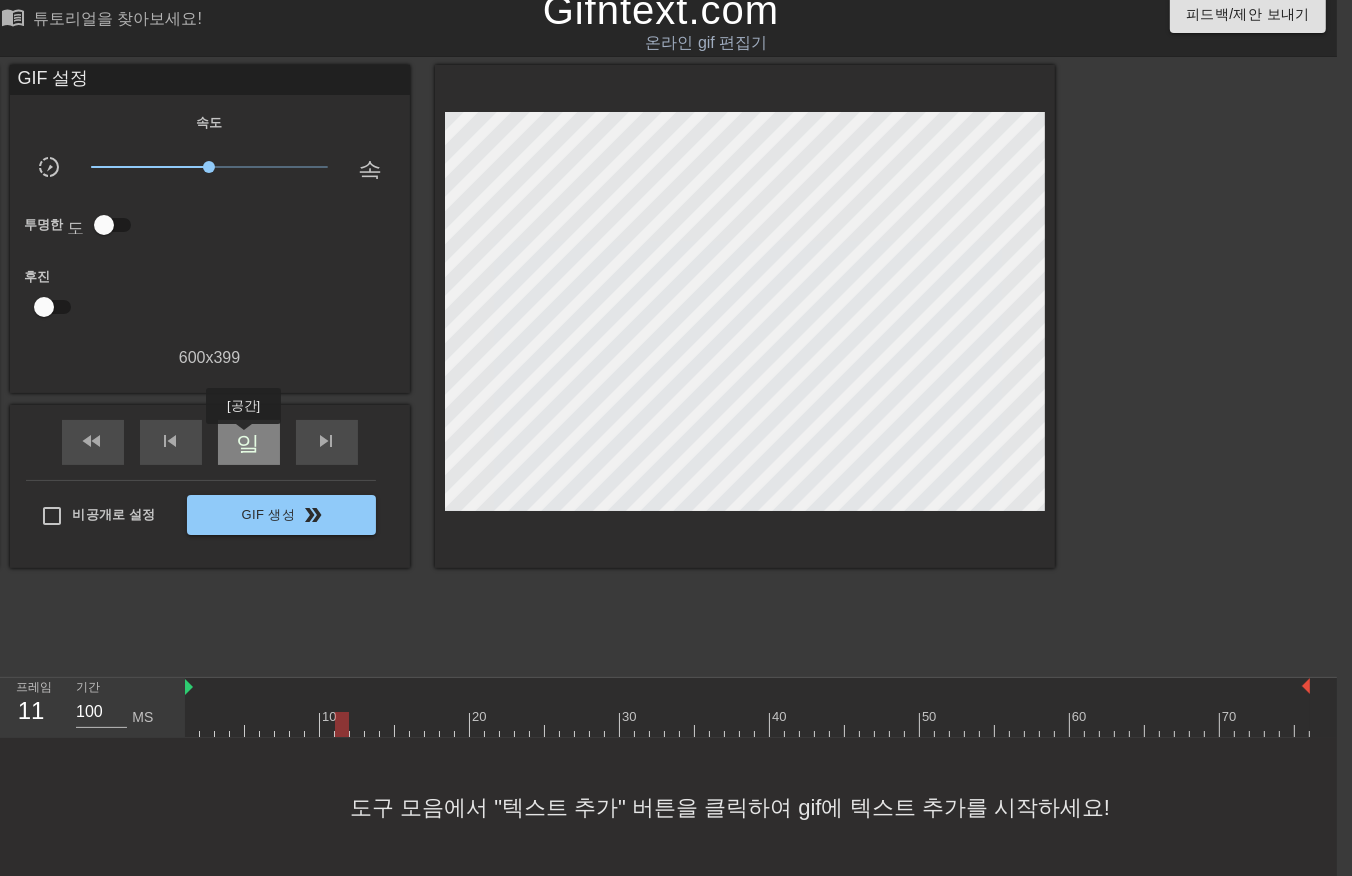 click on "일시 중지" at bounding box center (249, 441) 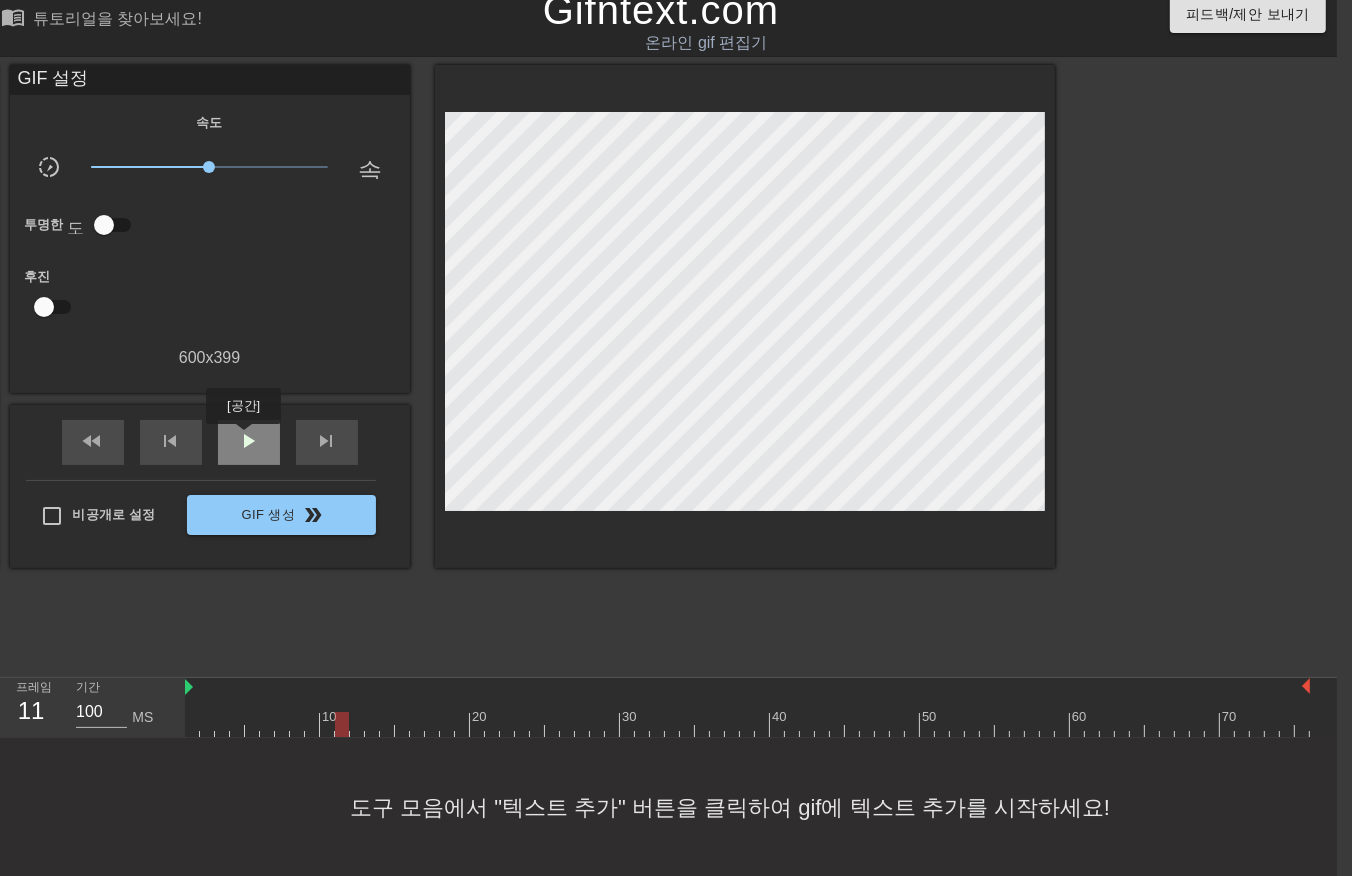 click on "play_arrow" at bounding box center [249, 441] 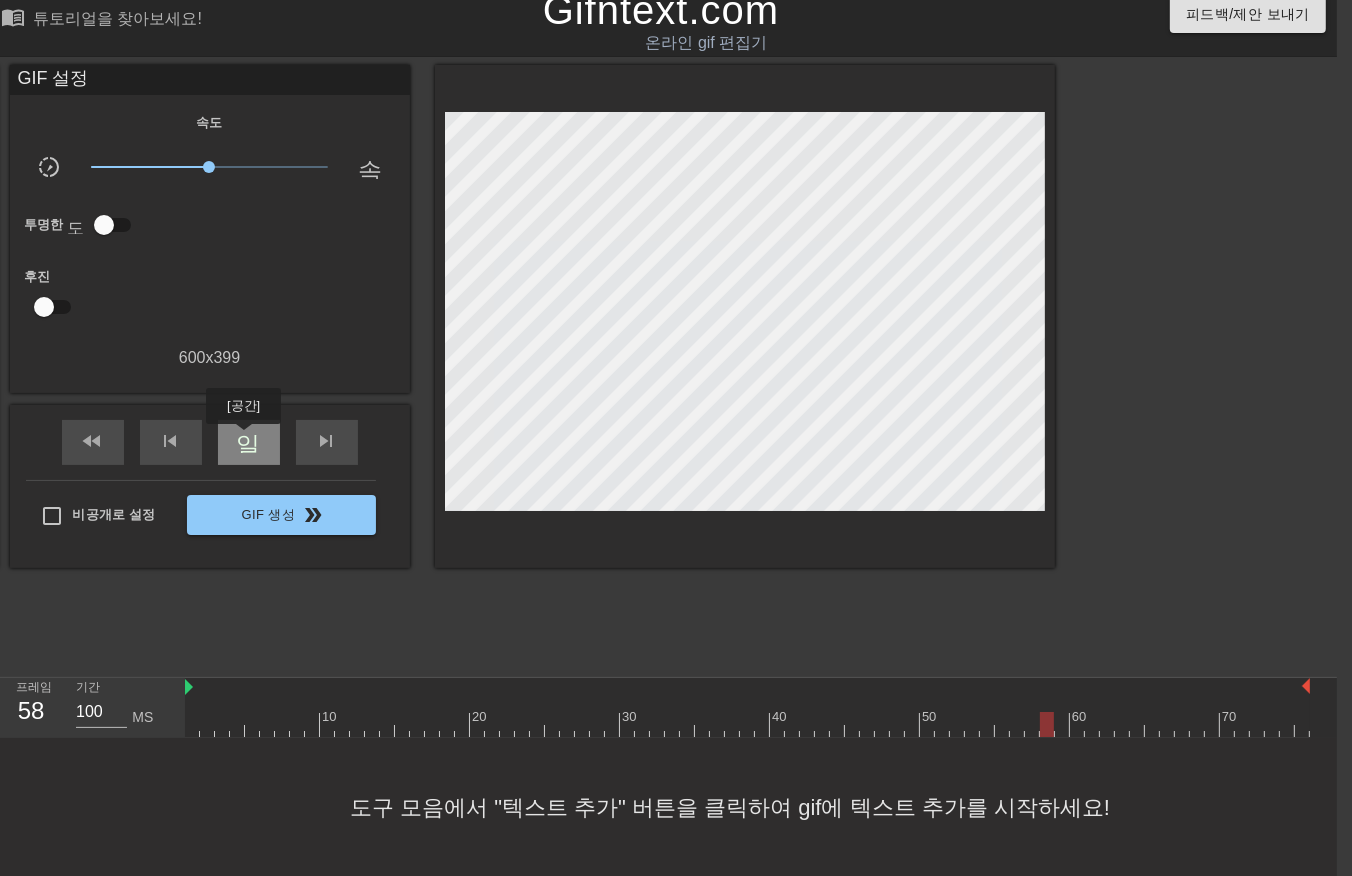 click on "일시 중지" at bounding box center [249, 441] 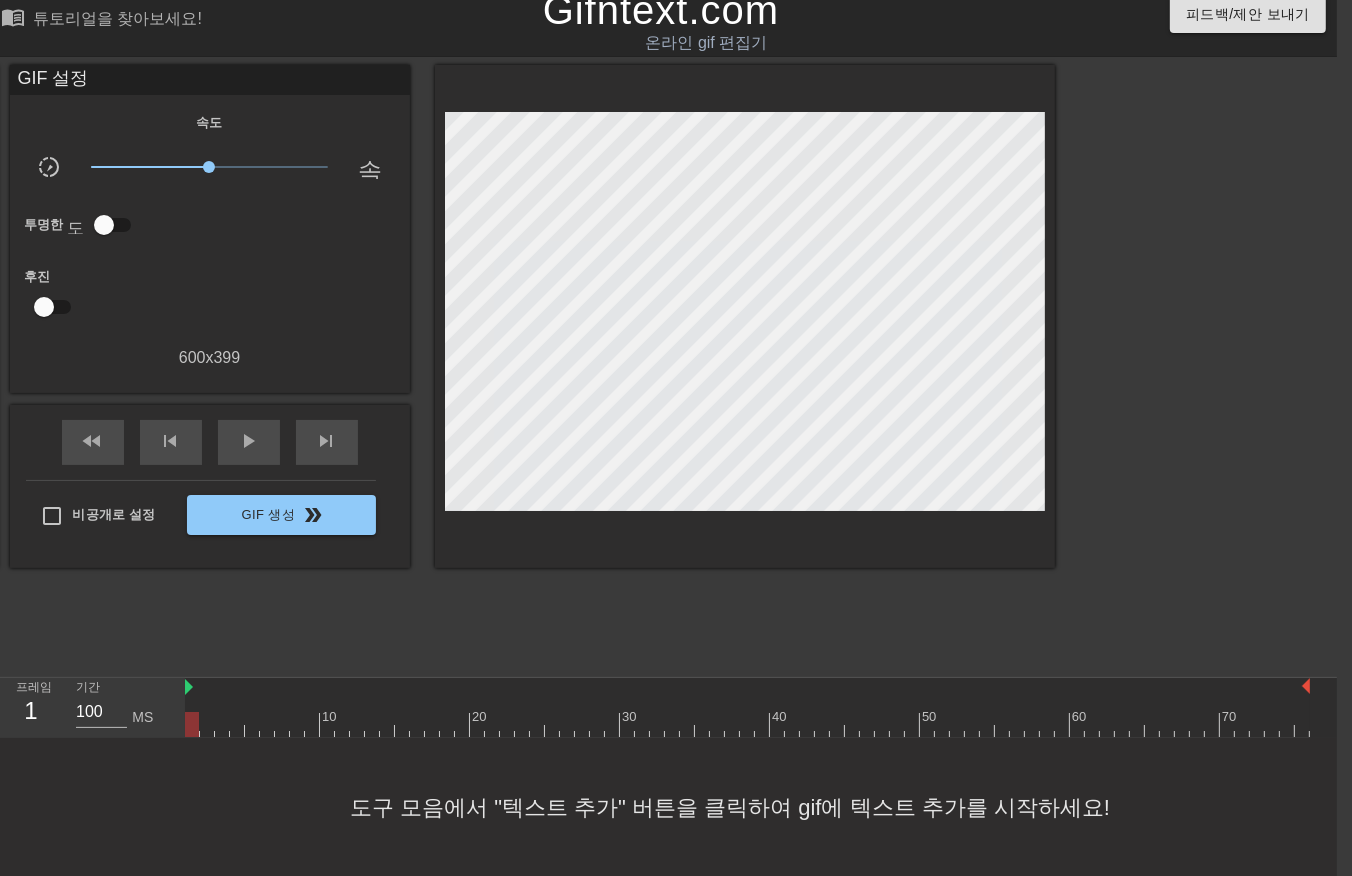 click at bounding box center [747, 724] 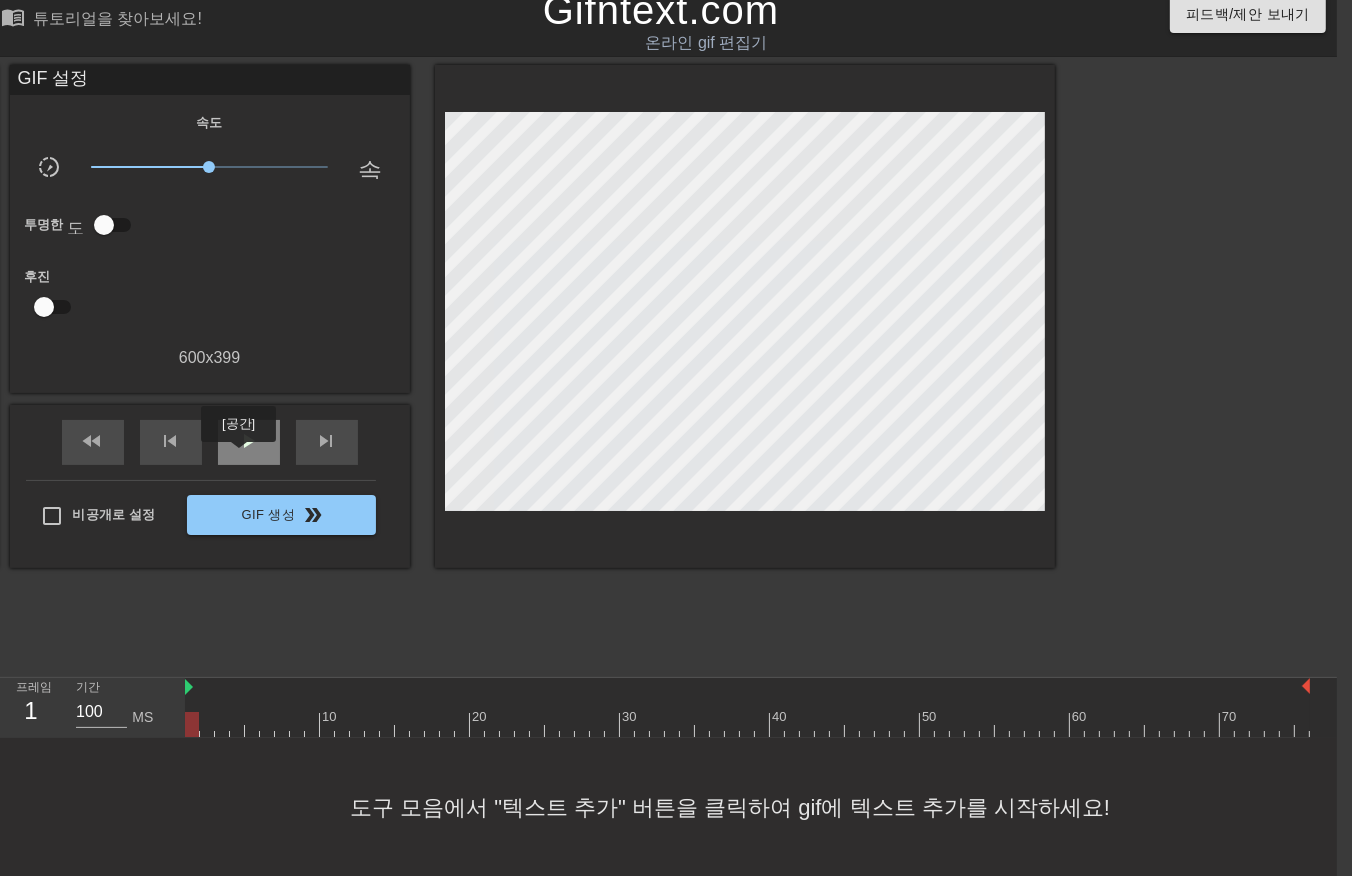 click on "play_arrow" at bounding box center (249, 442) 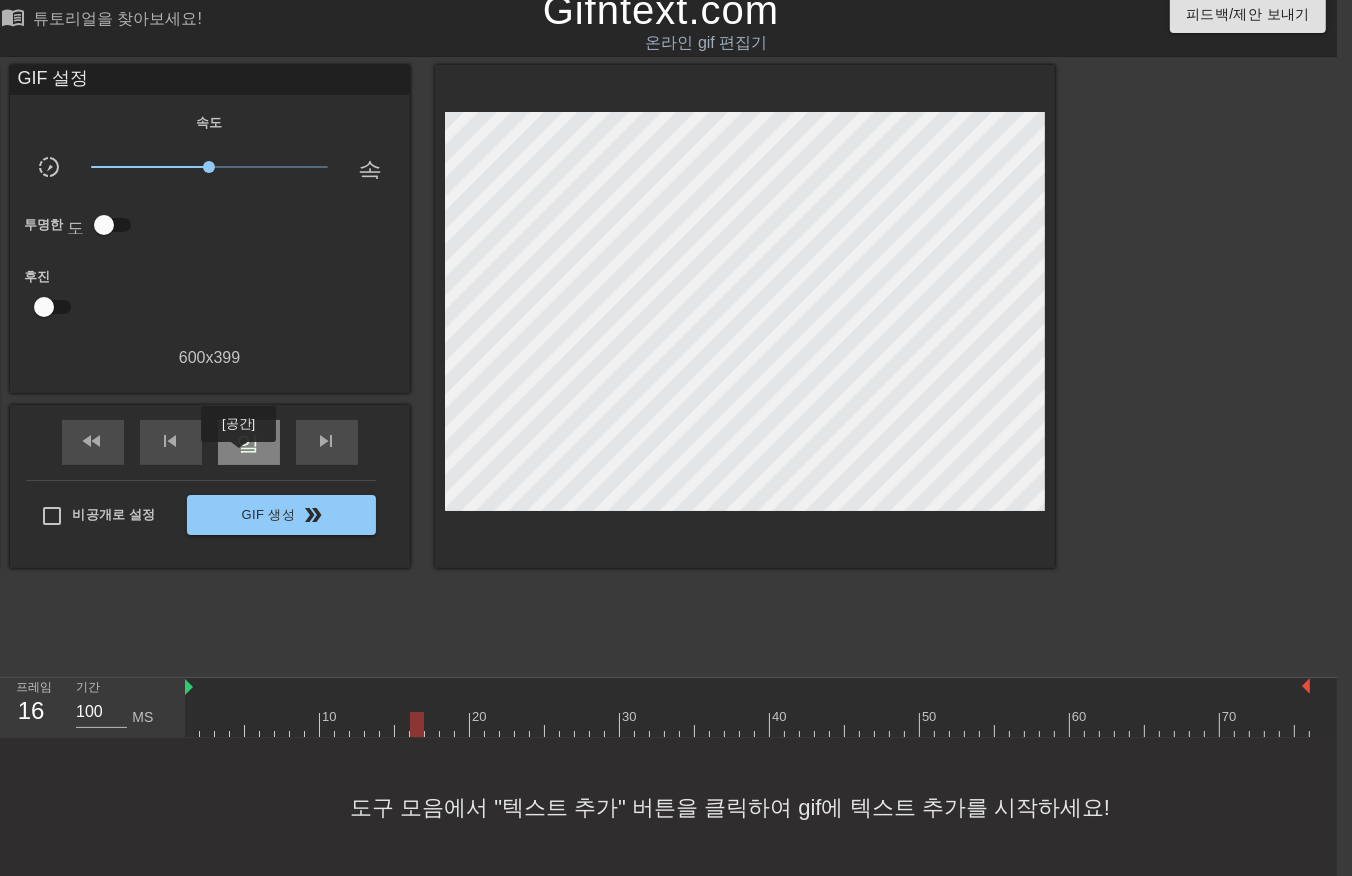 click on "일시 중지" at bounding box center [249, 442] 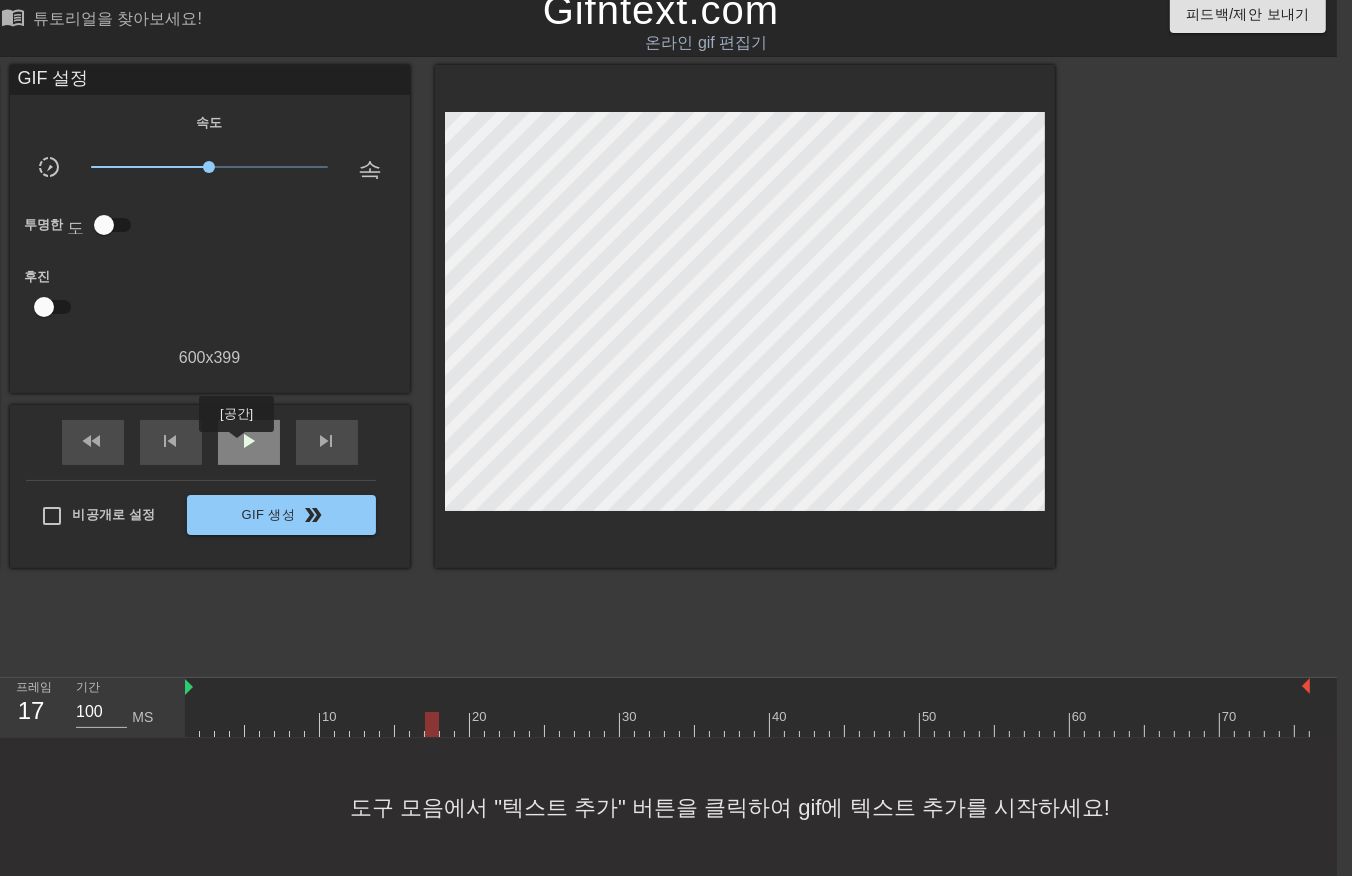 click on "play_arrow" at bounding box center (249, 441) 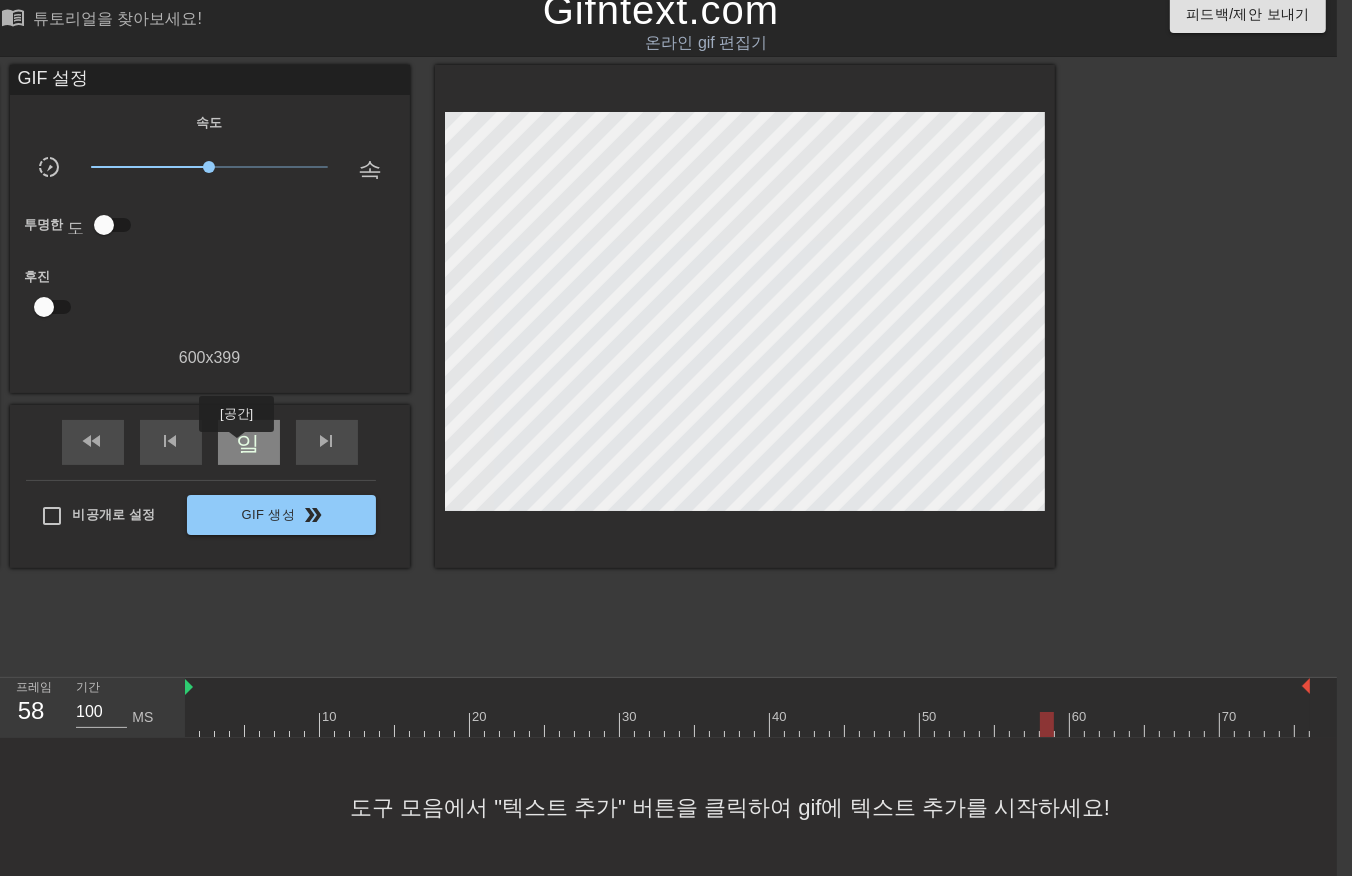 click on "일시 중지" at bounding box center (249, 441) 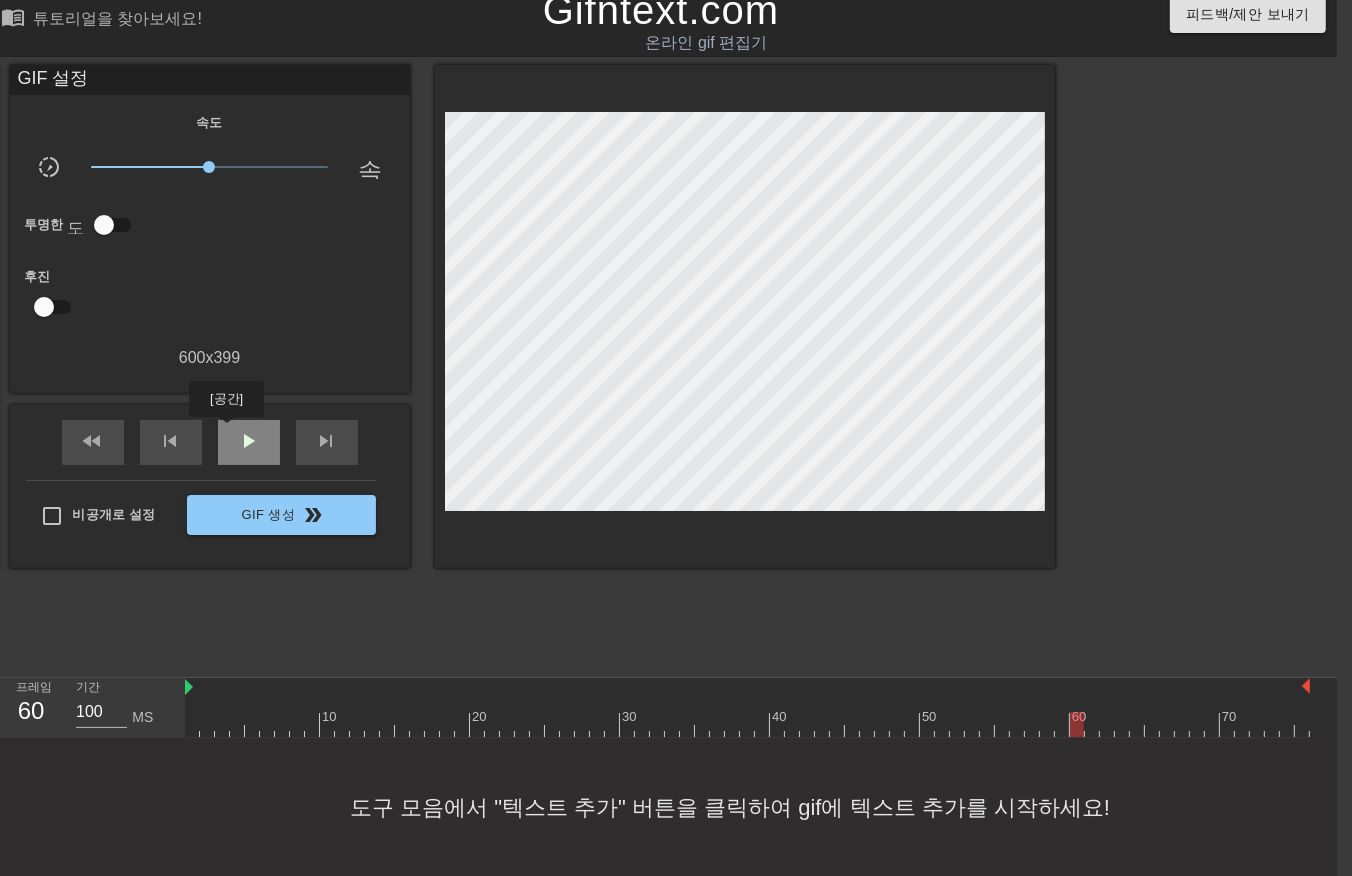 click on "play_arrow" at bounding box center [249, 442] 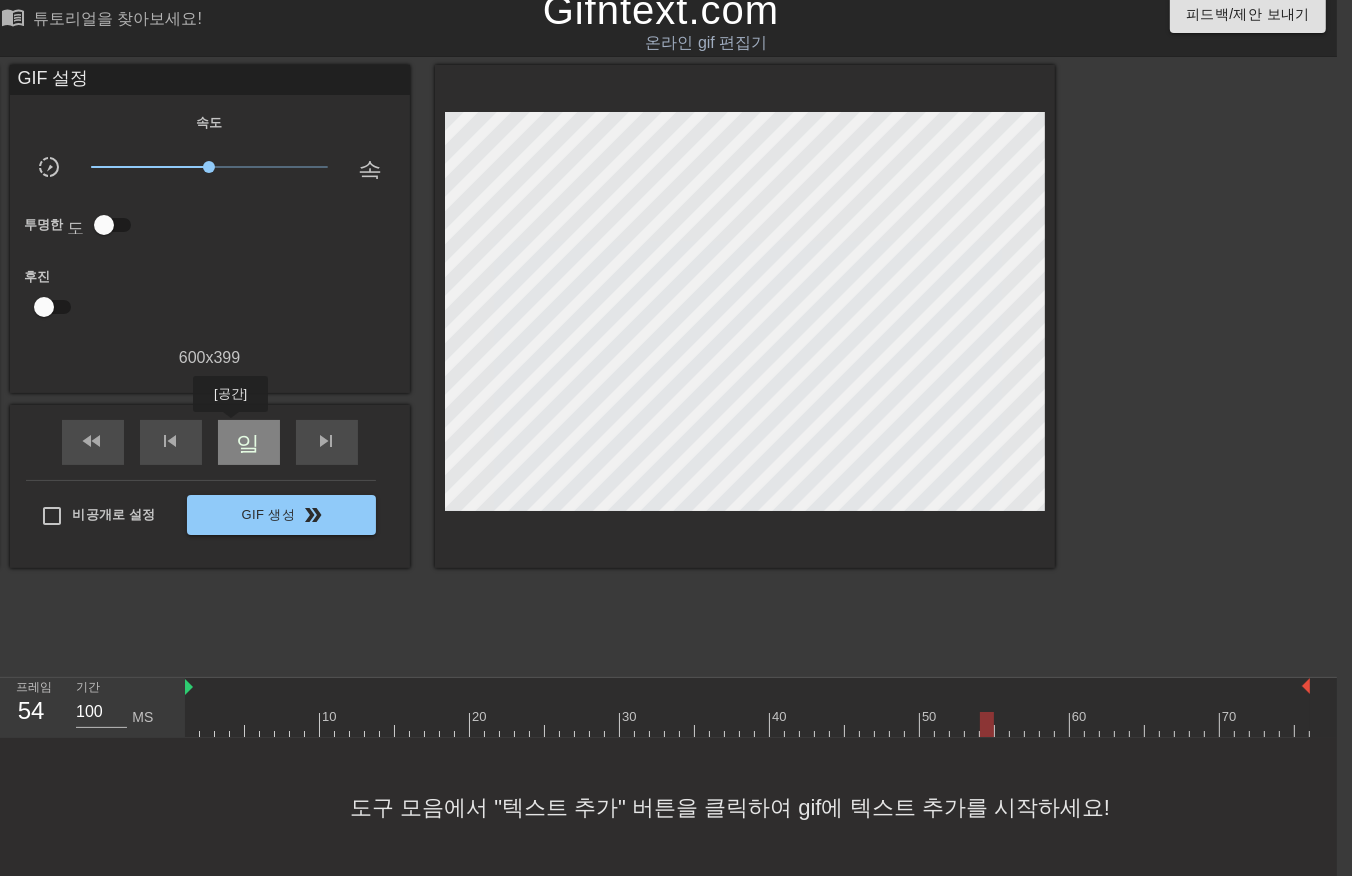 click on "일시 중지" at bounding box center [249, 442] 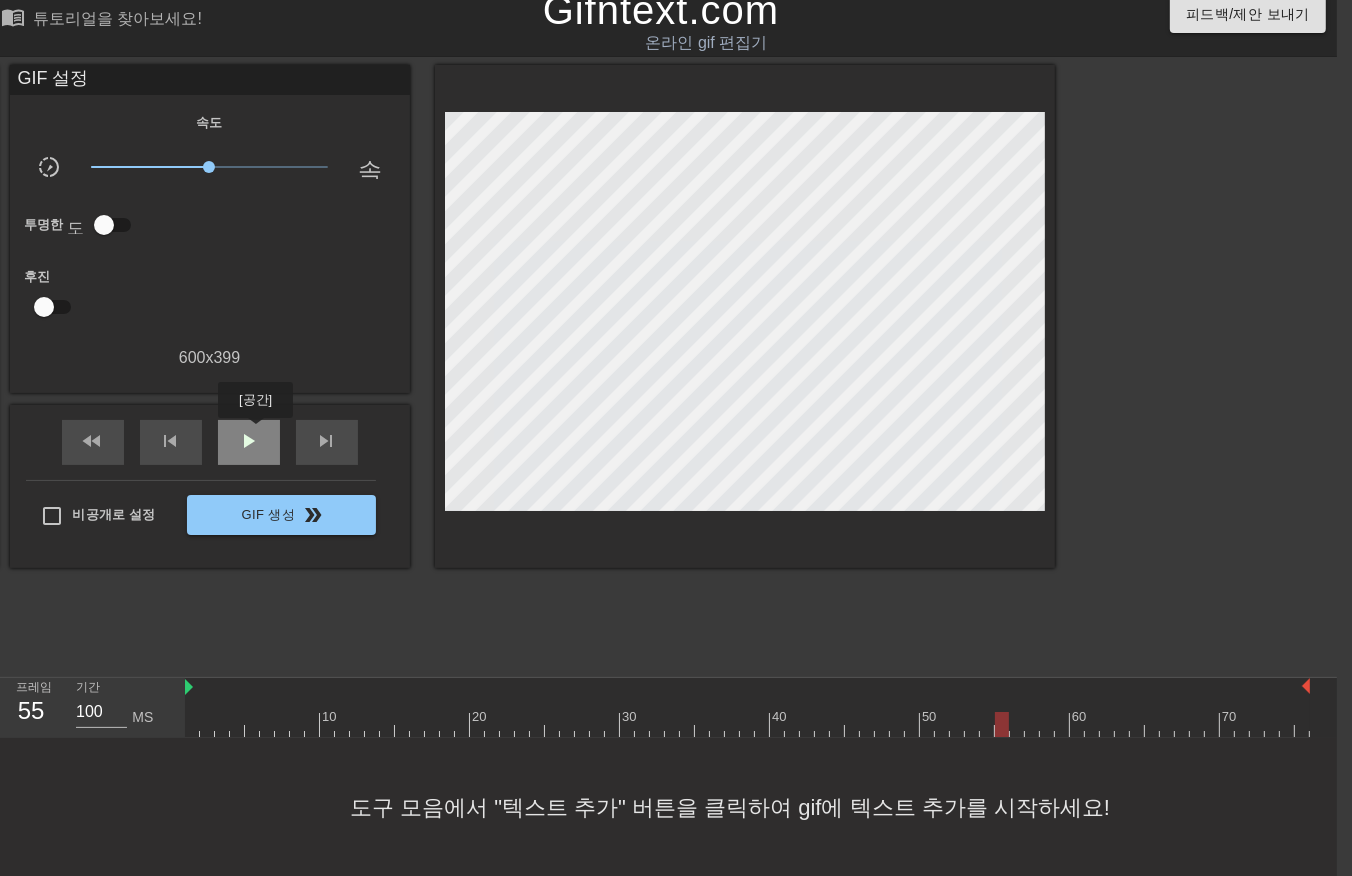 click on "play_arrow" at bounding box center [249, 441] 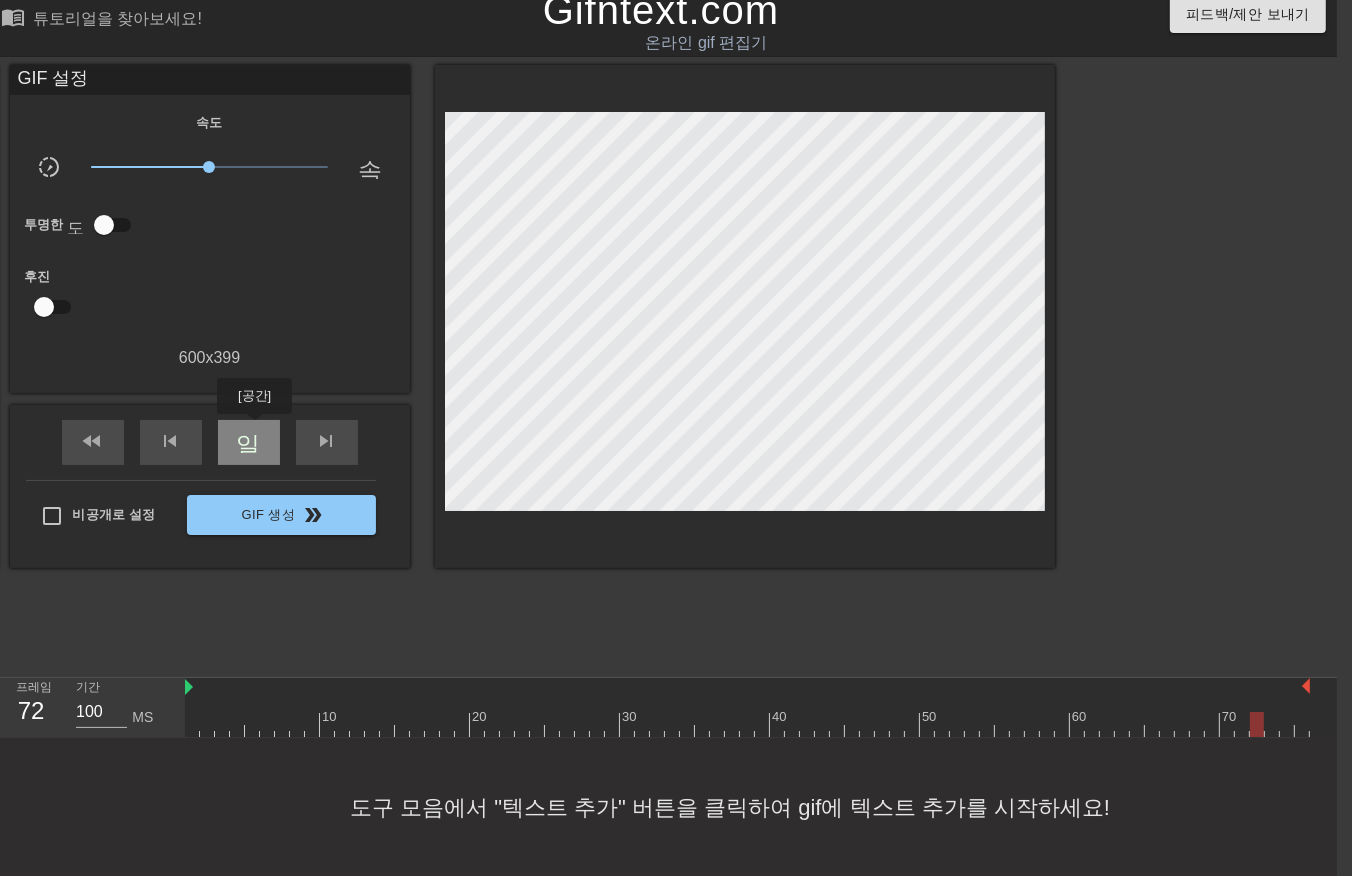 click on "일시 중지" at bounding box center [249, 441] 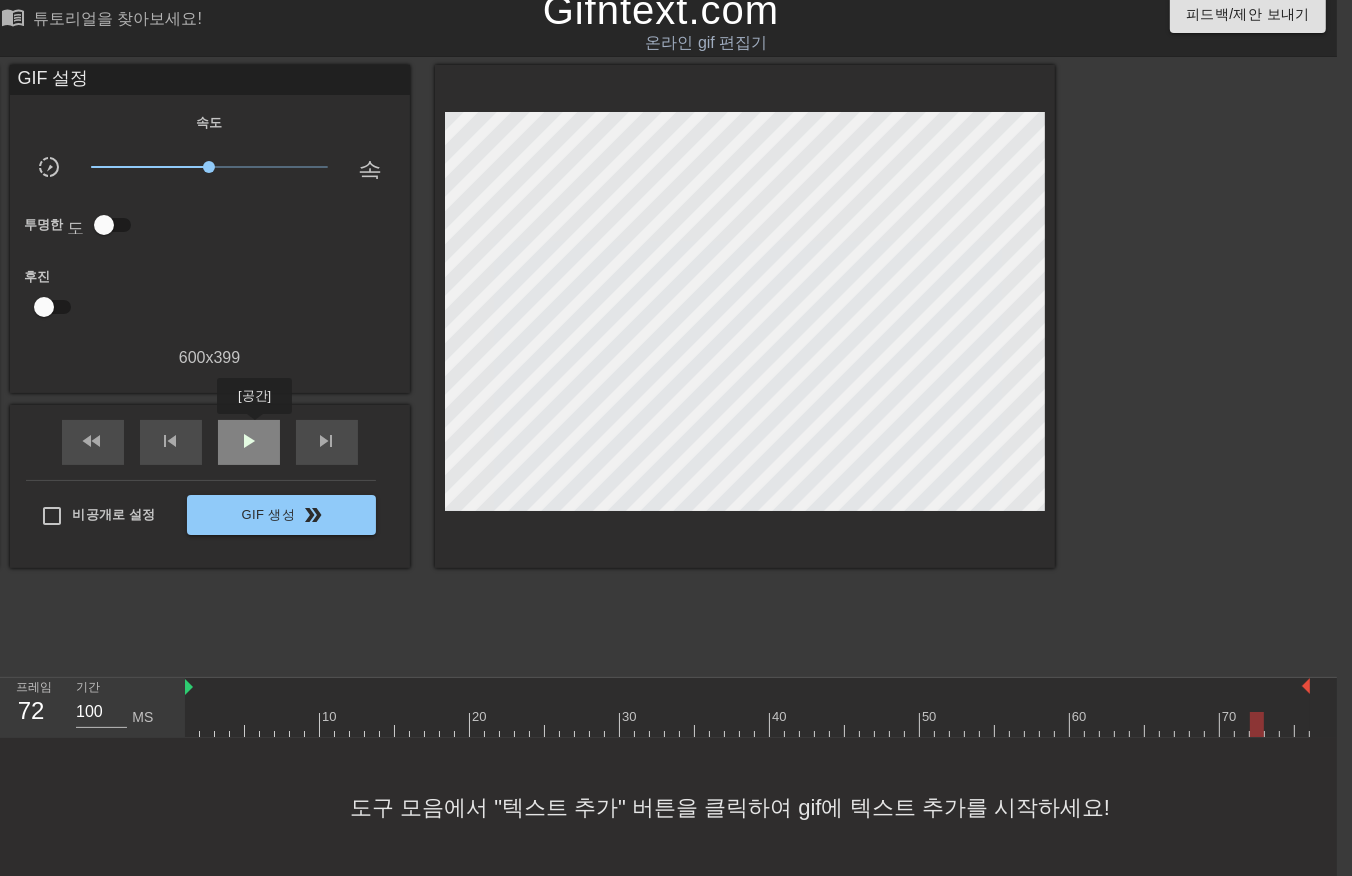 click on "play_arrow" at bounding box center [249, 441] 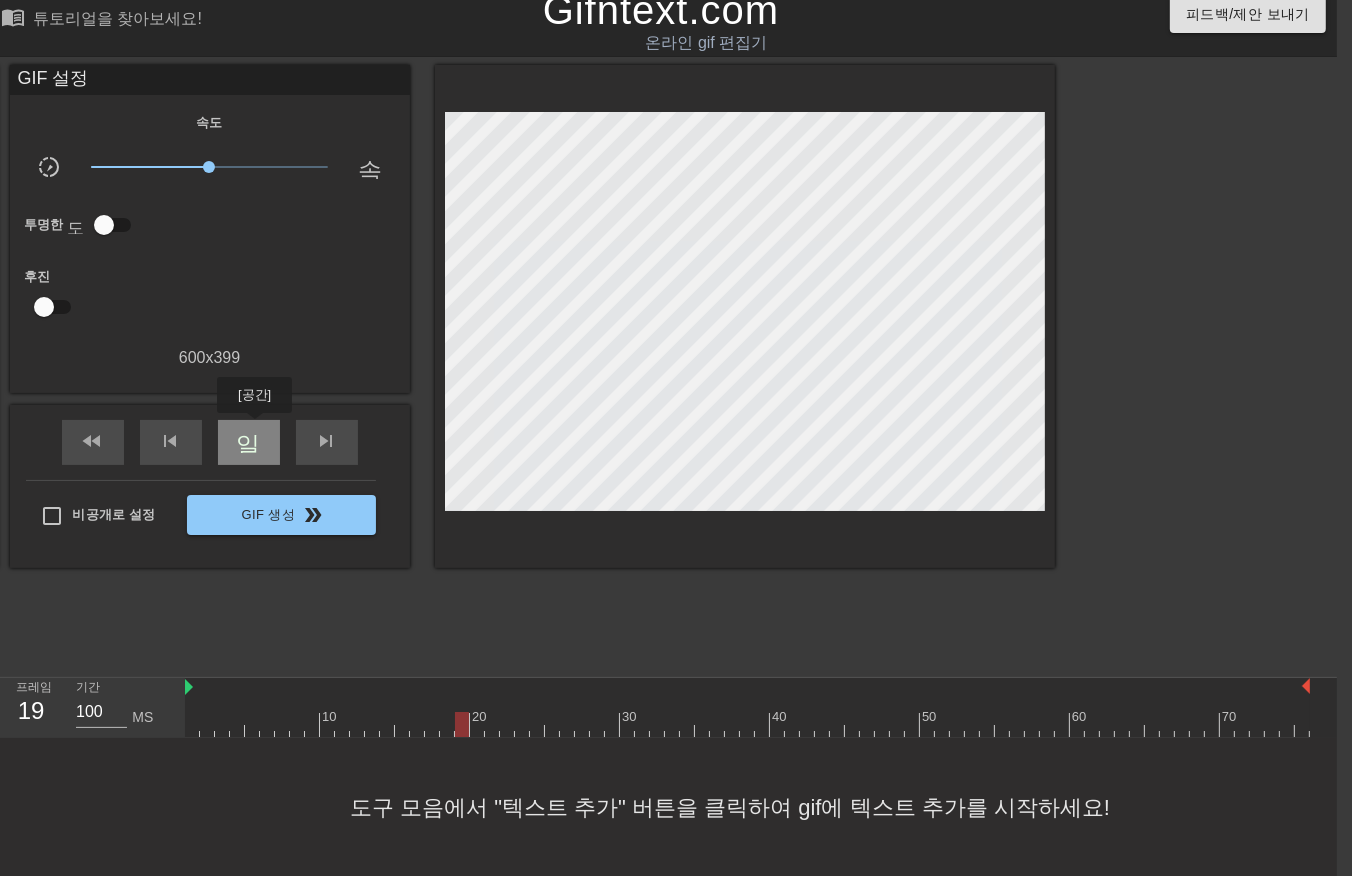 click on "일시 중지" at bounding box center [249, 441] 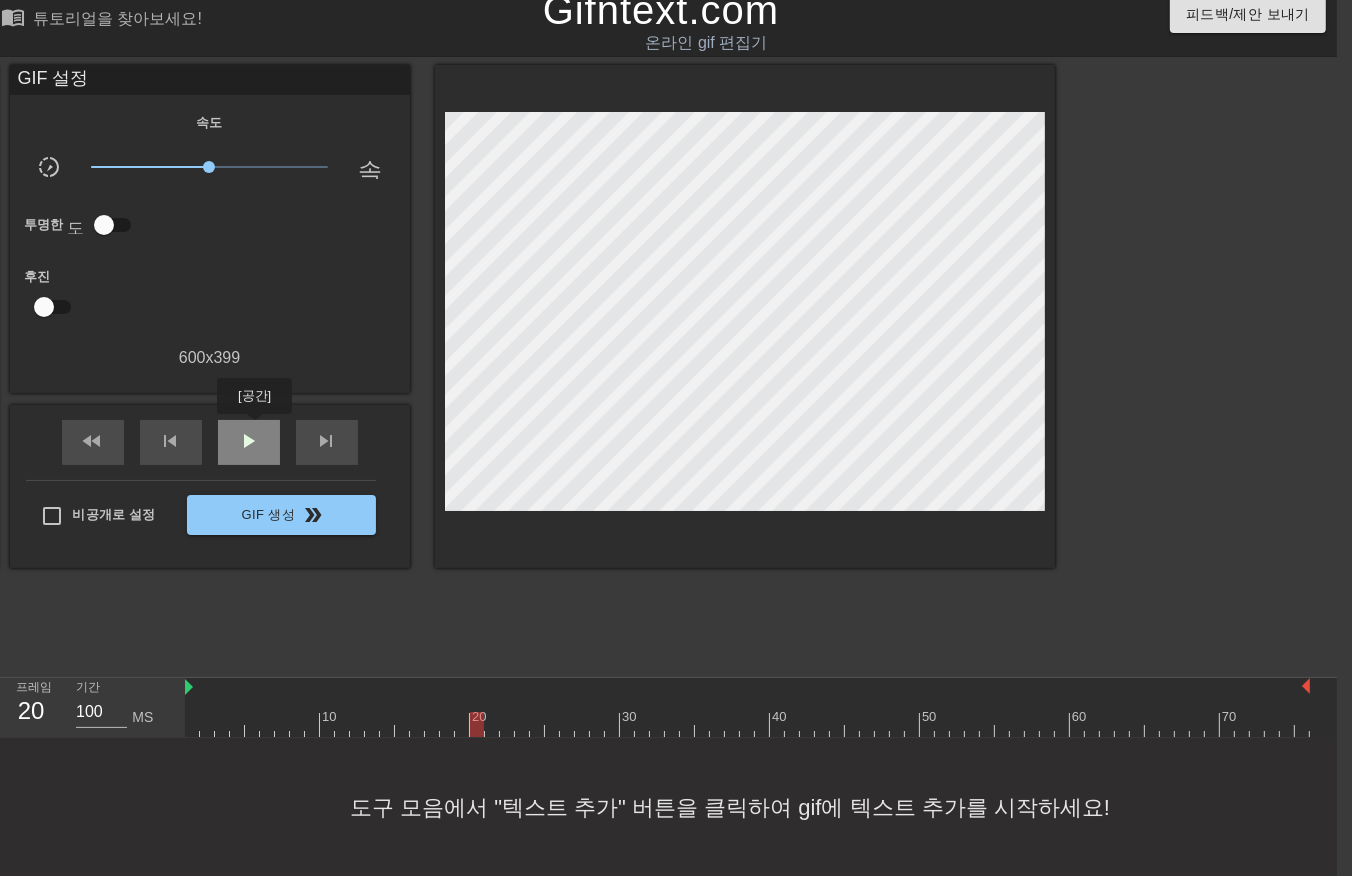 click on "play_arrow" at bounding box center [249, 441] 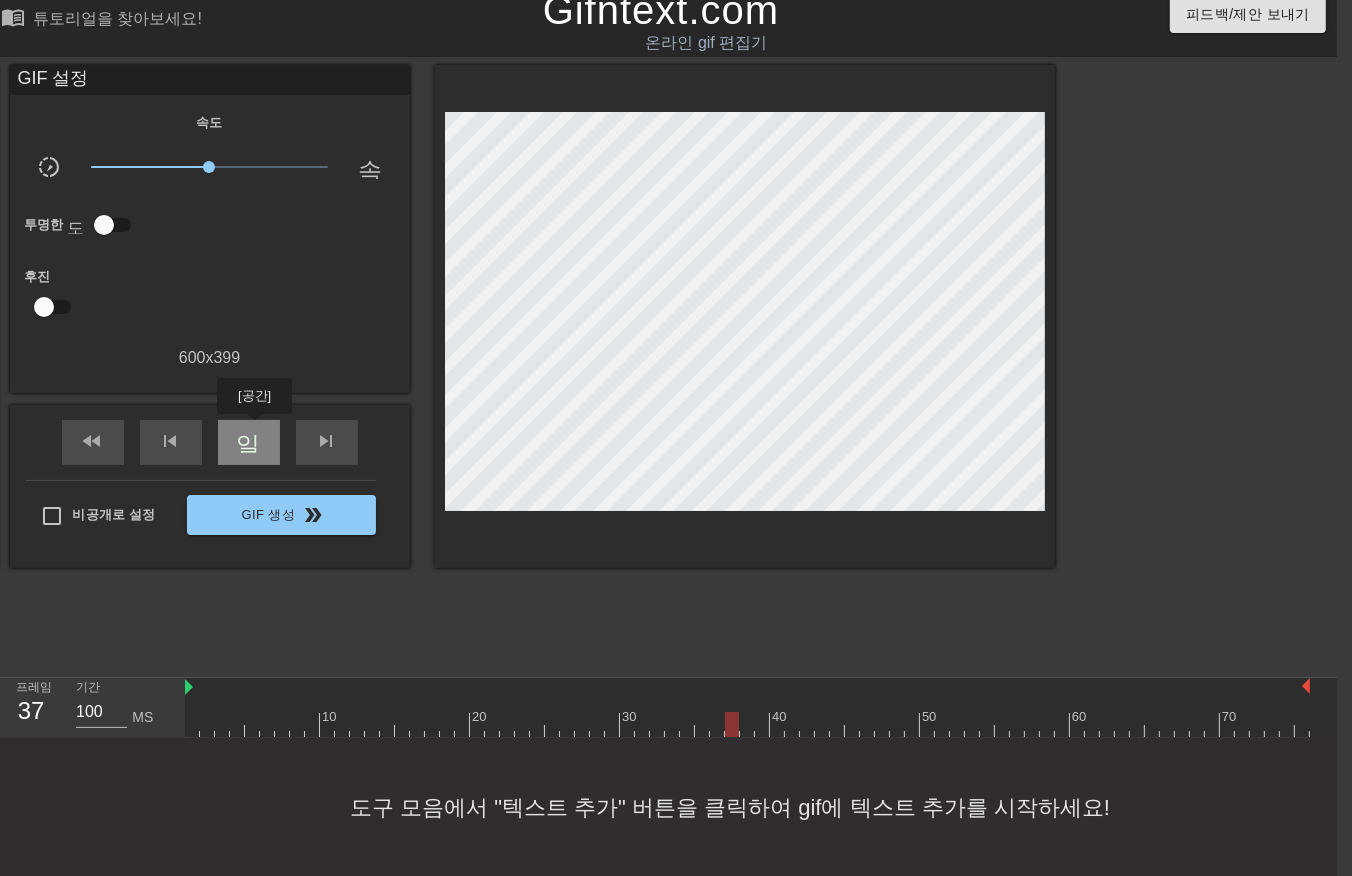 click on "일시 중지" at bounding box center (249, 441) 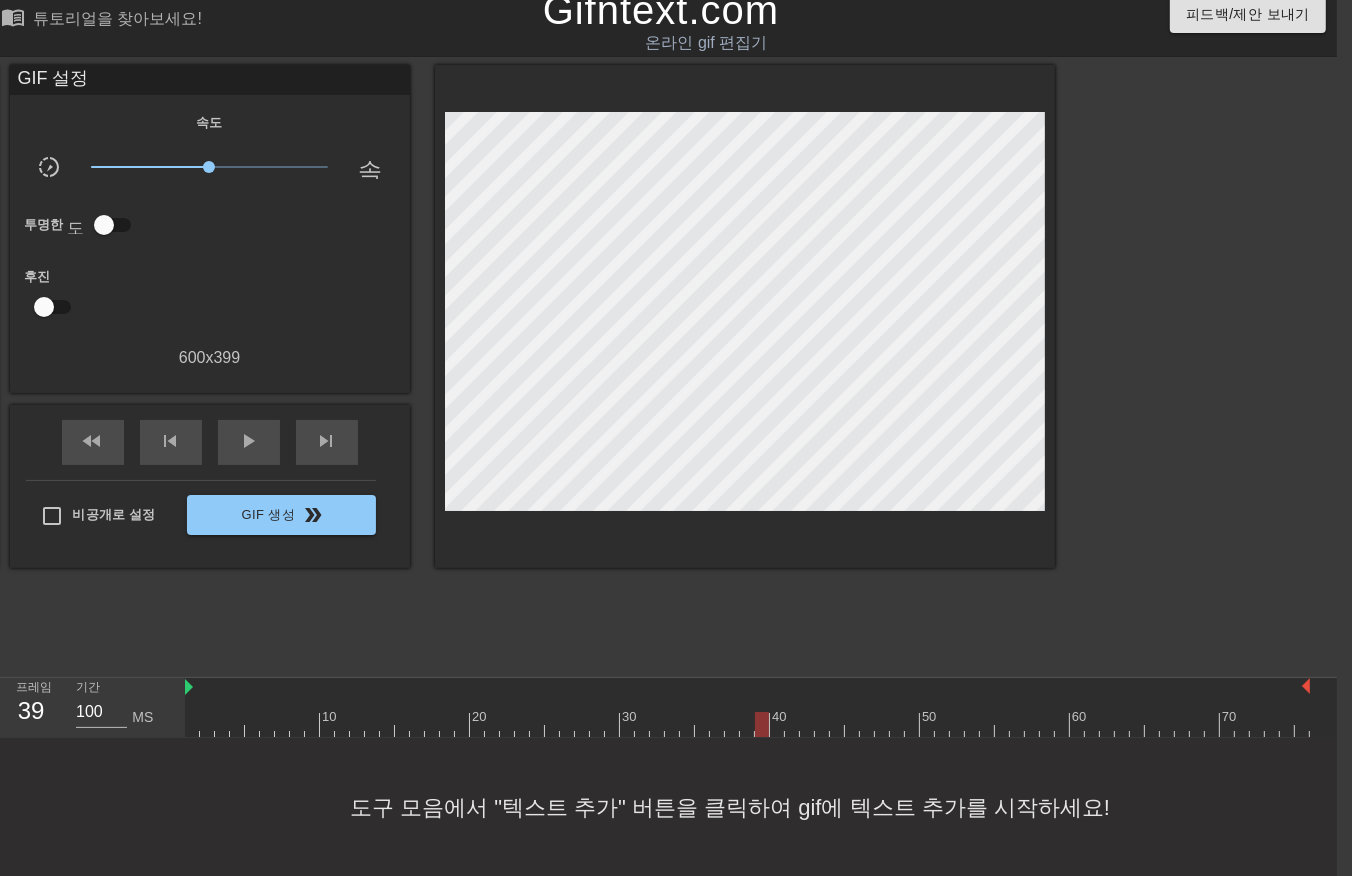 click at bounding box center (747, 724) 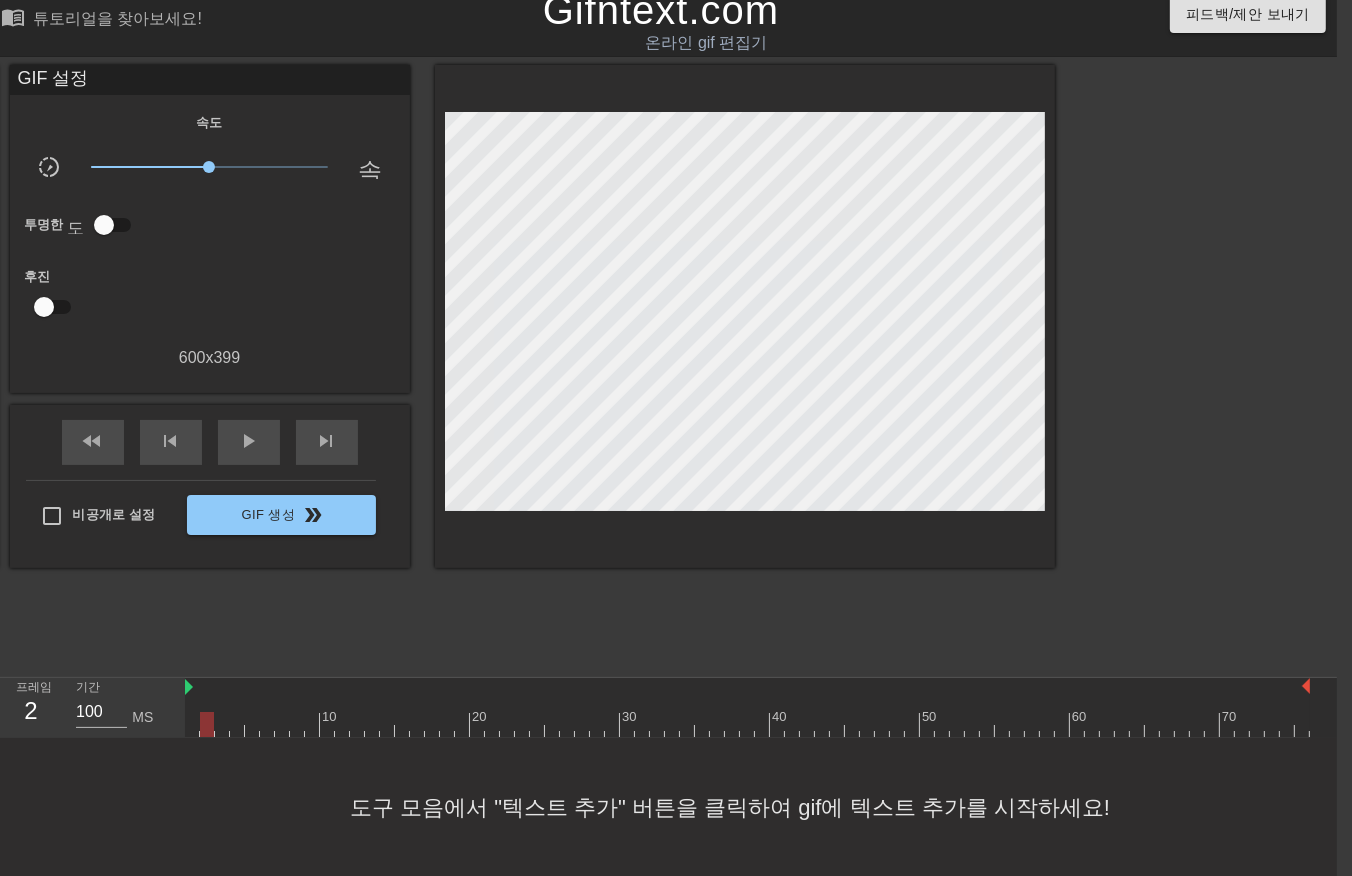 click at bounding box center [747, 724] 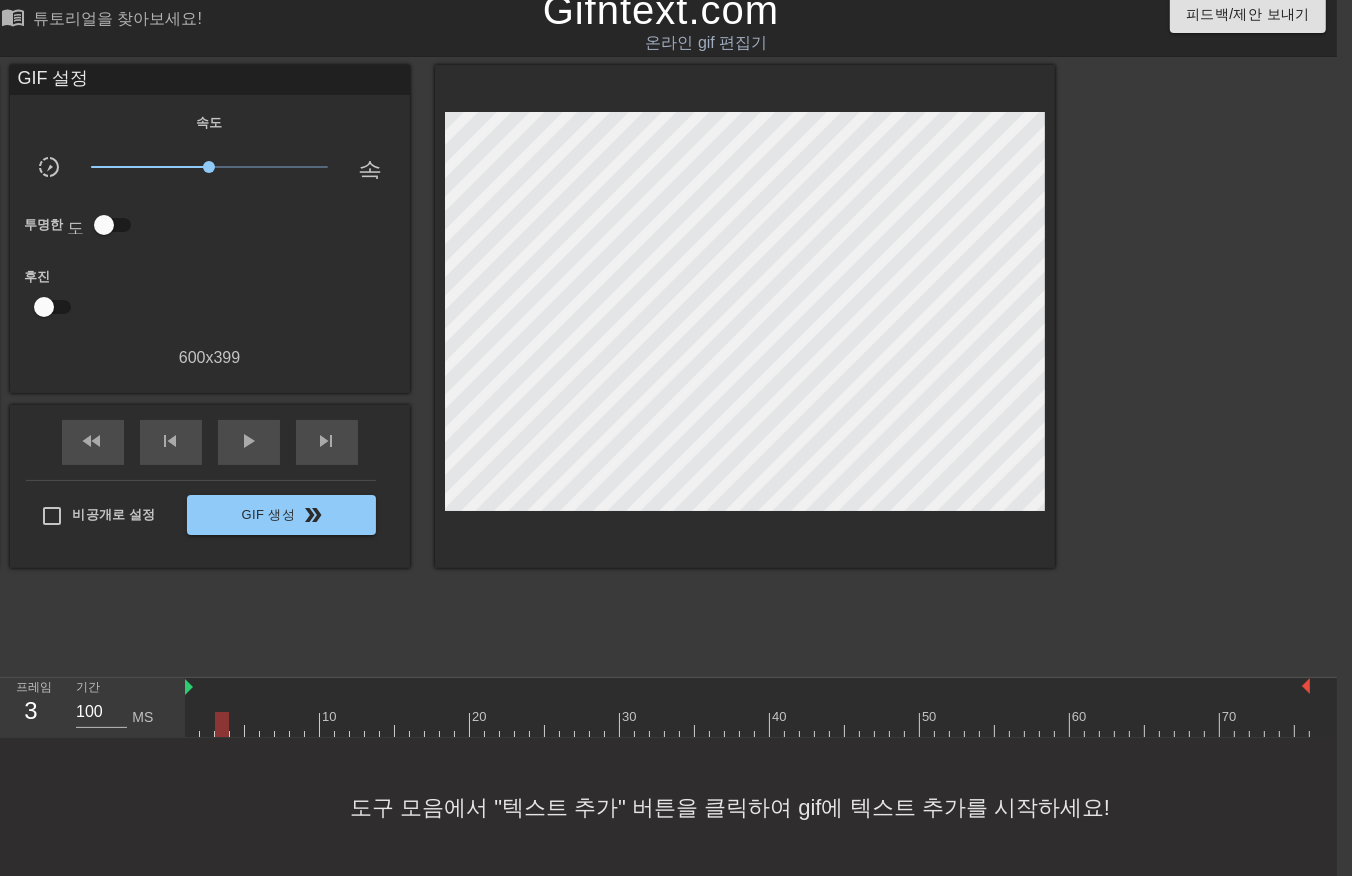 click at bounding box center [747, 724] 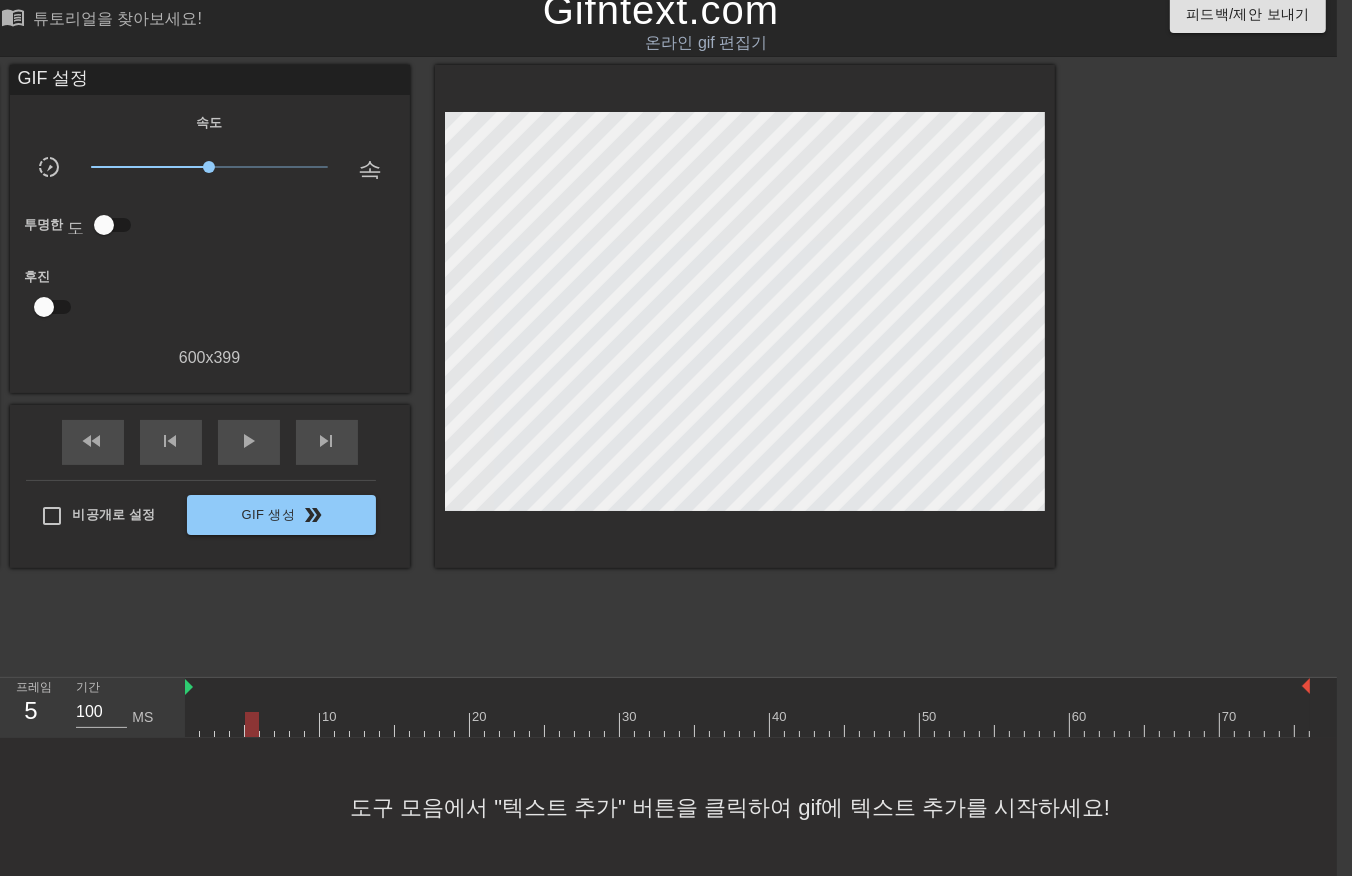 click at bounding box center (252, 724) 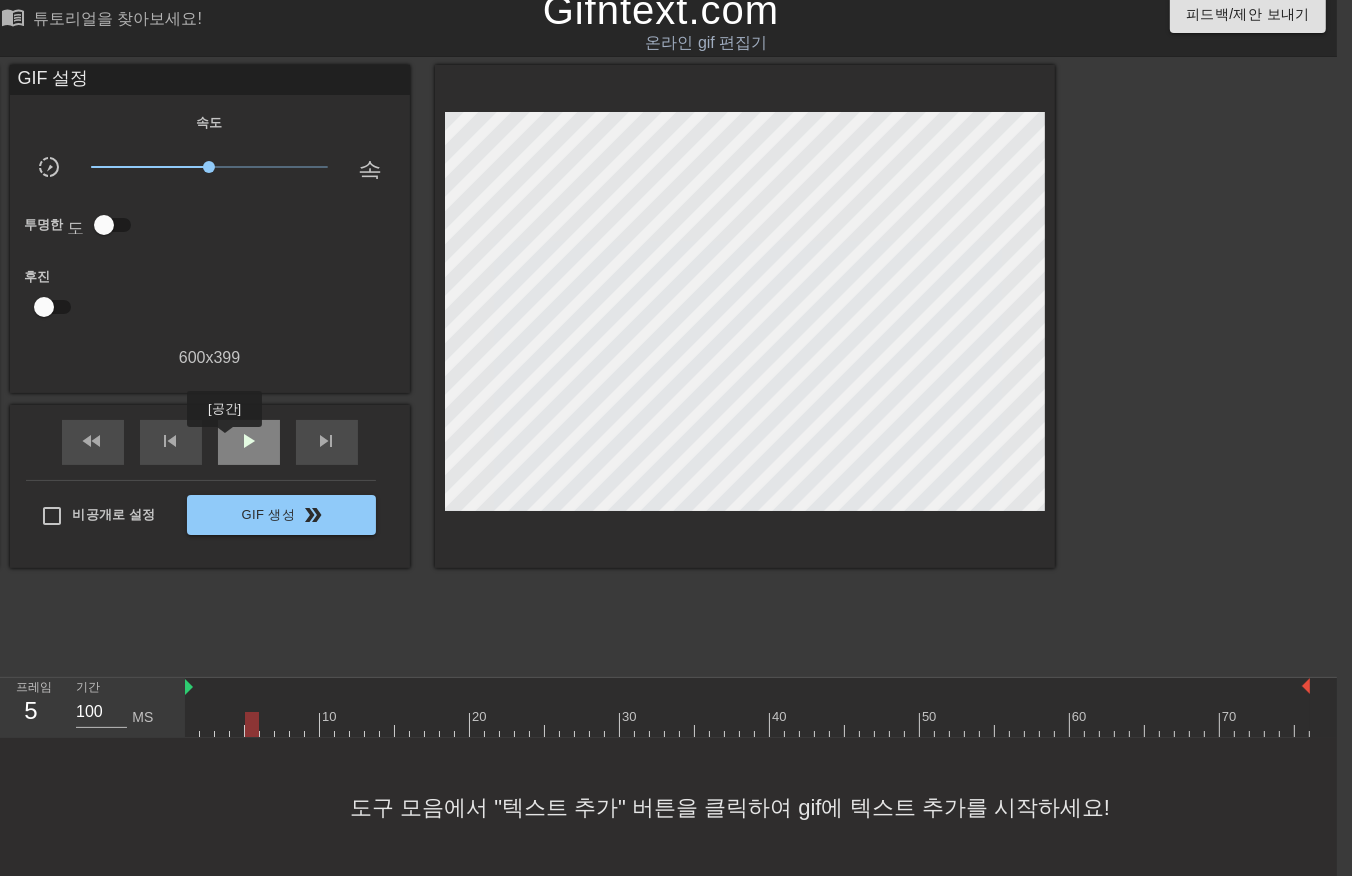 click on "play_arrow" at bounding box center (249, 442) 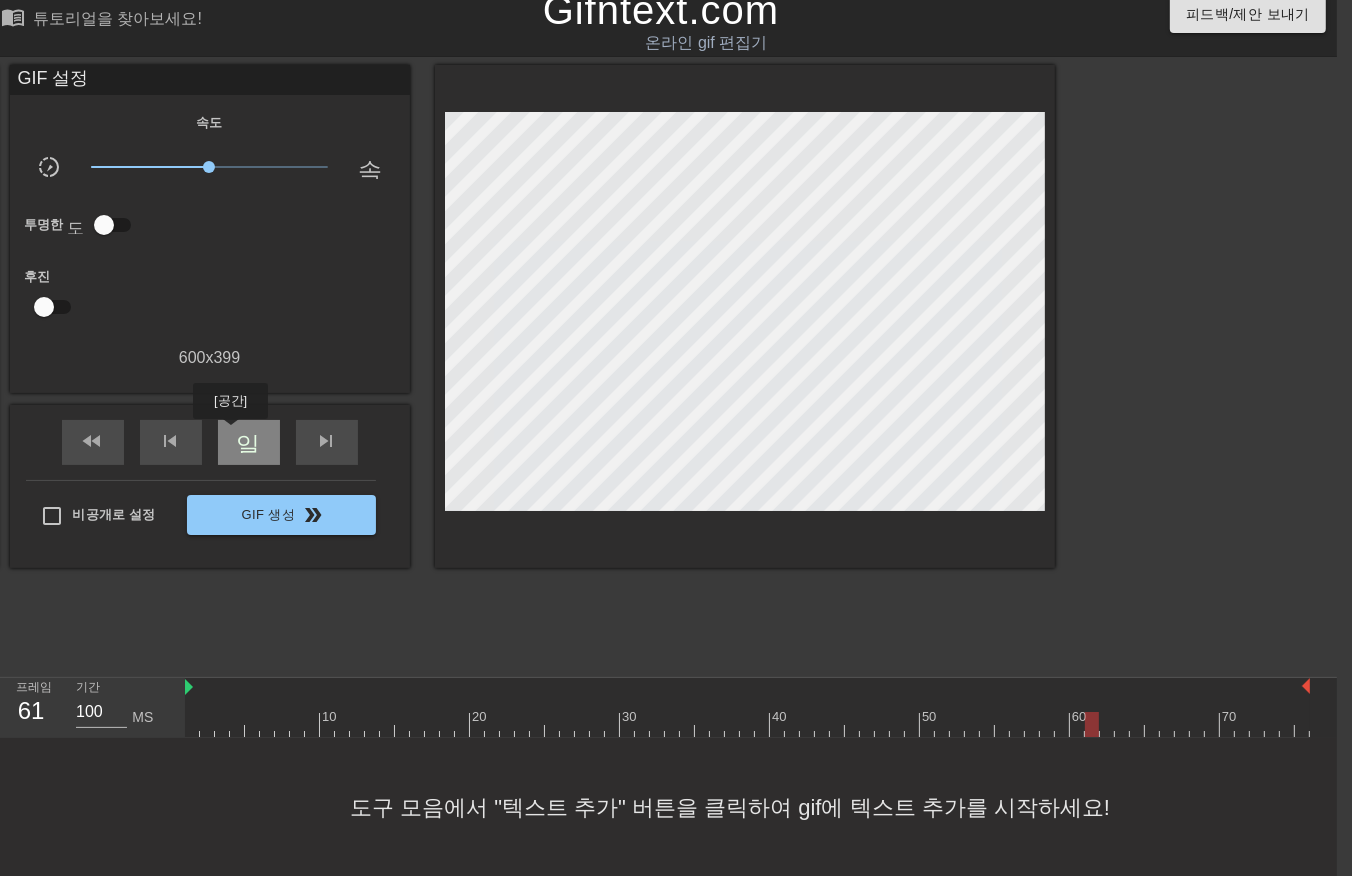 click on "일시 중지" at bounding box center [249, 442] 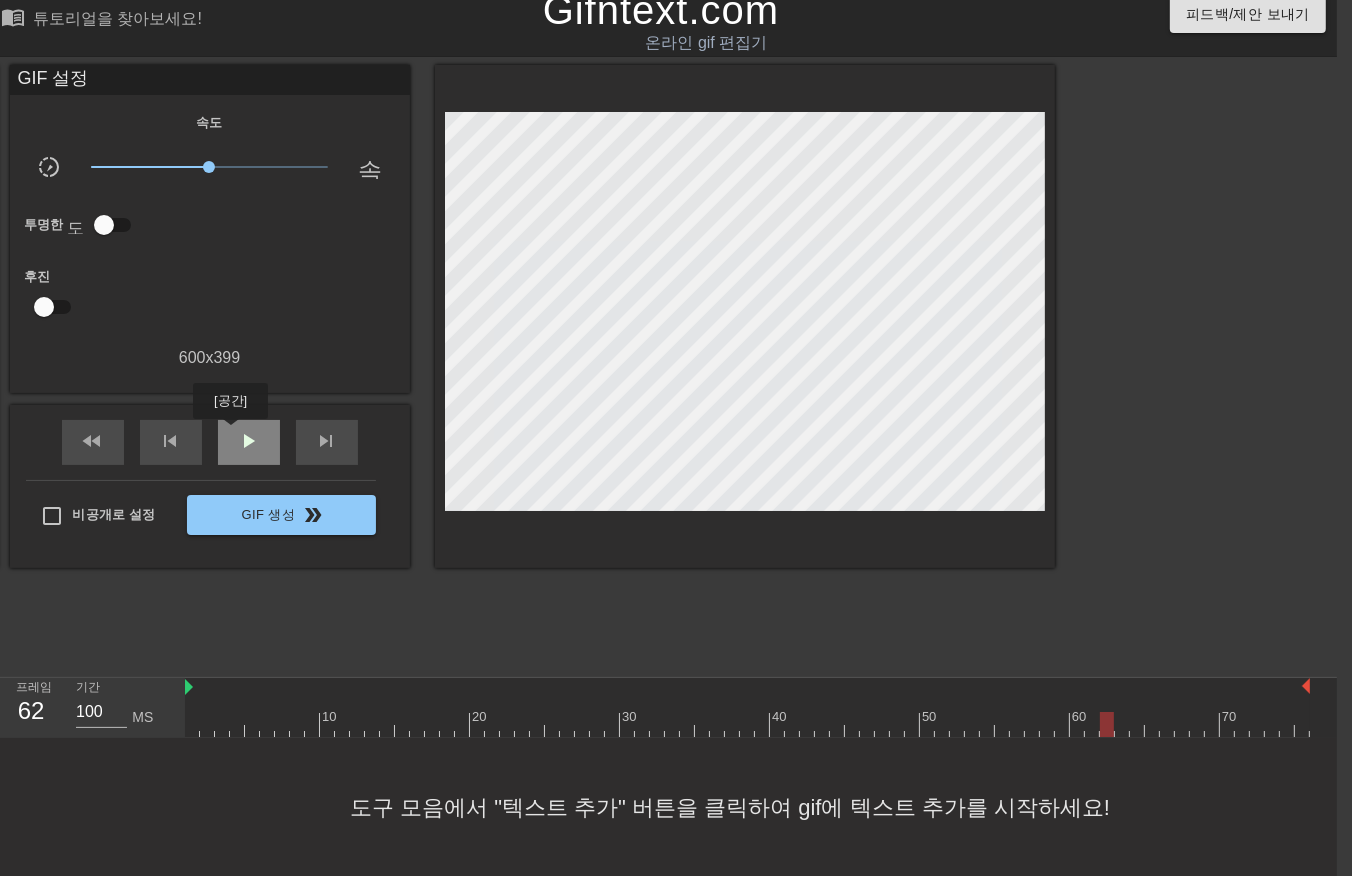 click on "play_arrow" at bounding box center (249, 442) 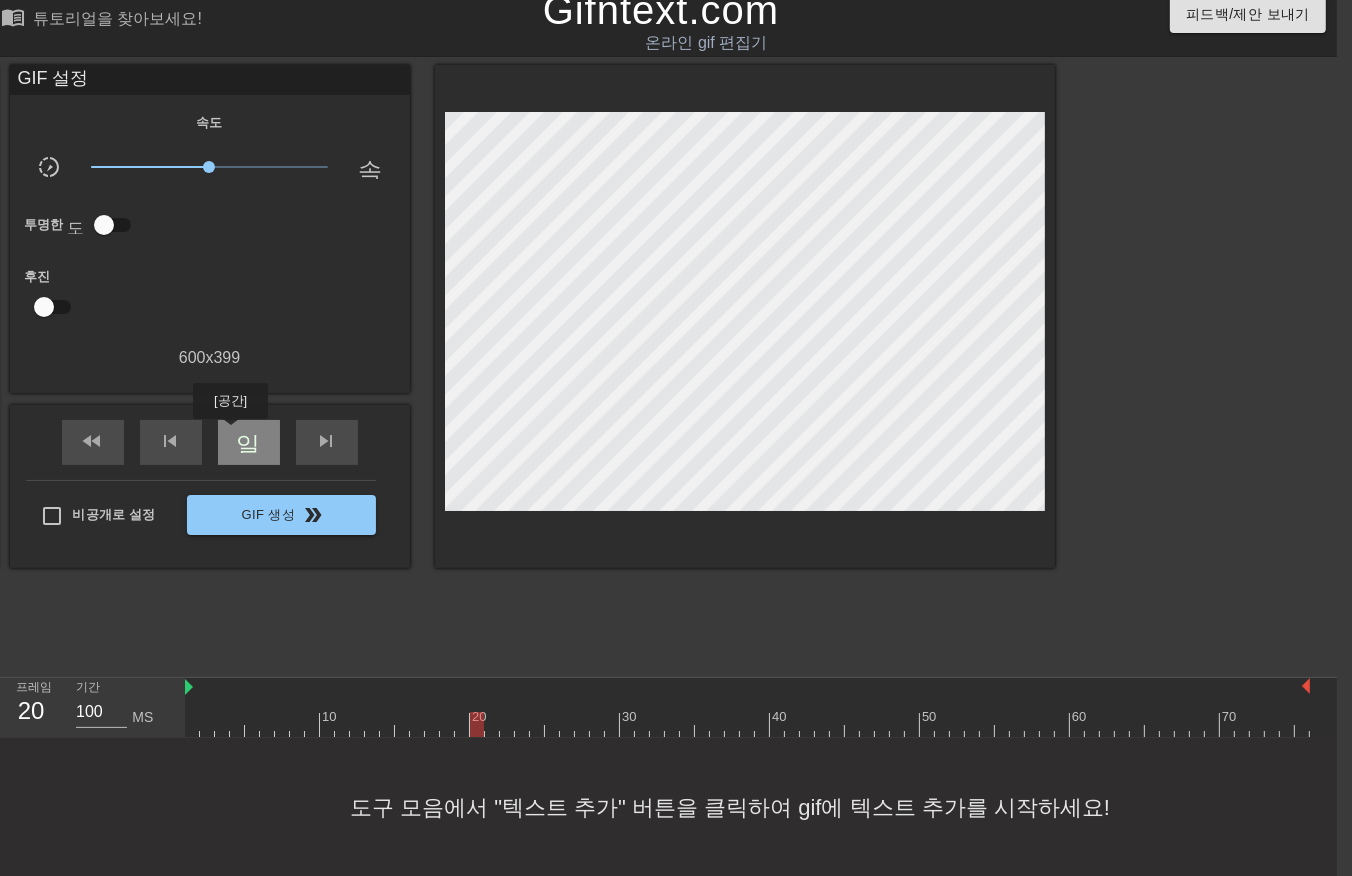 click on "일시 중지" at bounding box center [249, 442] 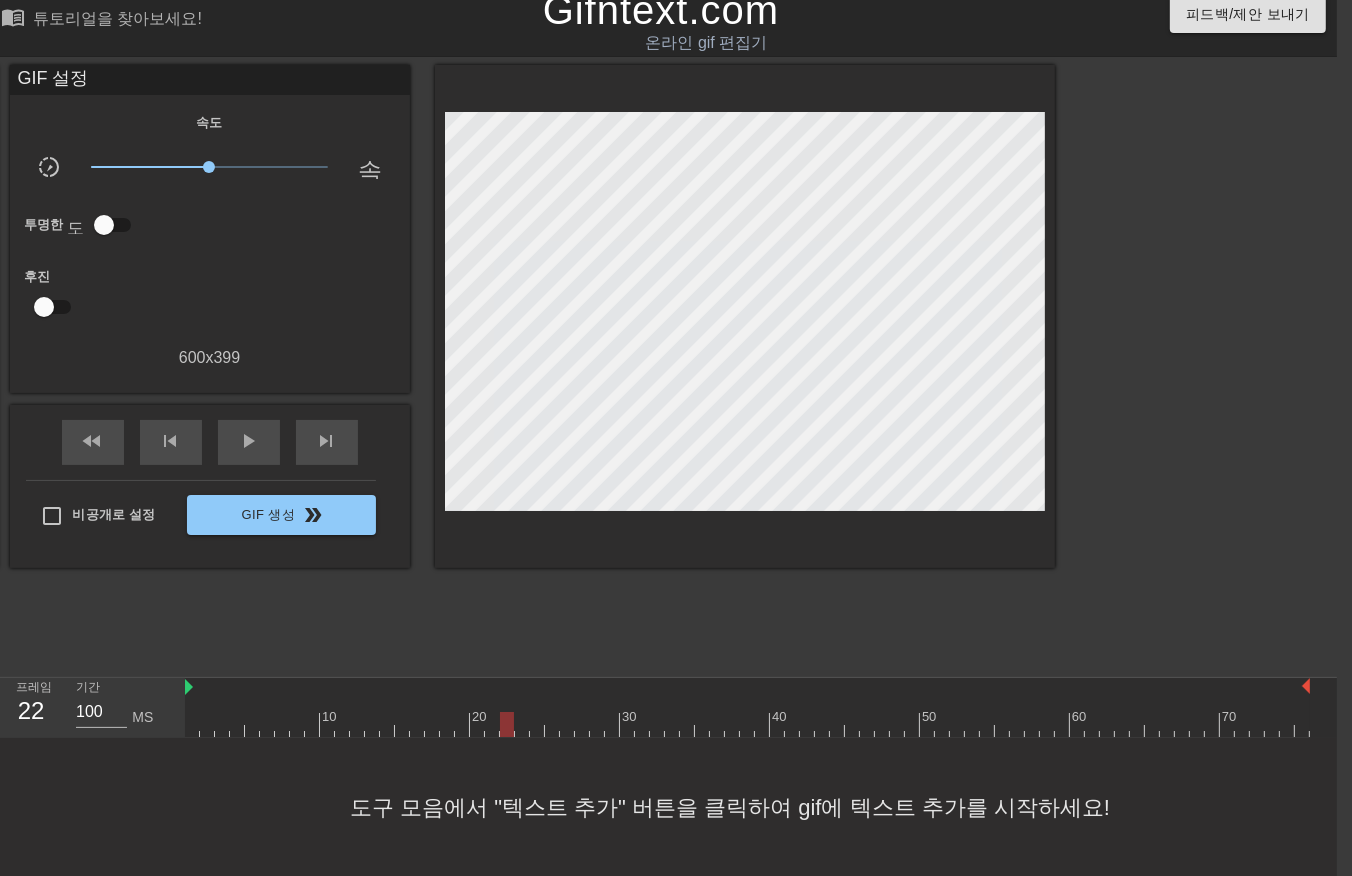 drag, startPoint x: 181, startPoint y: 734, endPoint x: 193, endPoint y: 718, distance: 20 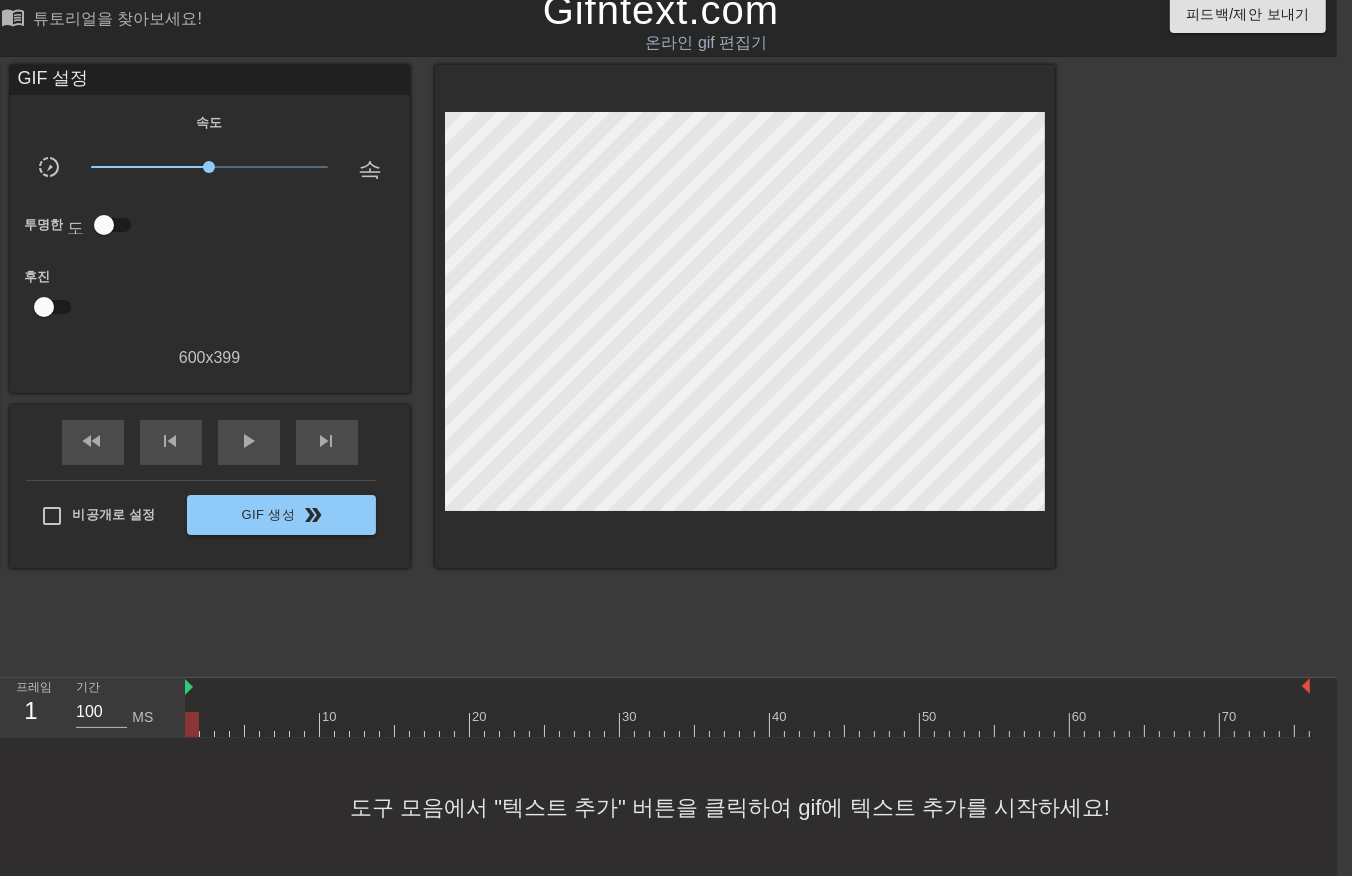 click at bounding box center (747, 724) 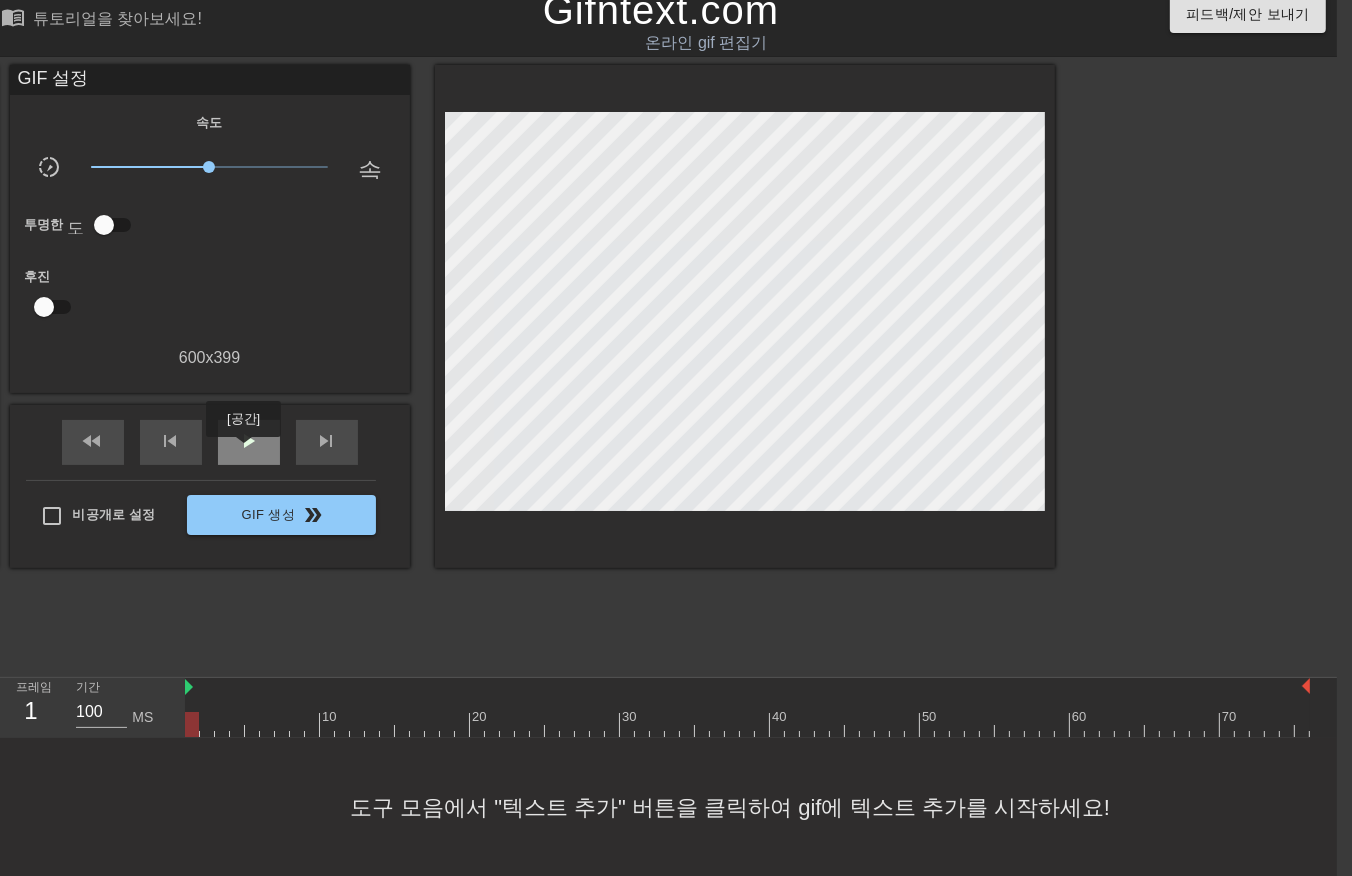 click on "play_arrow" at bounding box center (249, 441) 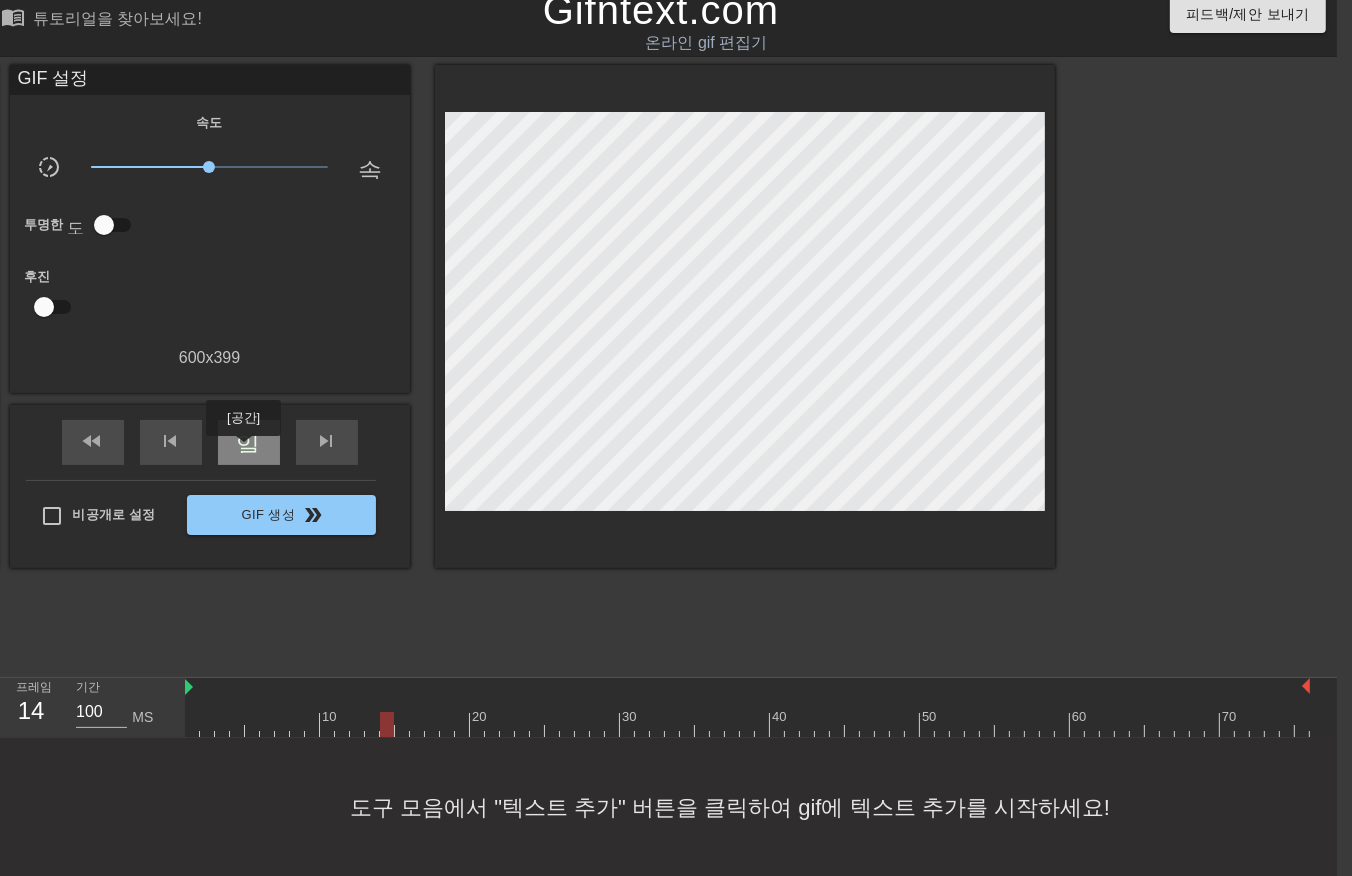 click on "일시 중지" at bounding box center (249, 441) 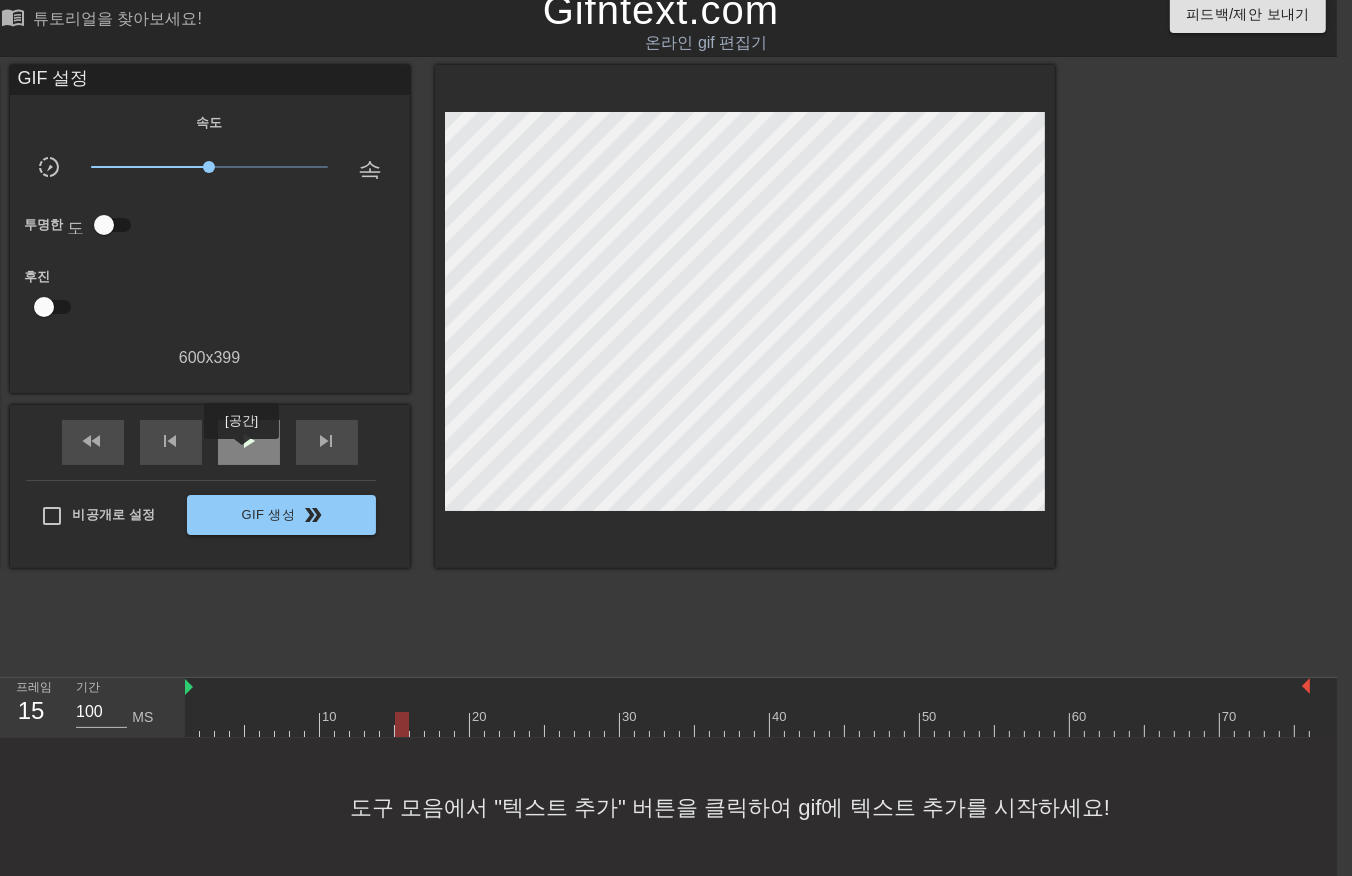 click on "play_arrow" at bounding box center [249, 442] 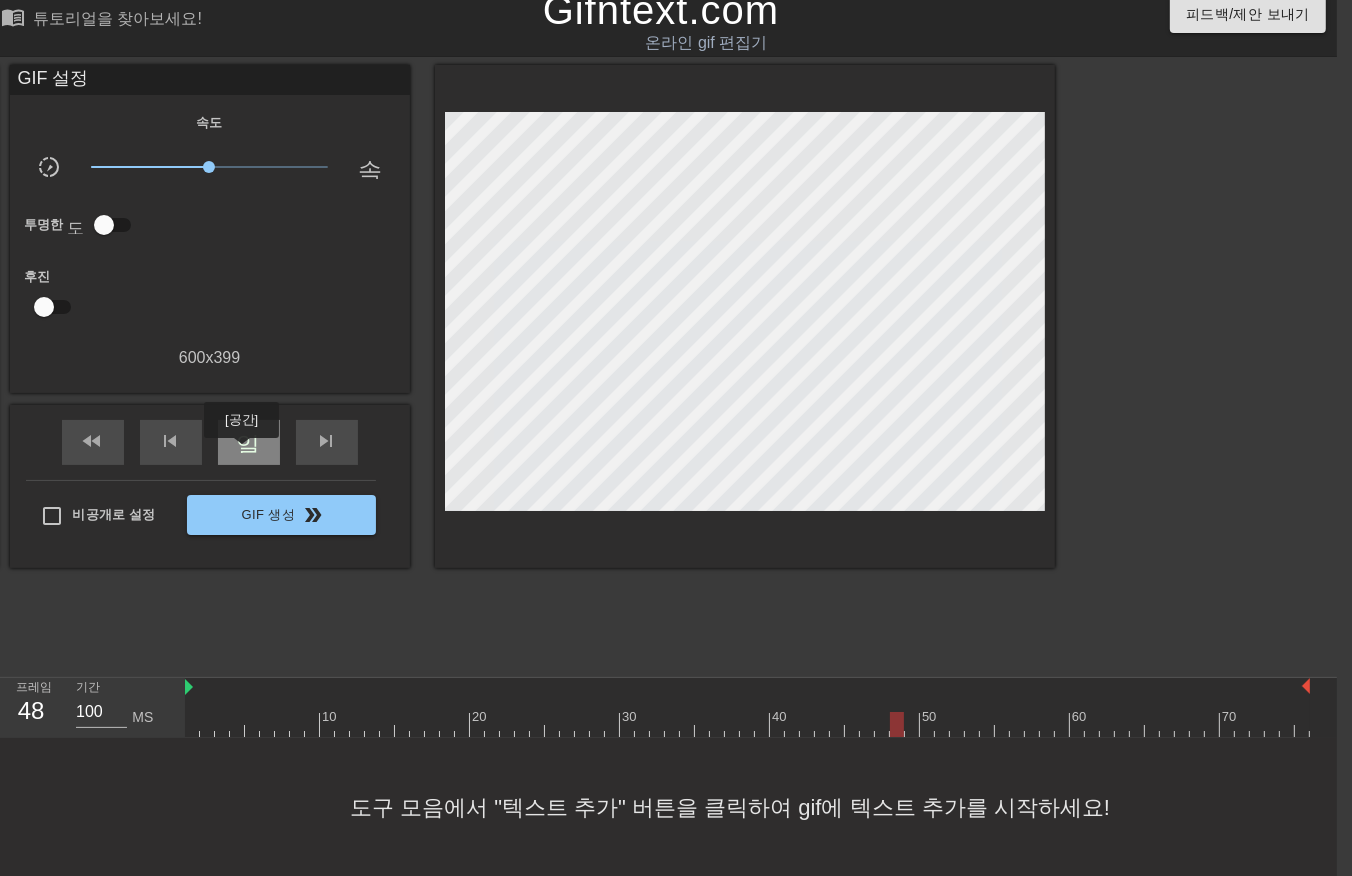 click on "일시 중지" at bounding box center [249, 441] 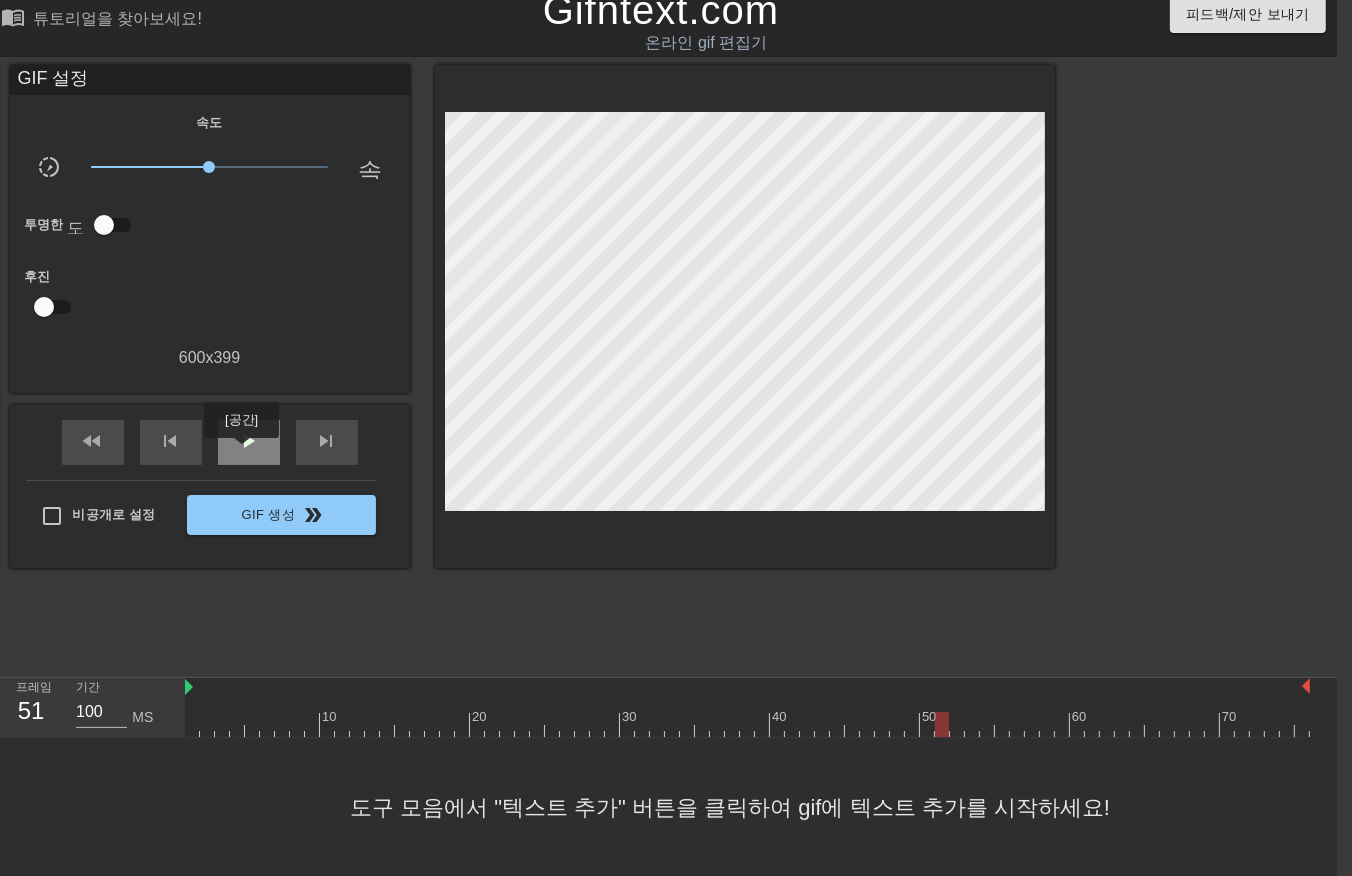 click on "play_arrow" at bounding box center (249, 441) 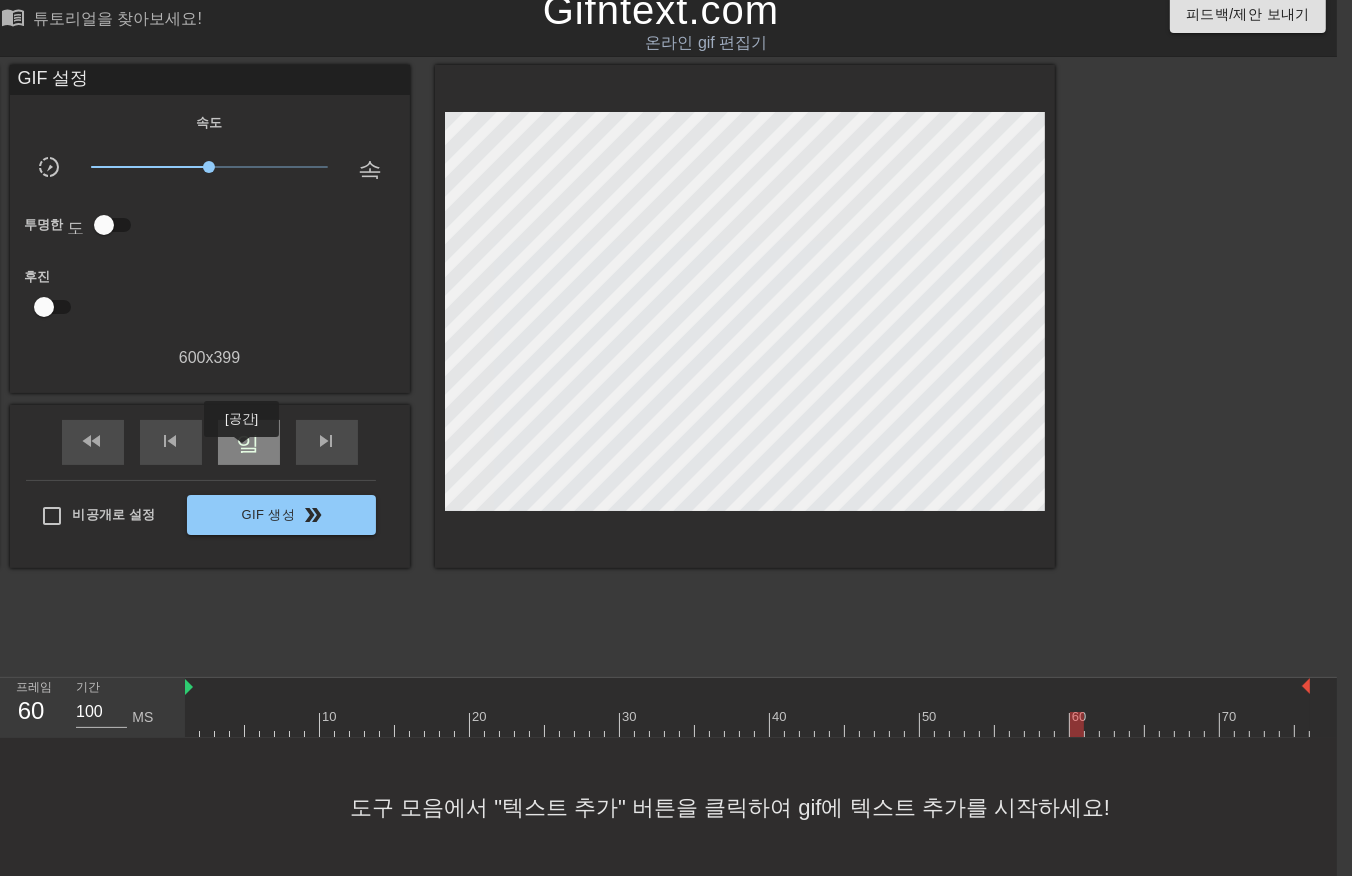 click on "일시 중지" at bounding box center [249, 441] 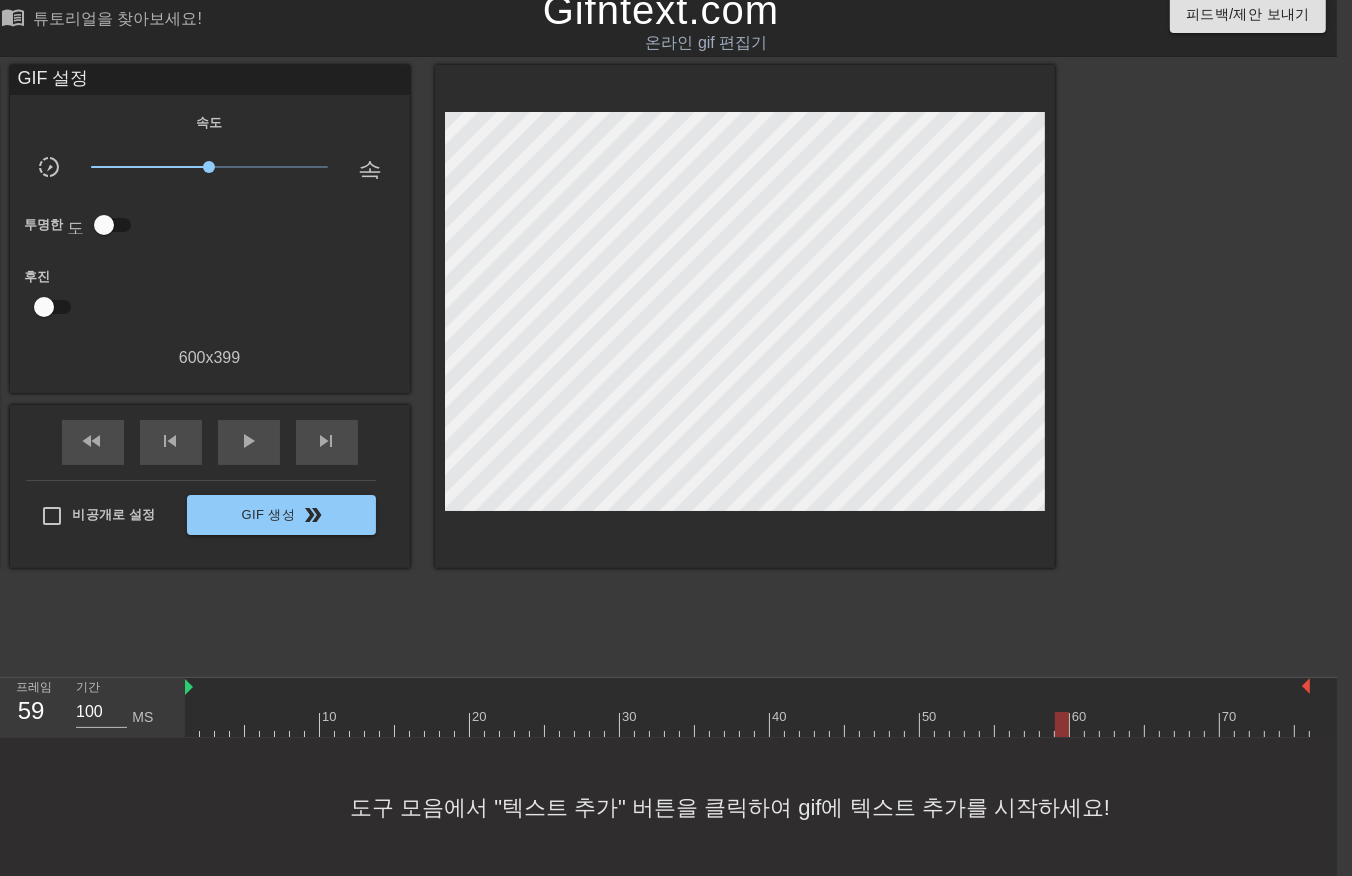 click at bounding box center (747, 724) 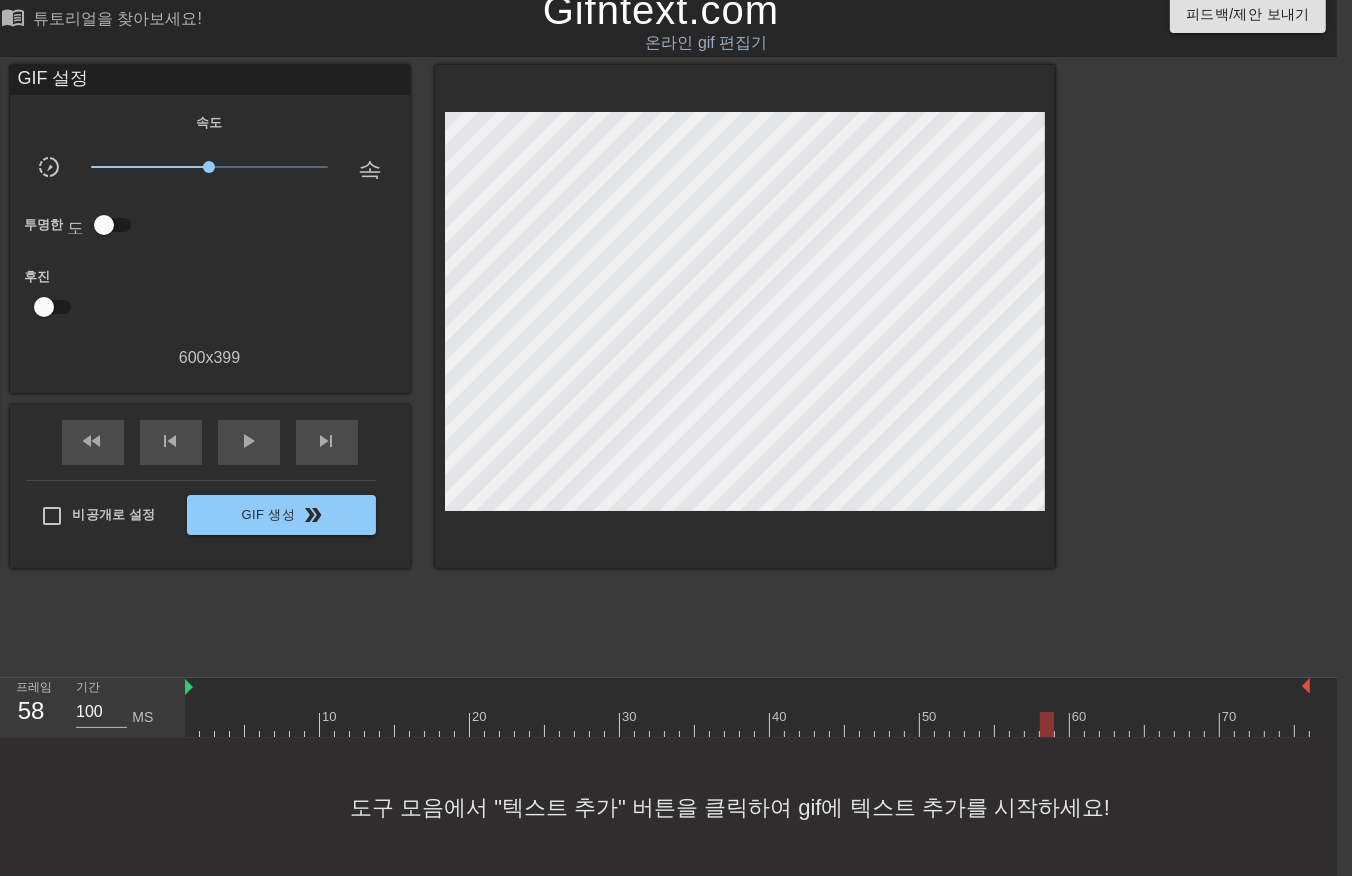 click at bounding box center [747, 724] 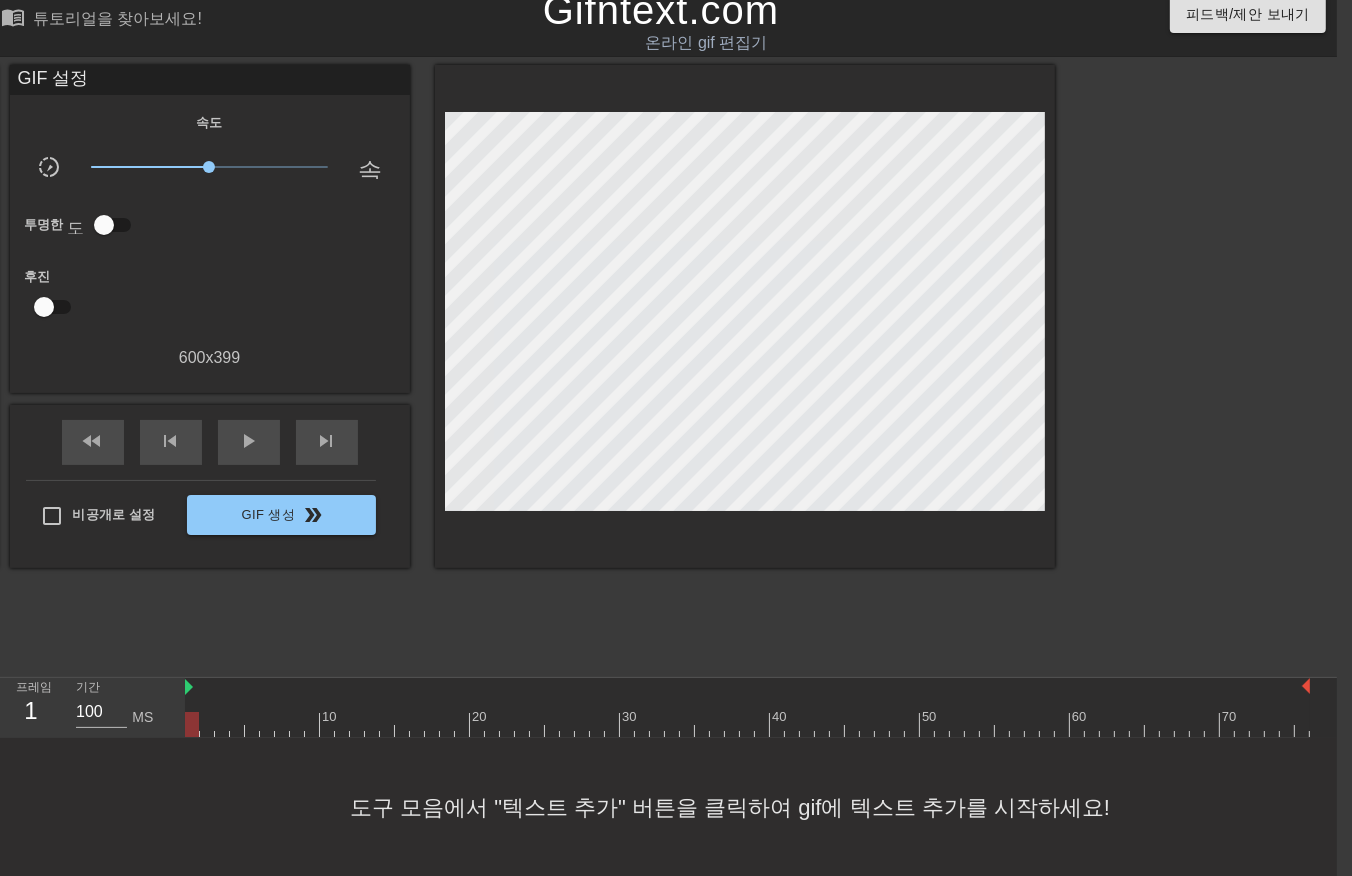 drag, startPoint x: 188, startPoint y: 725, endPoint x: 200, endPoint y: 731, distance: 13.416408 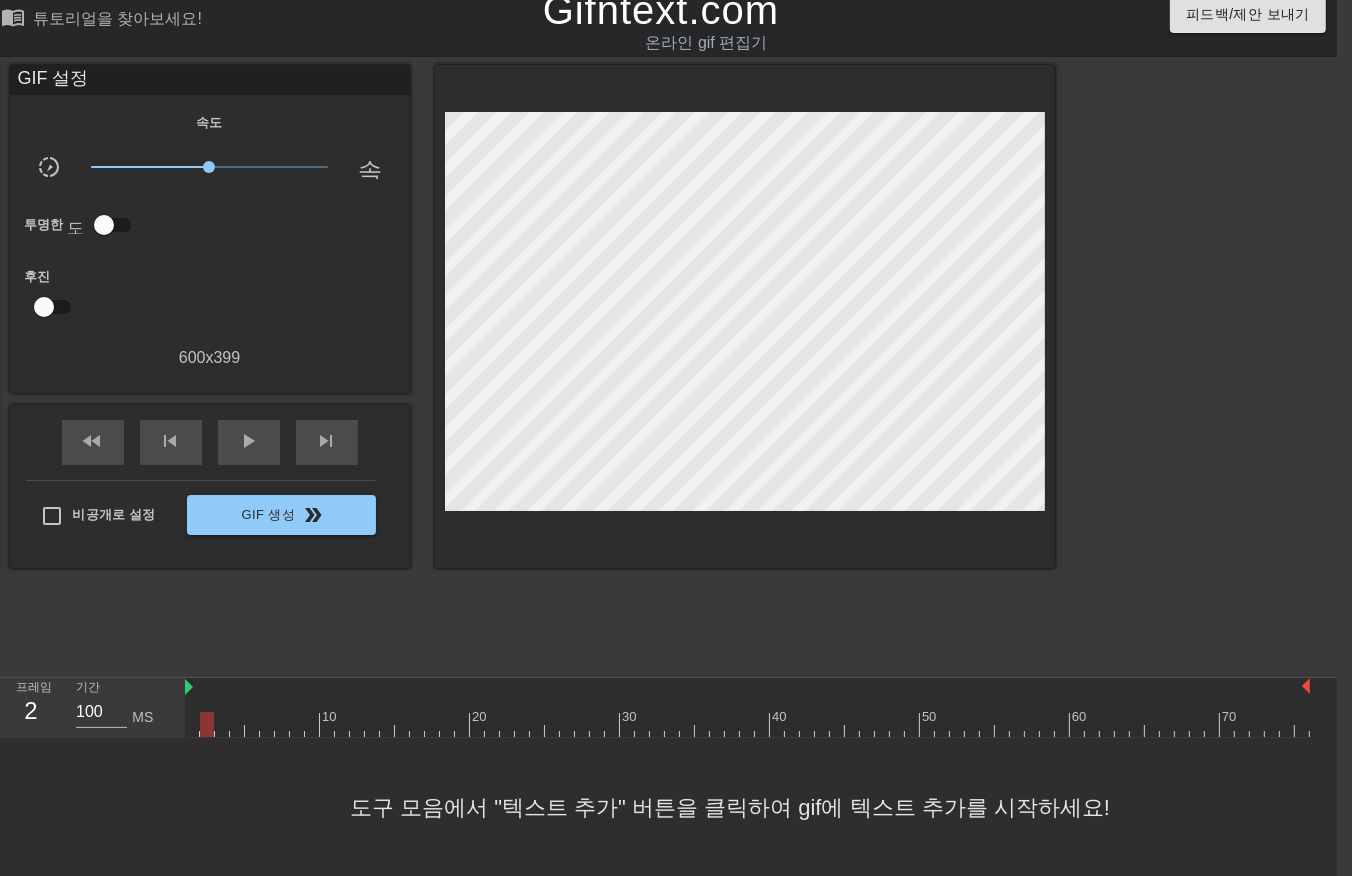 click at bounding box center [747, 724] 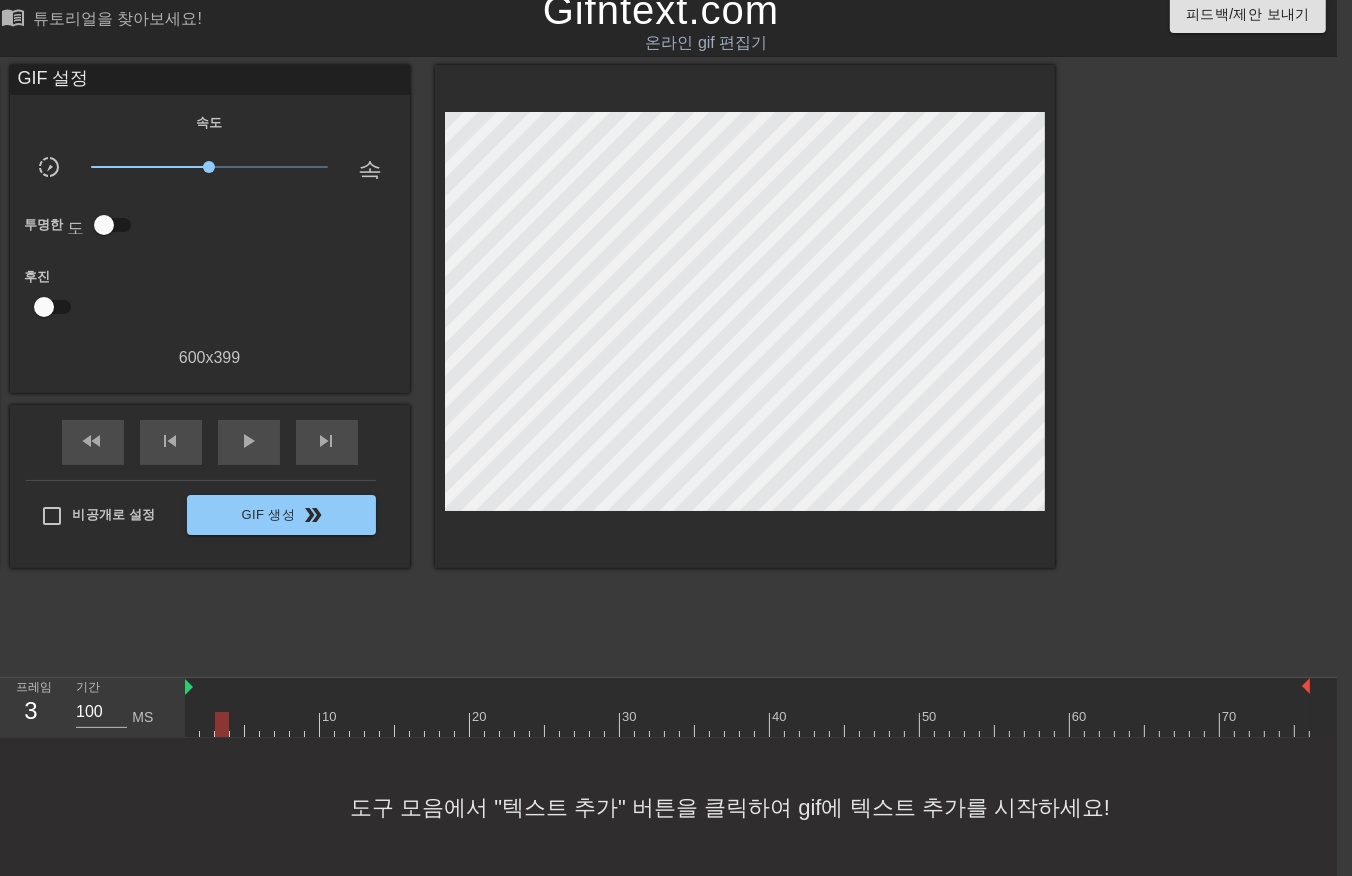 drag, startPoint x: 217, startPoint y: 724, endPoint x: 227, endPoint y: 728, distance: 10.770329 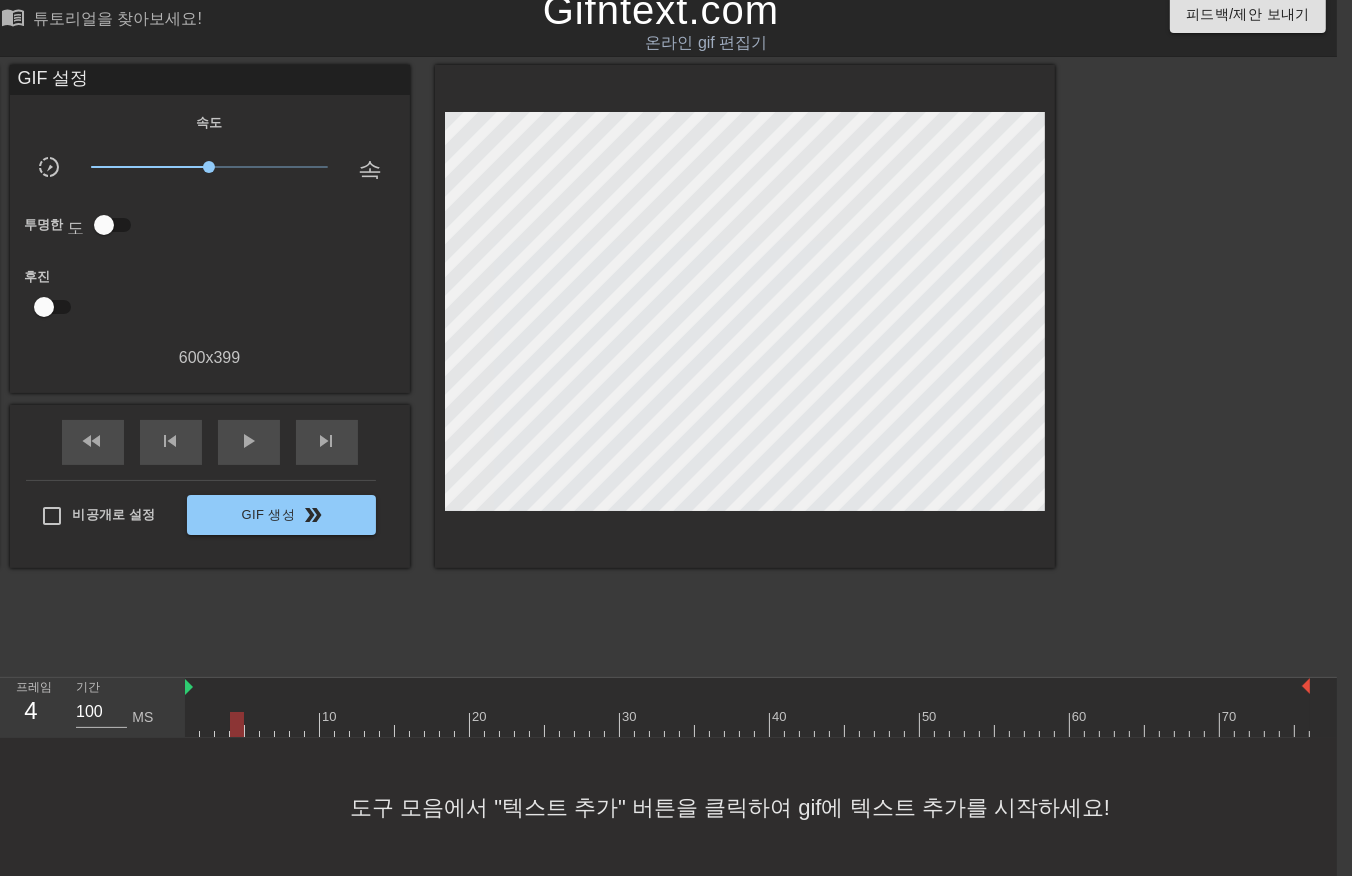 drag, startPoint x: 236, startPoint y: 722, endPoint x: 254, endPoint y: 738, distance: 24.083189 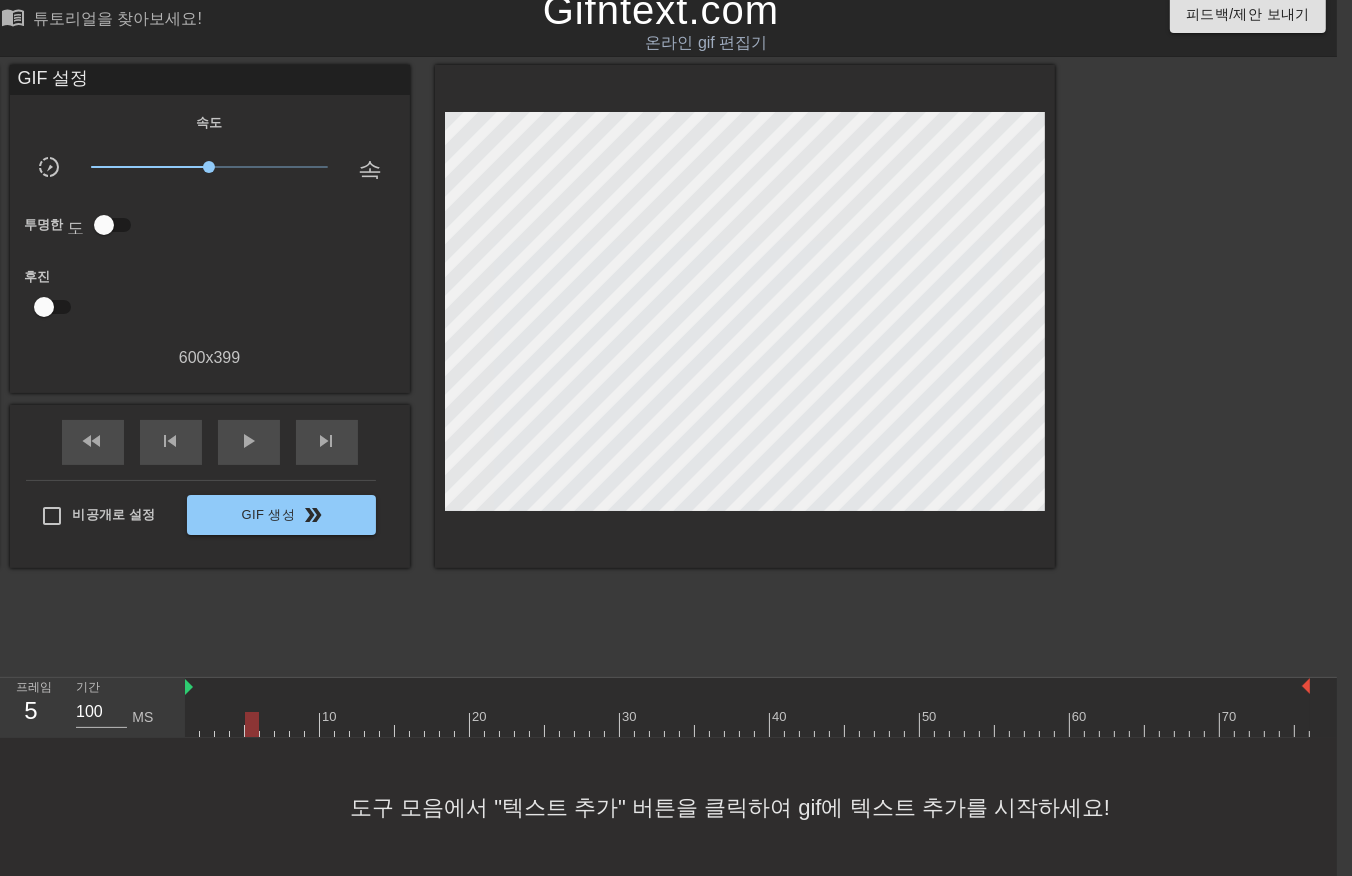 click at bounding box center (747, 724) 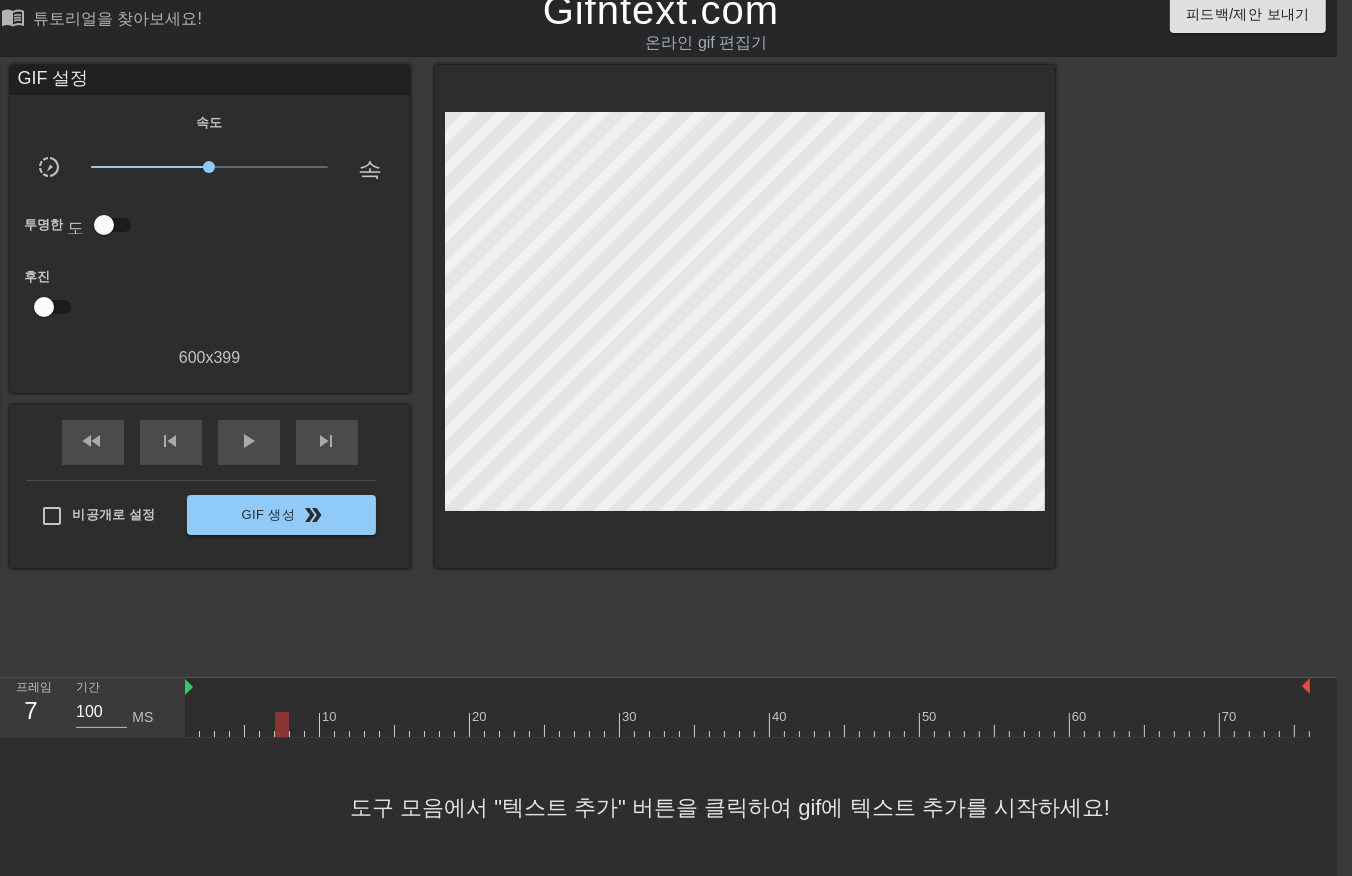 click at bounding box center (747, 724) 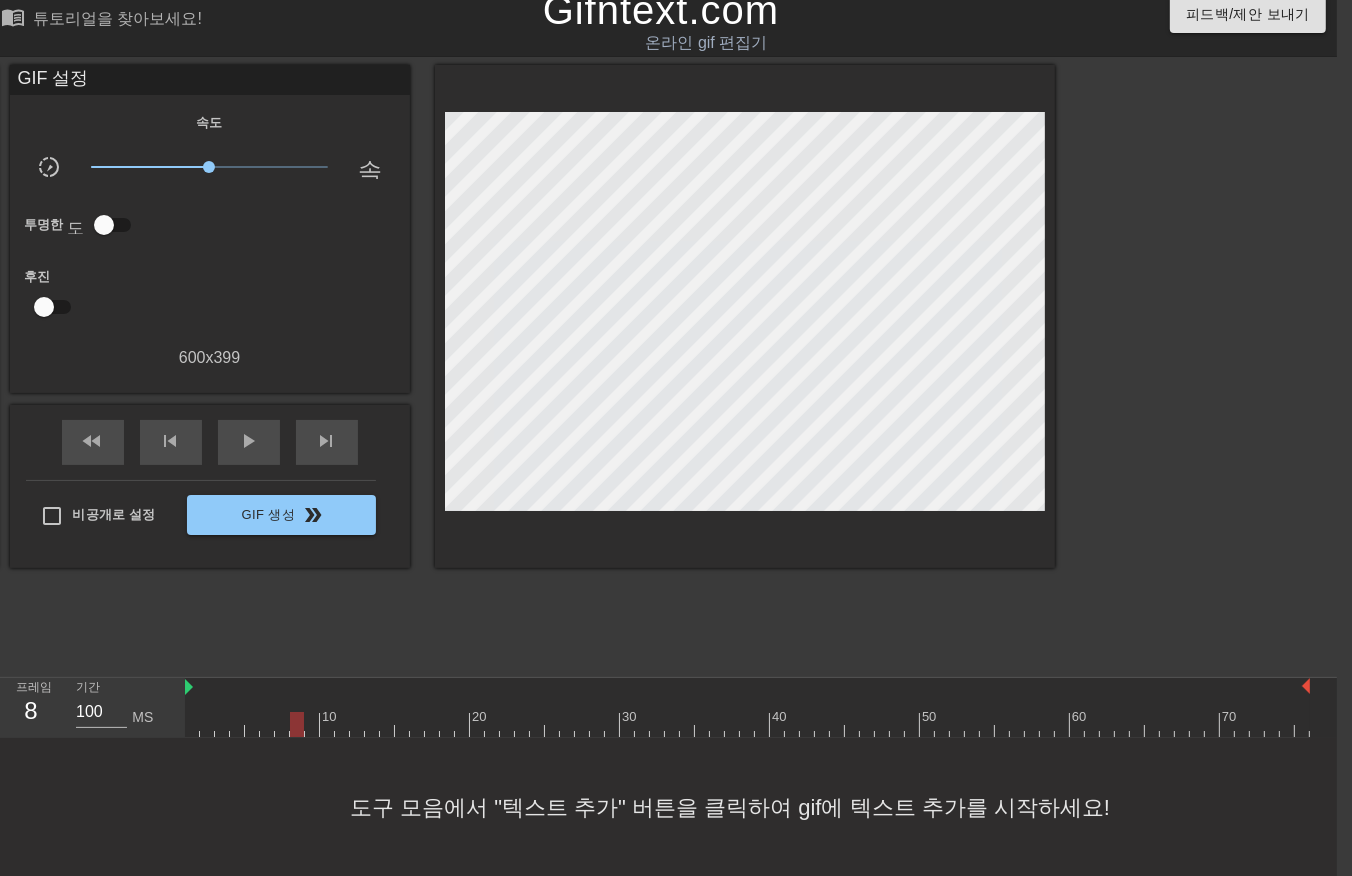 drag, startPoint x: 292, startPoint y: 726, endPoint x: 304, endPoint y: 728, distance: 12.165525 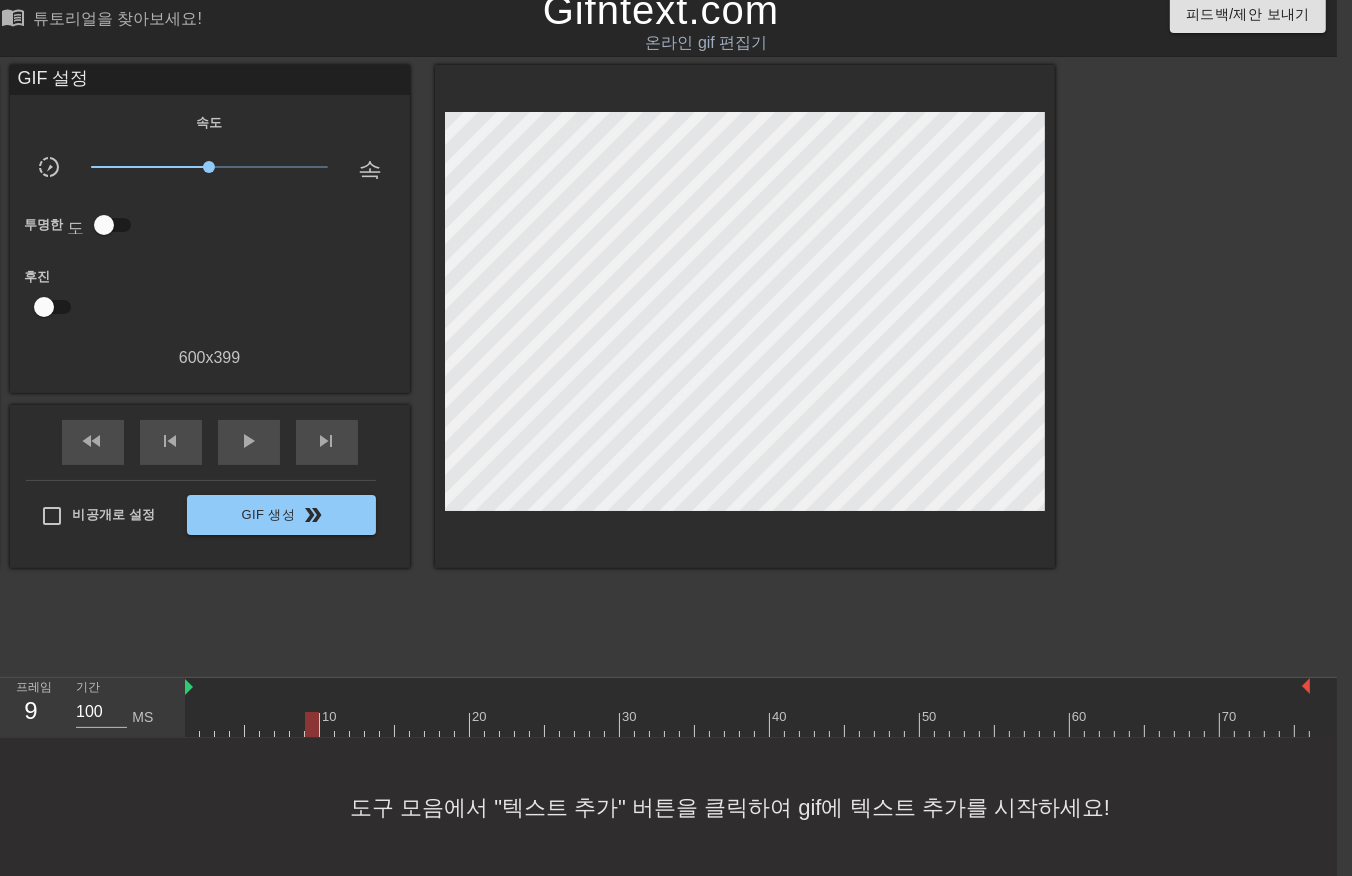 drag, startPoint x: 311, startPoint y: 722, endPoint x: 325, endPoint y: 737, distance: 20.518284 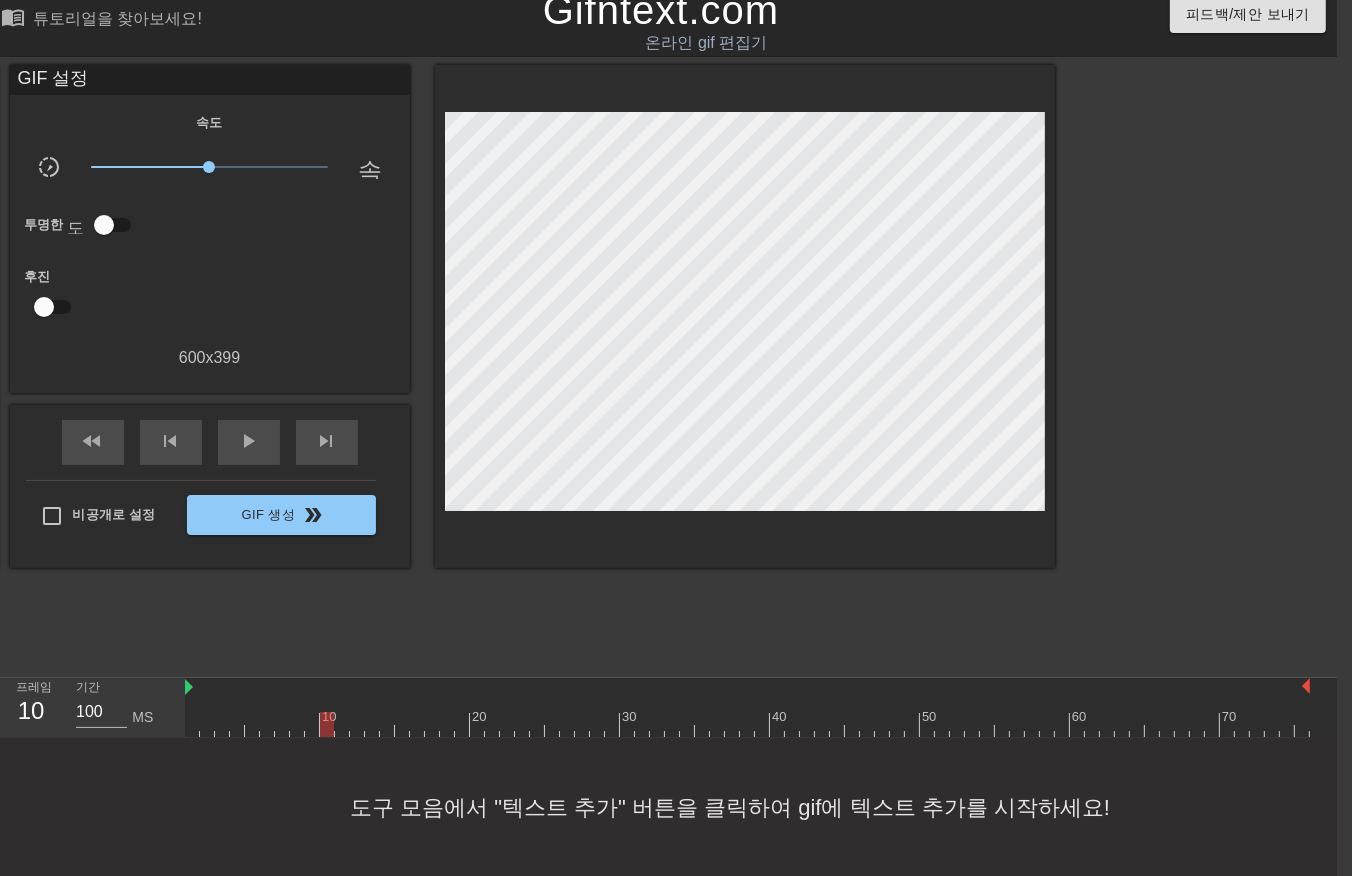 drag, startPoint x: 325, startPoint y: 722, endPoint x: 326, endPoint y: 732, distance: 10.049875 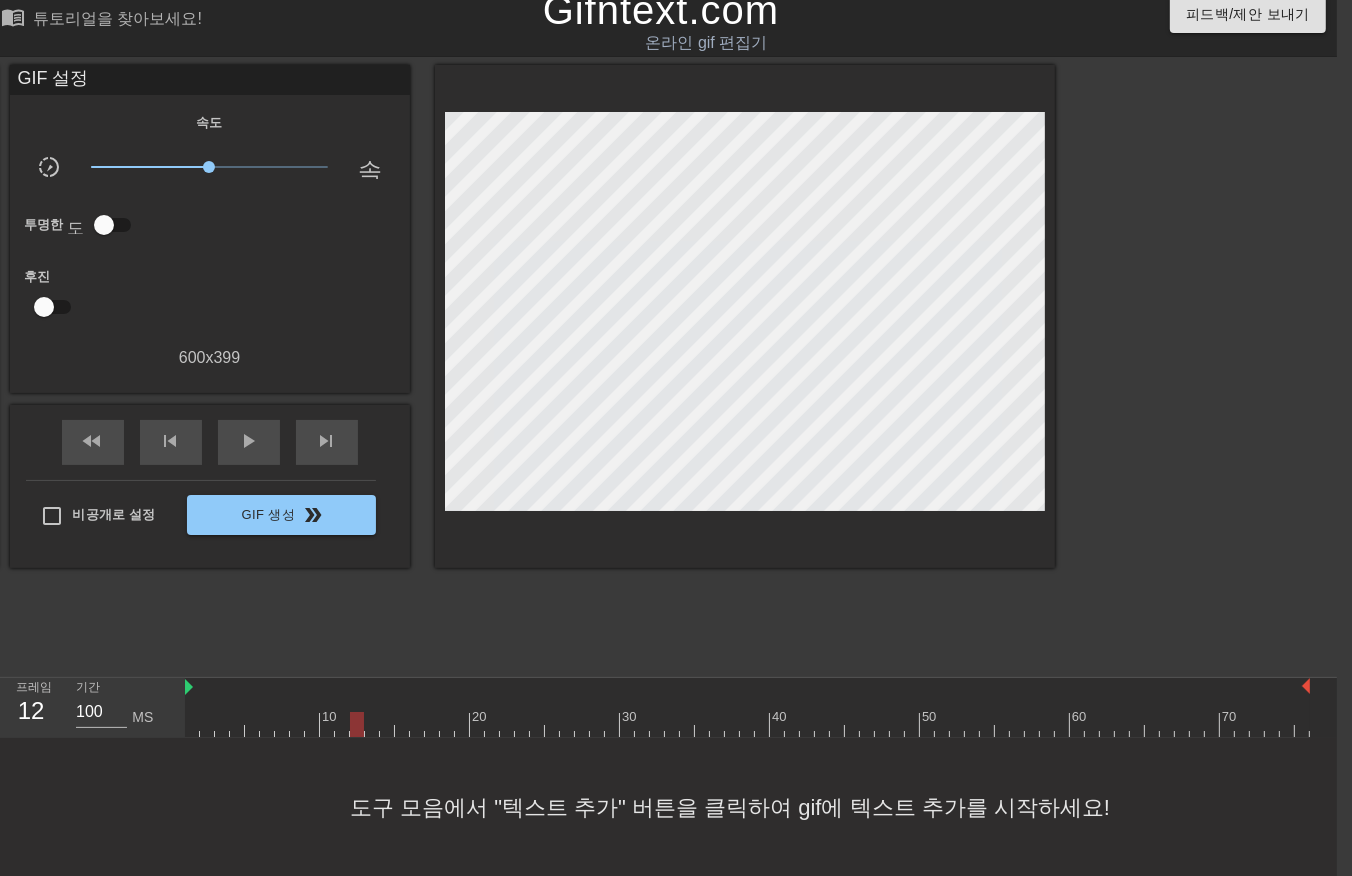 drag, startPoint x: 354, startPoint y: 726, endPoint x: 370, endPoint y: 740, distance: 21.260292 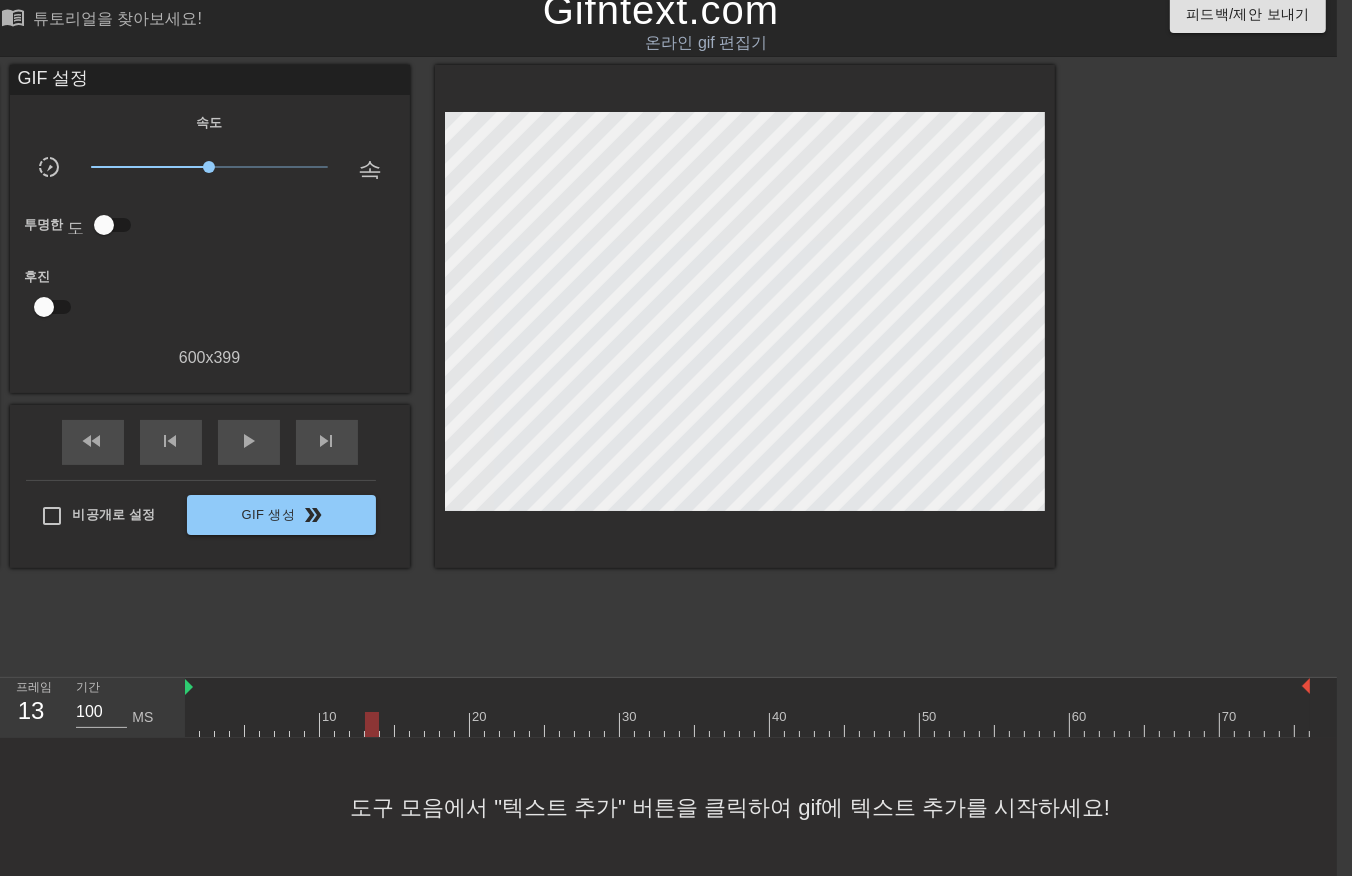 click at bounding box center (747, 724) 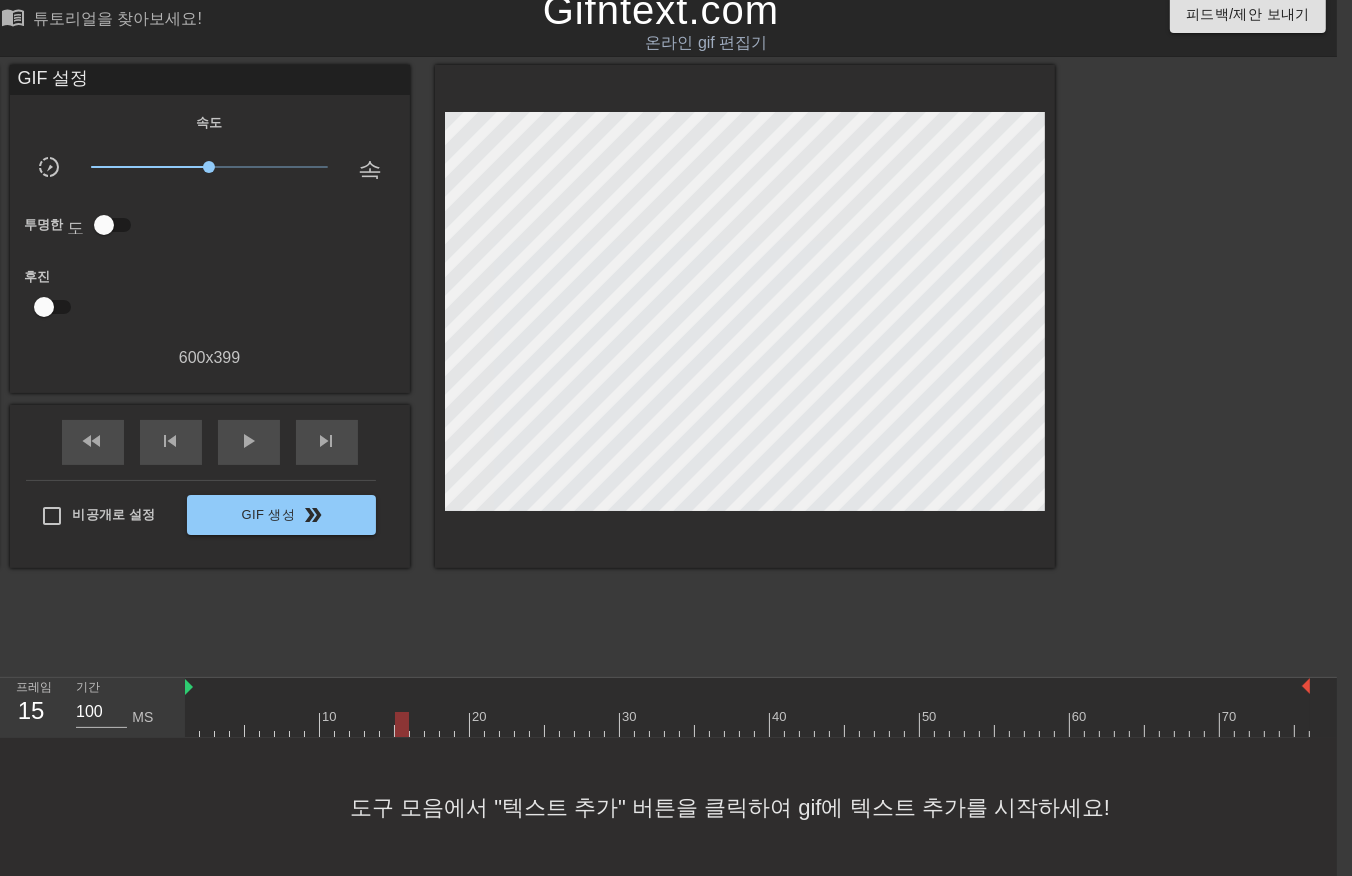 drag, startPoint x: 396, startPoint y: 724, endPoint x: 410, endPoint y: 741, distance: 22.022715 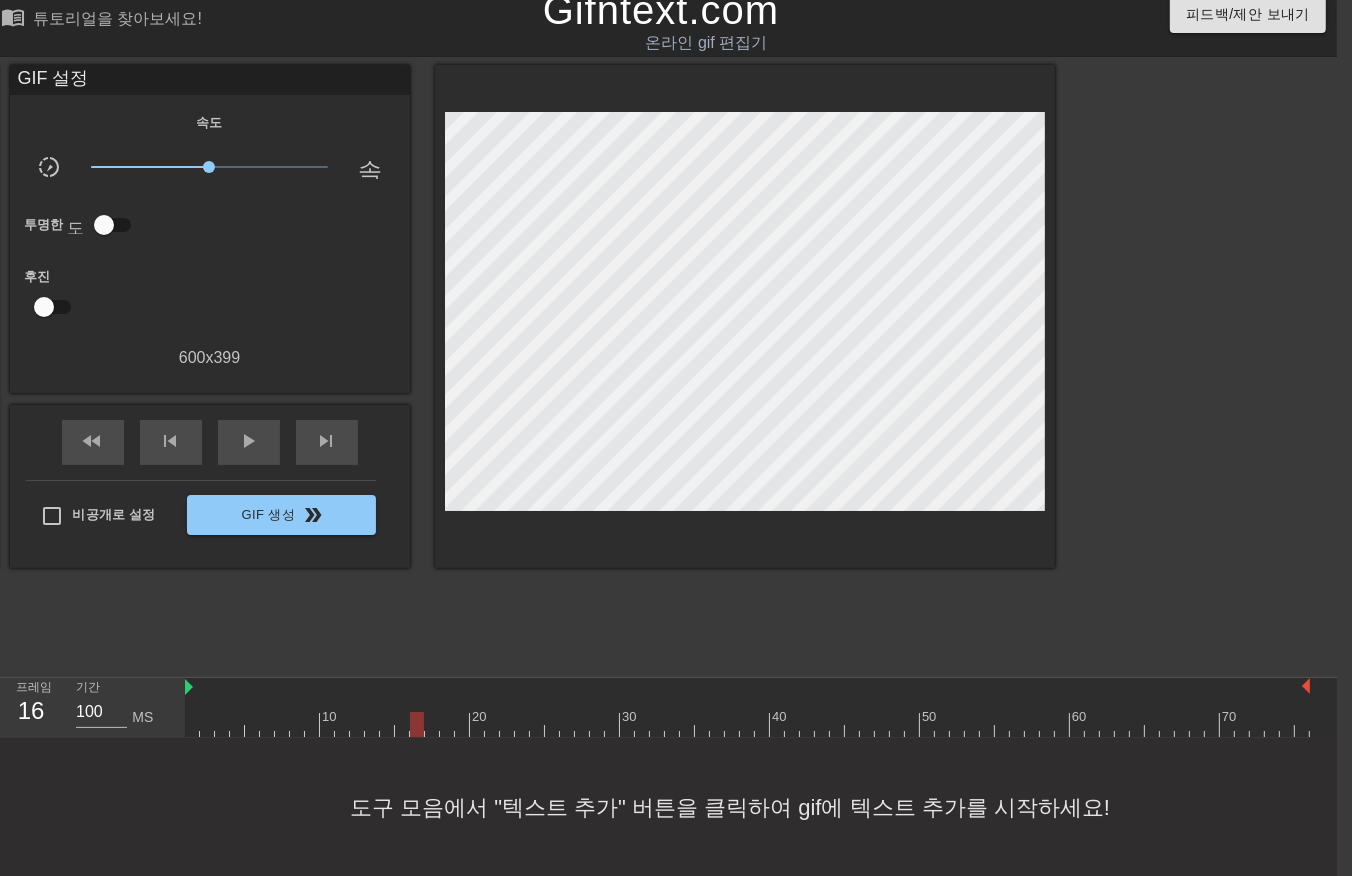 drag, startPoint x: 412, startPoint y: 717, endPoint x: 417, endPoint y: 728, distance: 12.083046 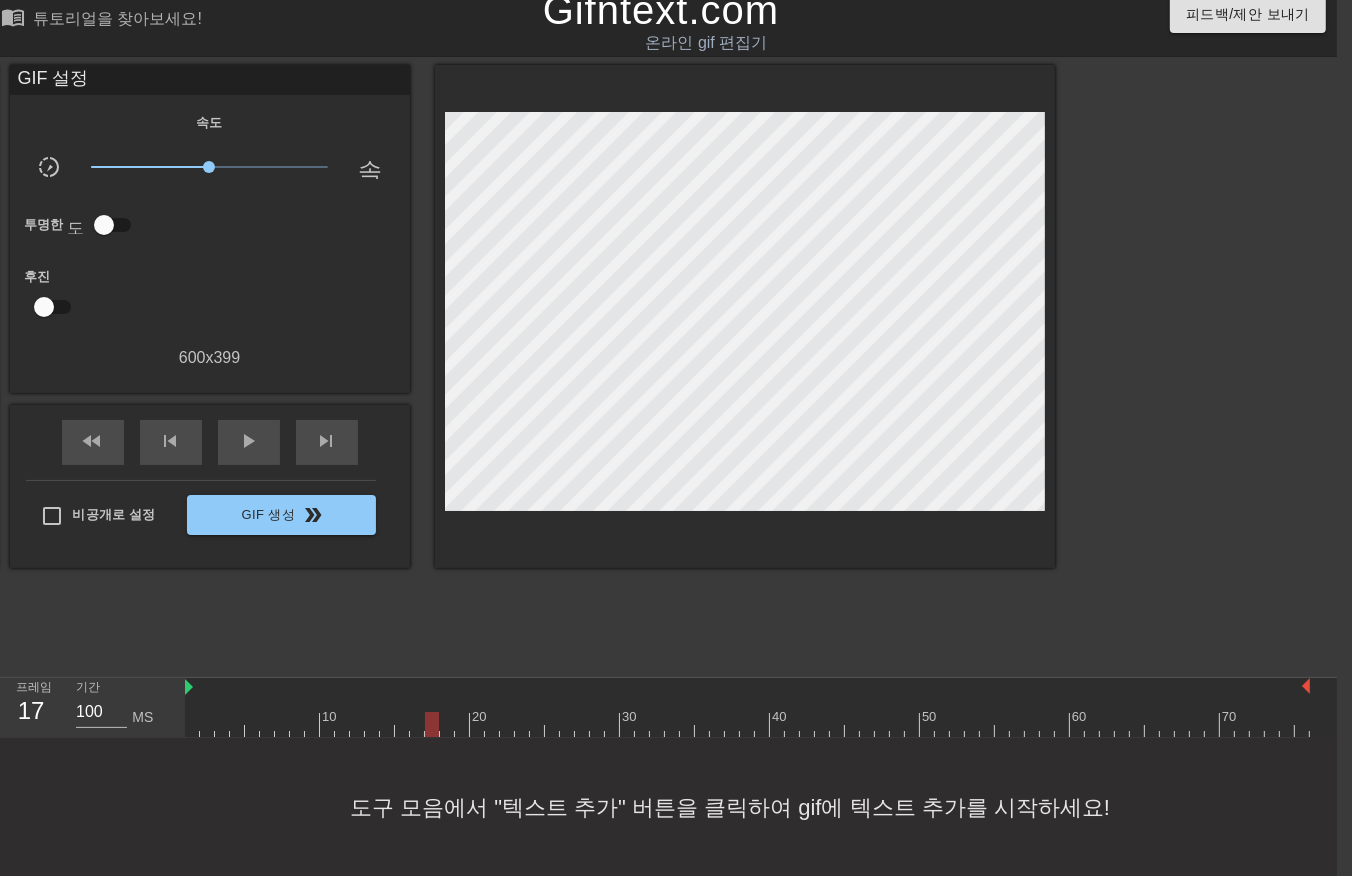 drag, startPoint x: 426, startPoint y: 718, endPoint x: 435, endPoint y: 727, distance: 12.727922 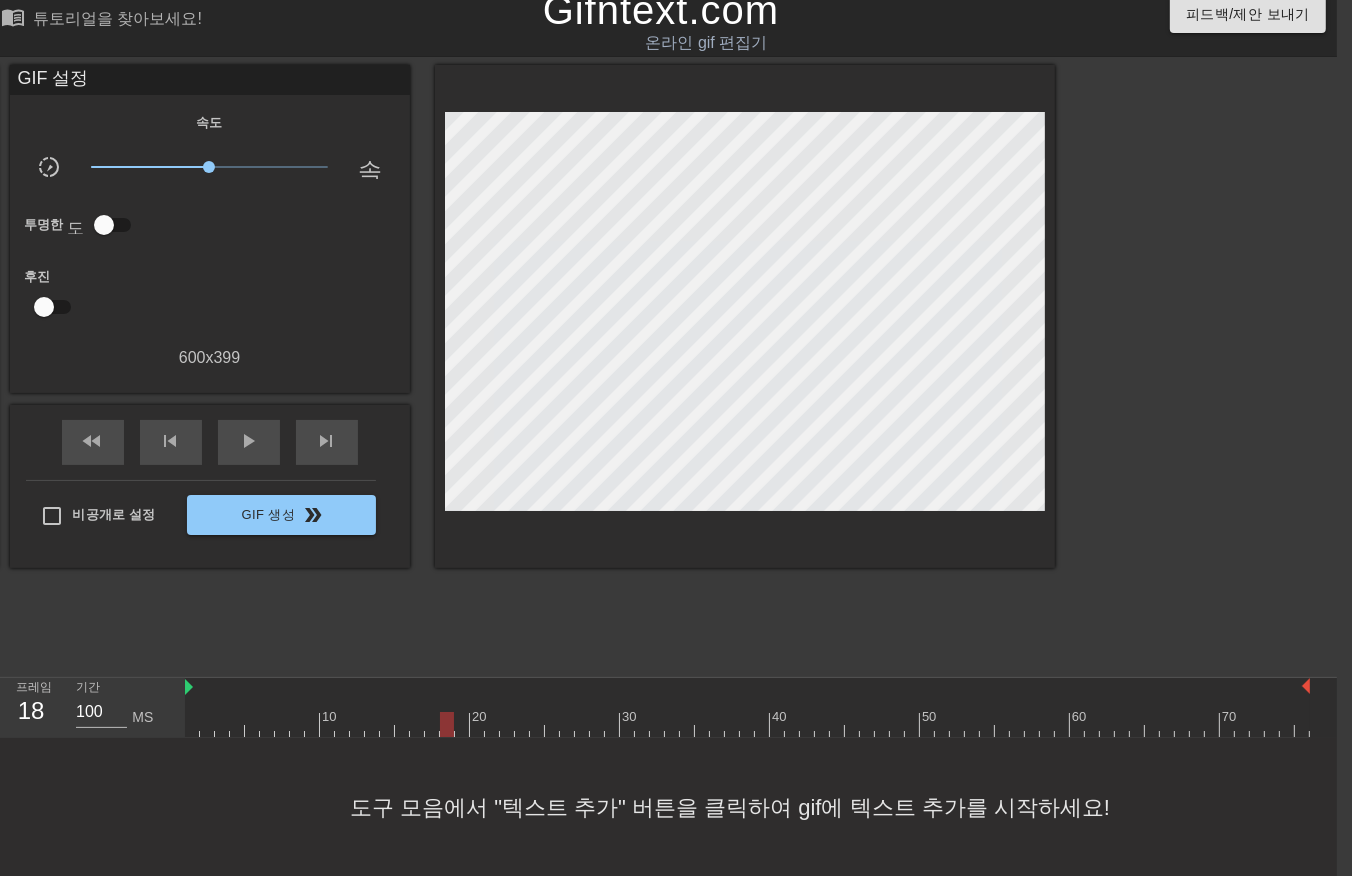 click at bounding box center (747, 724) 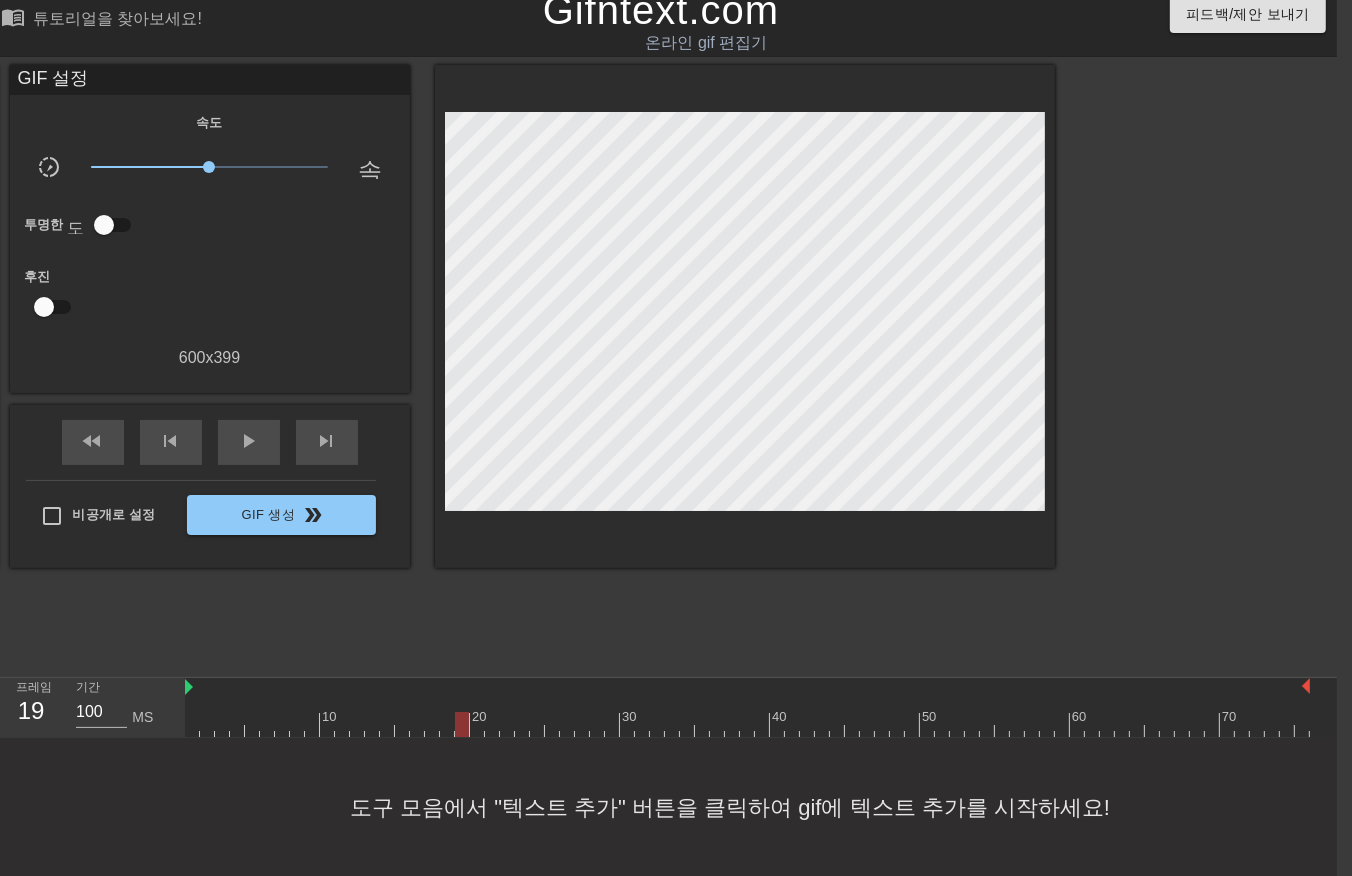 drag, startPoint x: 455, startPoint y: 718, endPoint x: 464, endPoint y: 726, distance: 12.0415945 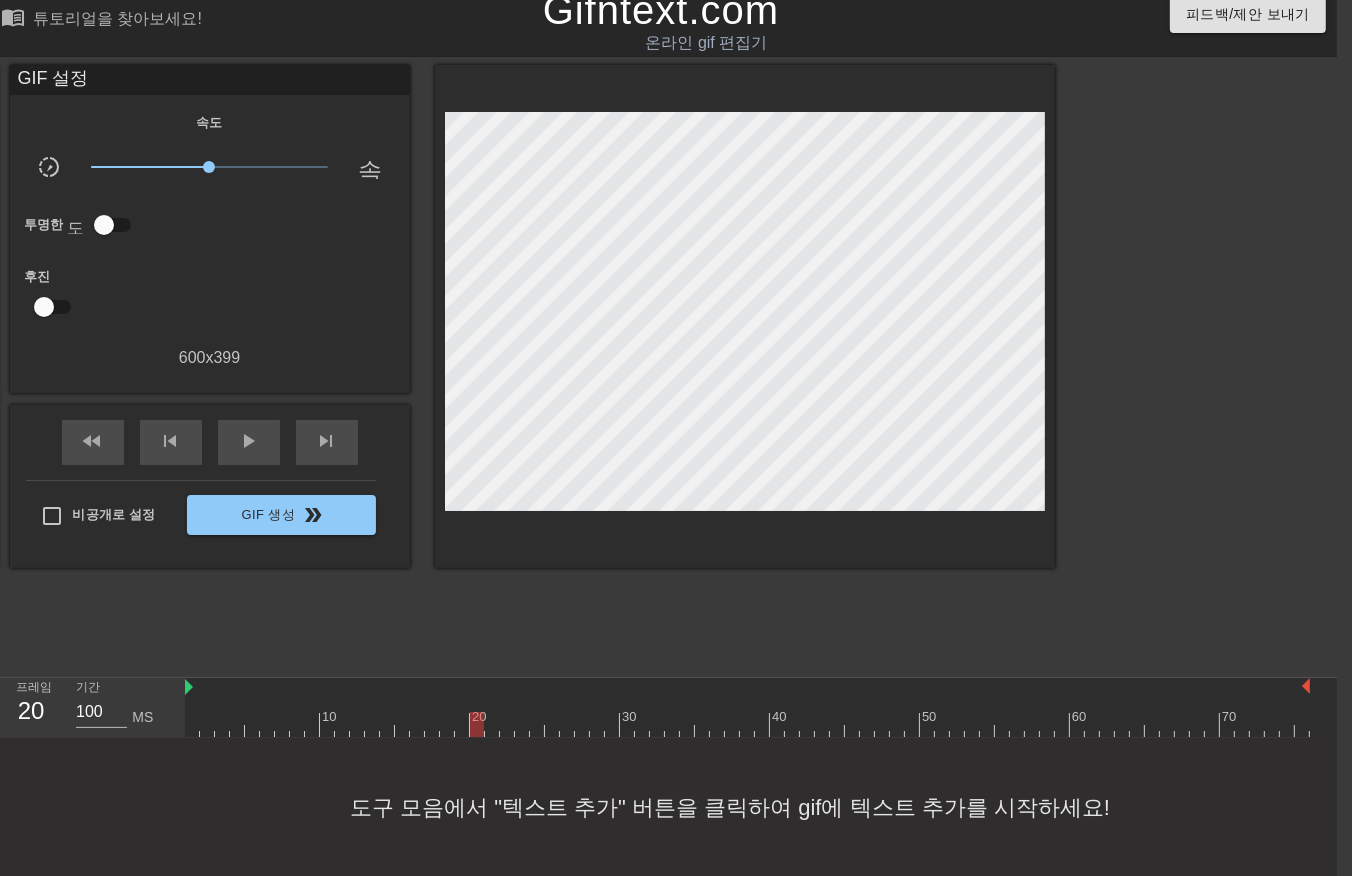 click at bounding box center [747, 724] 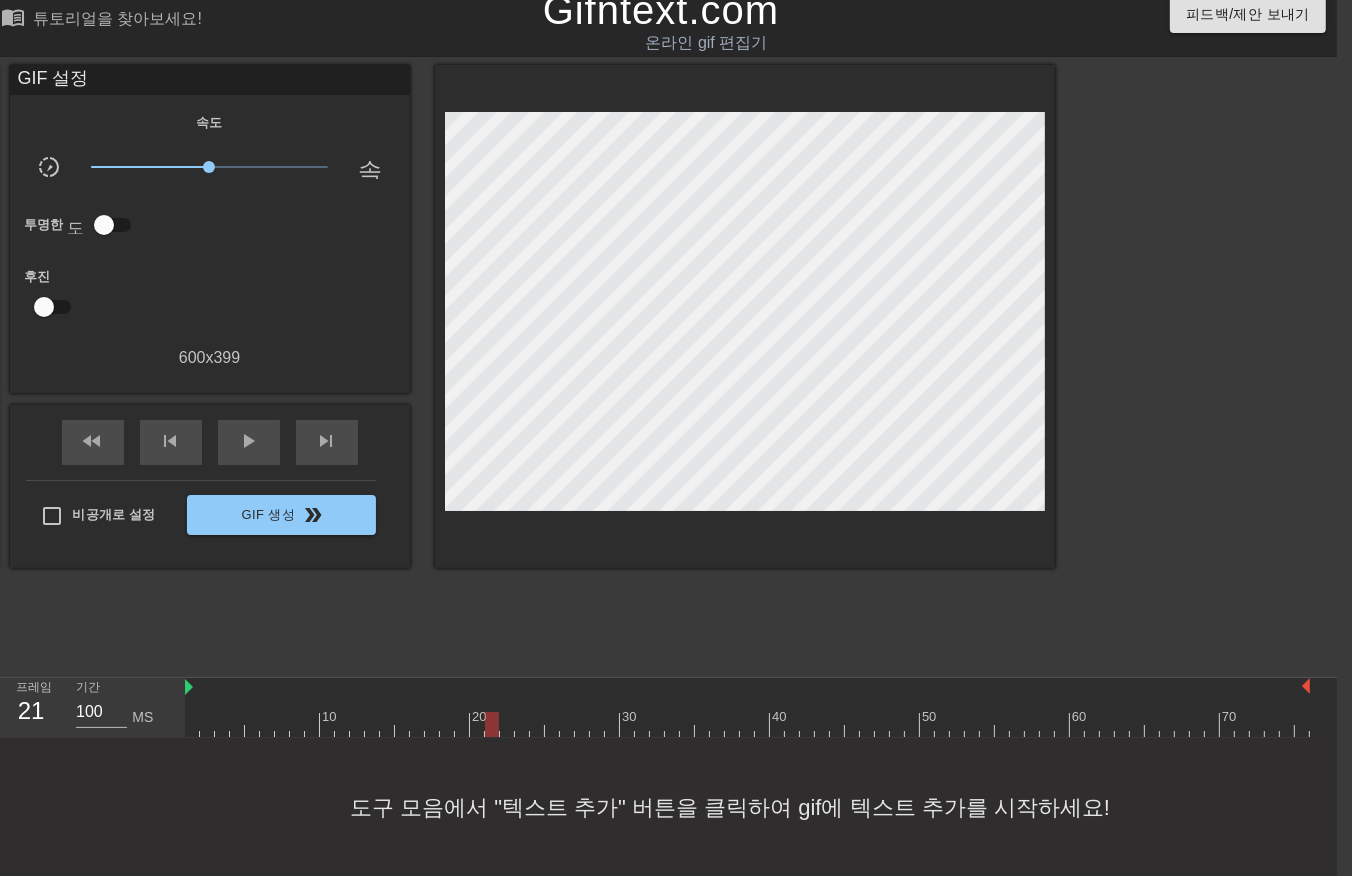 click at bounding box center (747, 724) 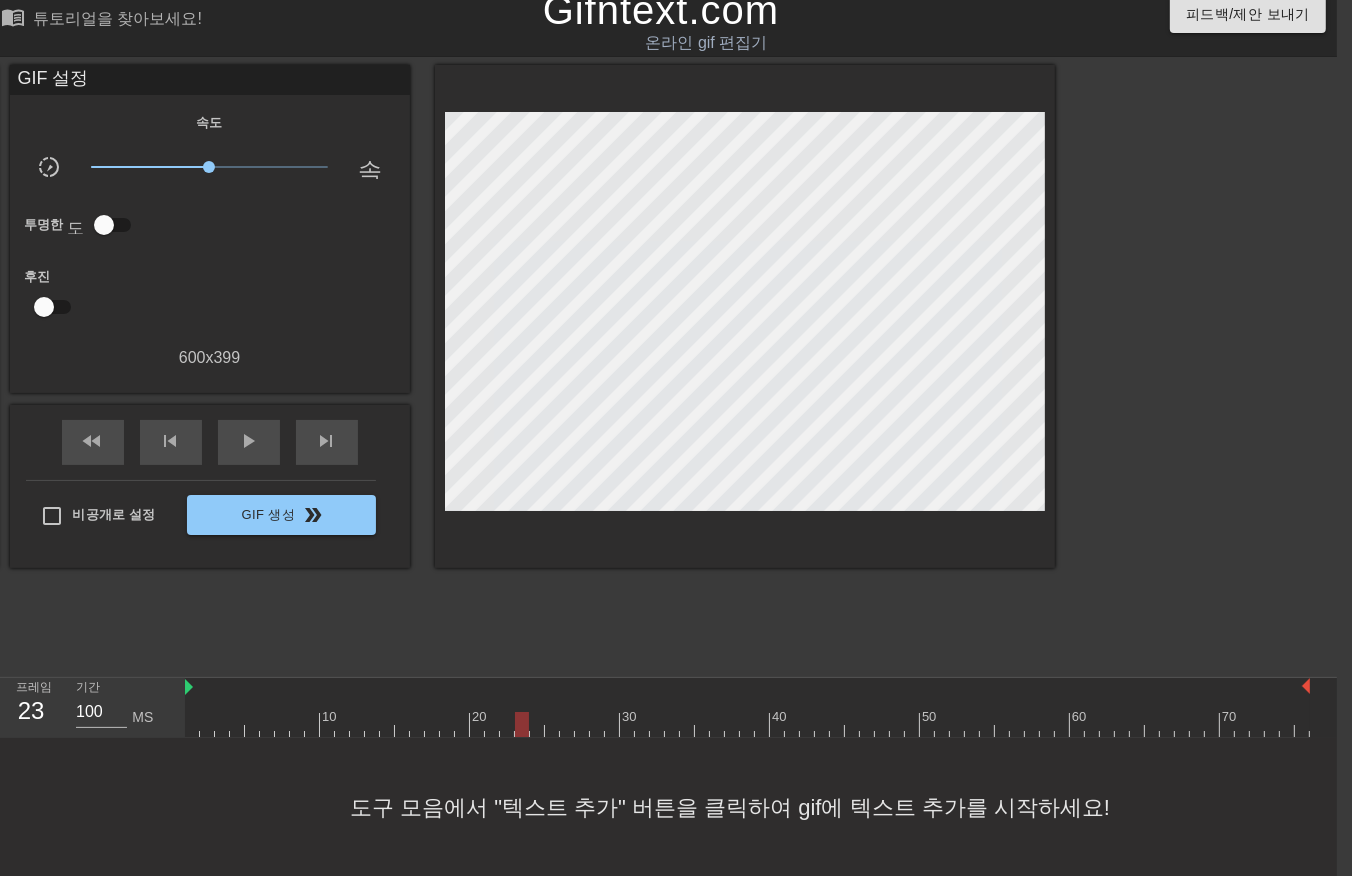 click at bounding box center [747, 724] 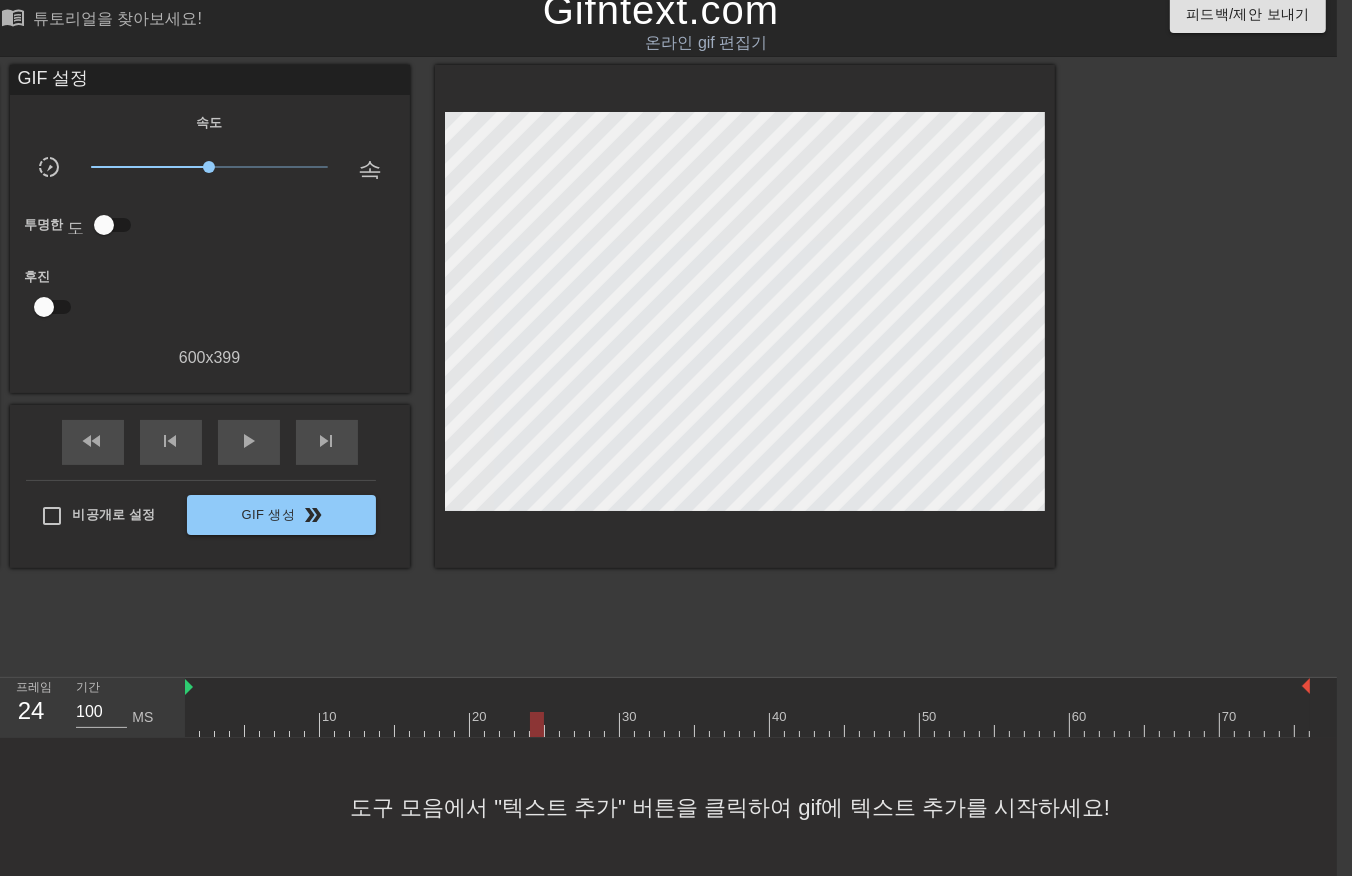 click at bounding box center [747, 724] 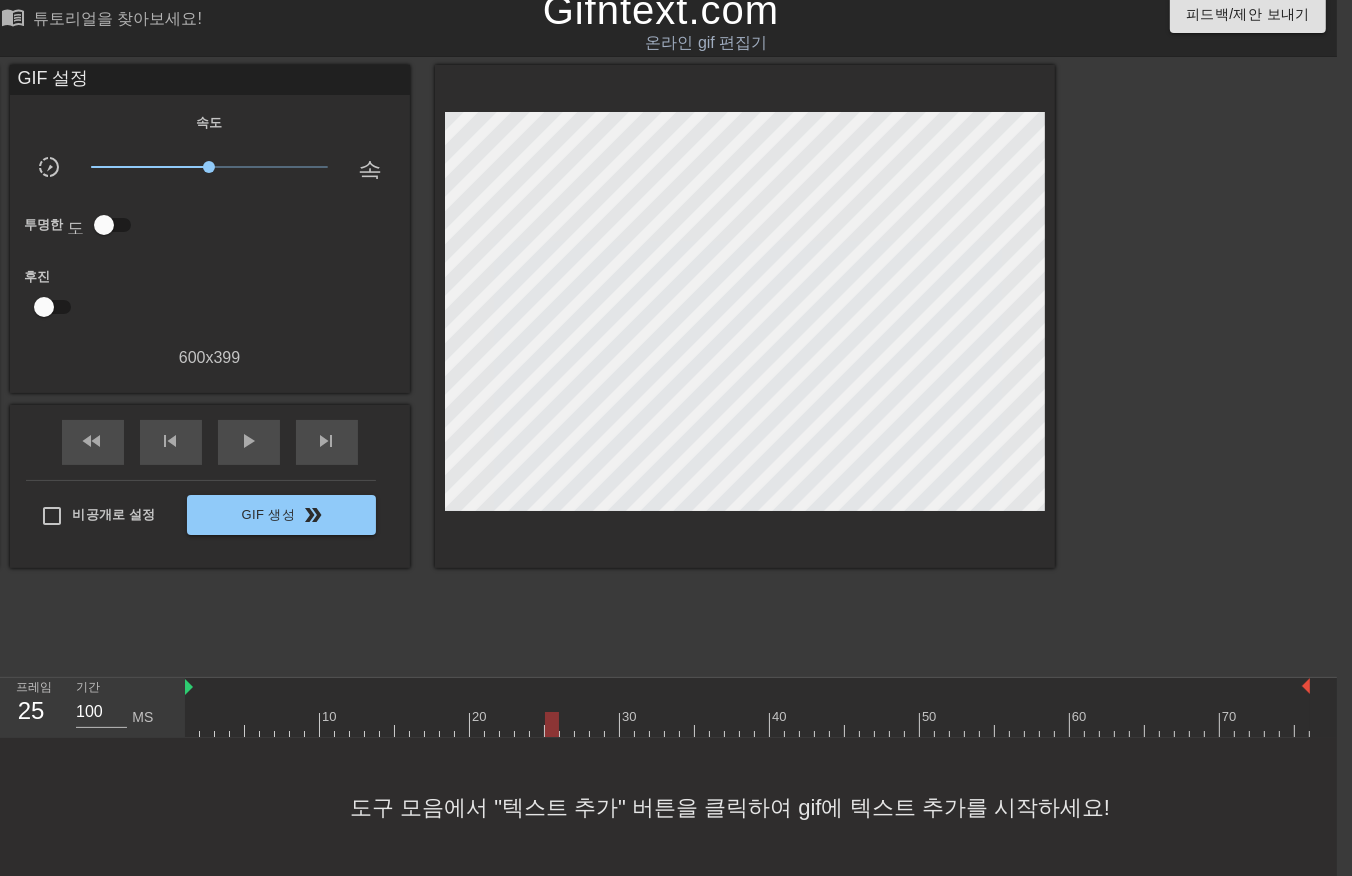 click at bounding box center [747, 724] 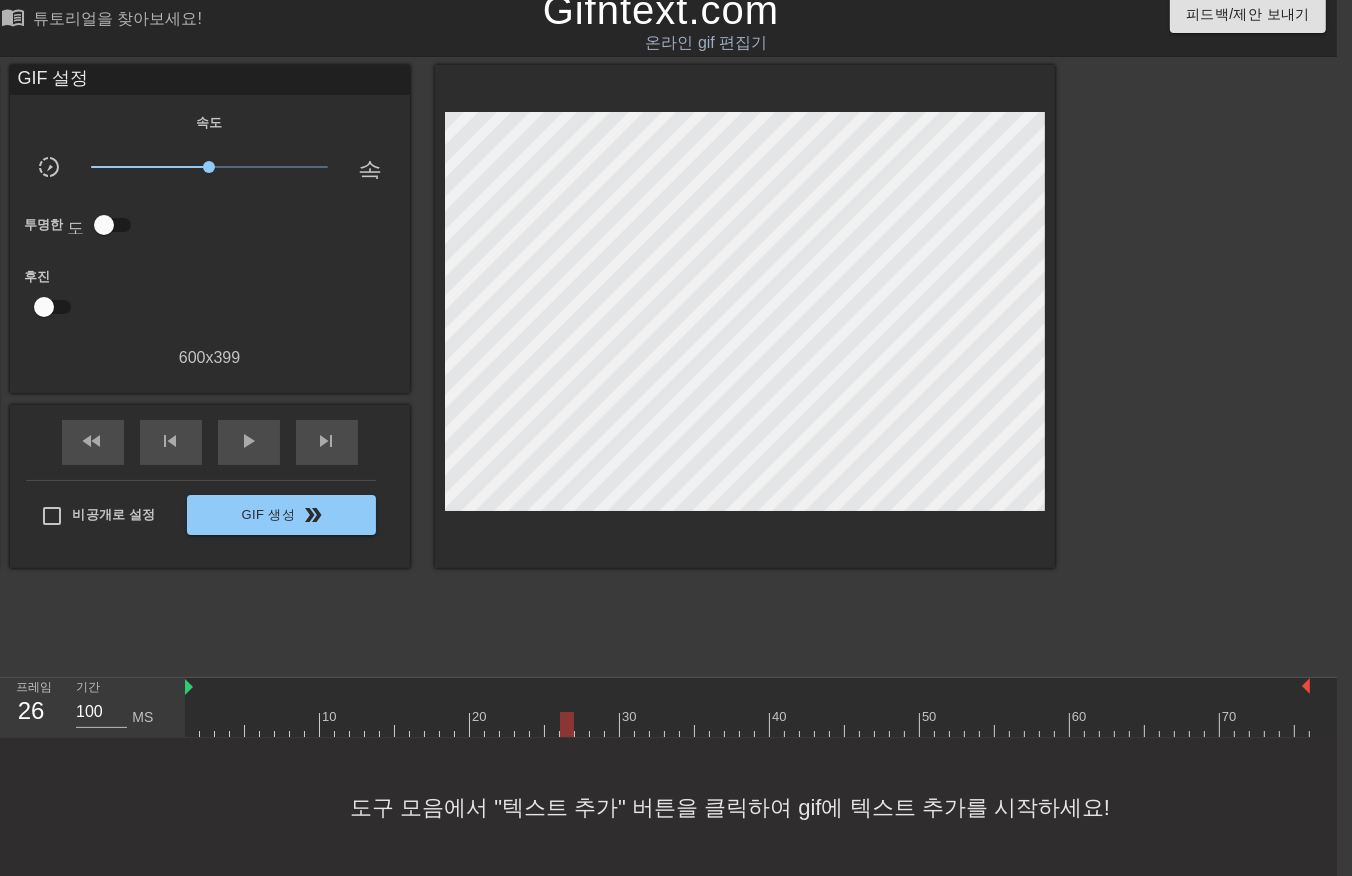 click at bounding box center [747, 724] 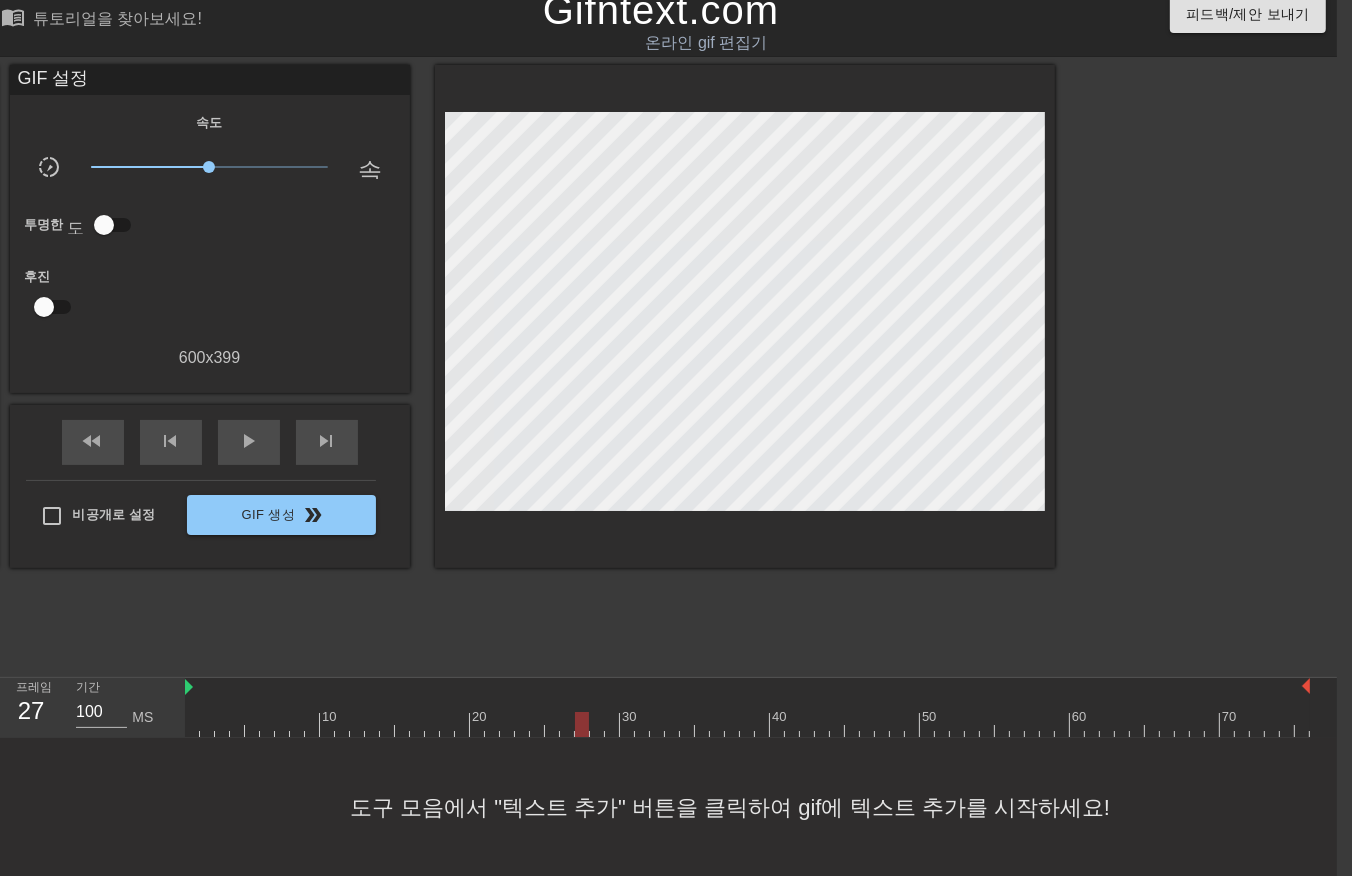 drag, startPoint x: 574, startPoint y: 725, endPoint x: 594, endPoint y: 733, distance: 21.540659 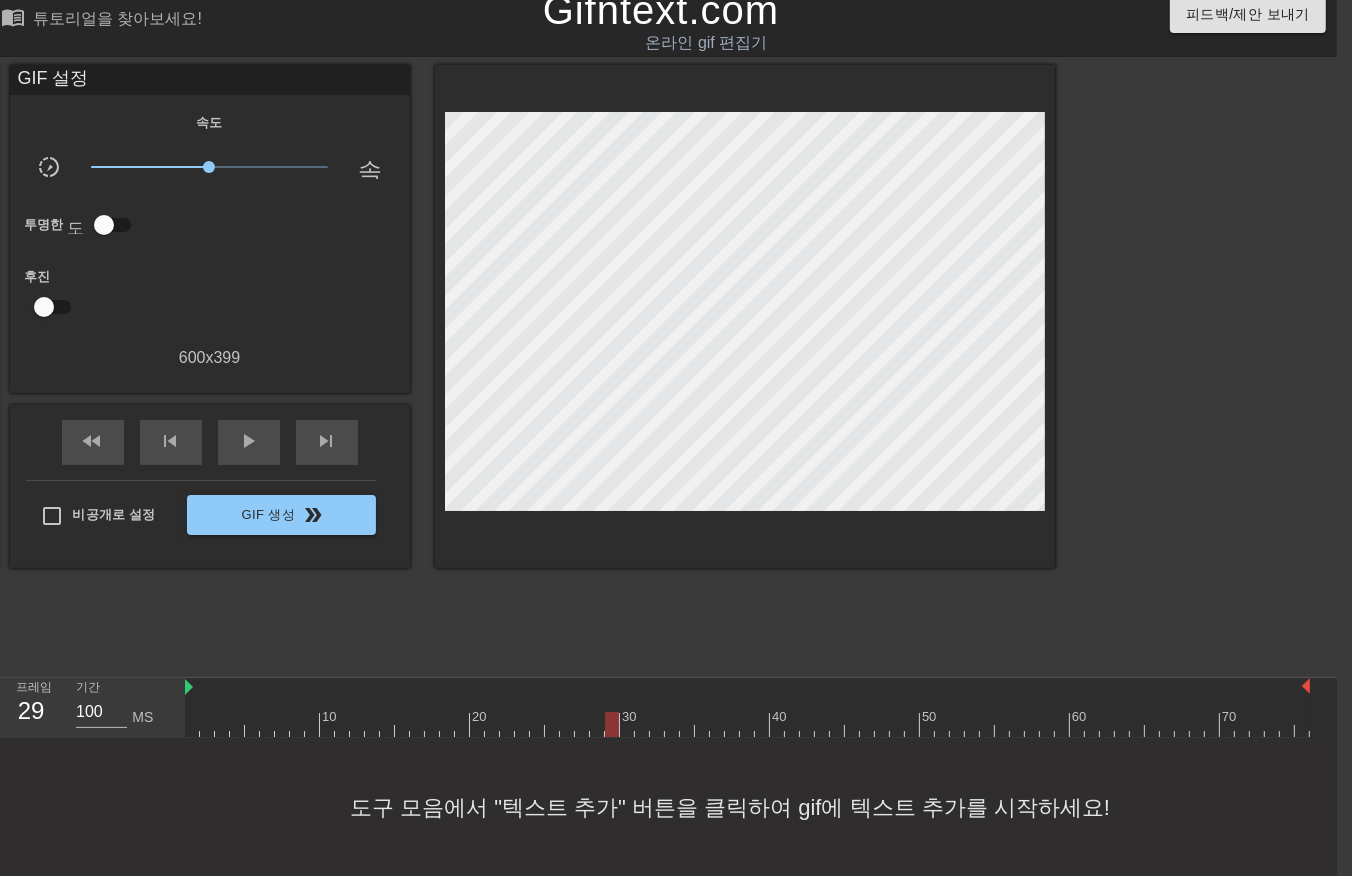 drag, startPoint x: 612, startPoint y: 724, endPoint x: 633, endPoint y: 745, distance: 29.698484 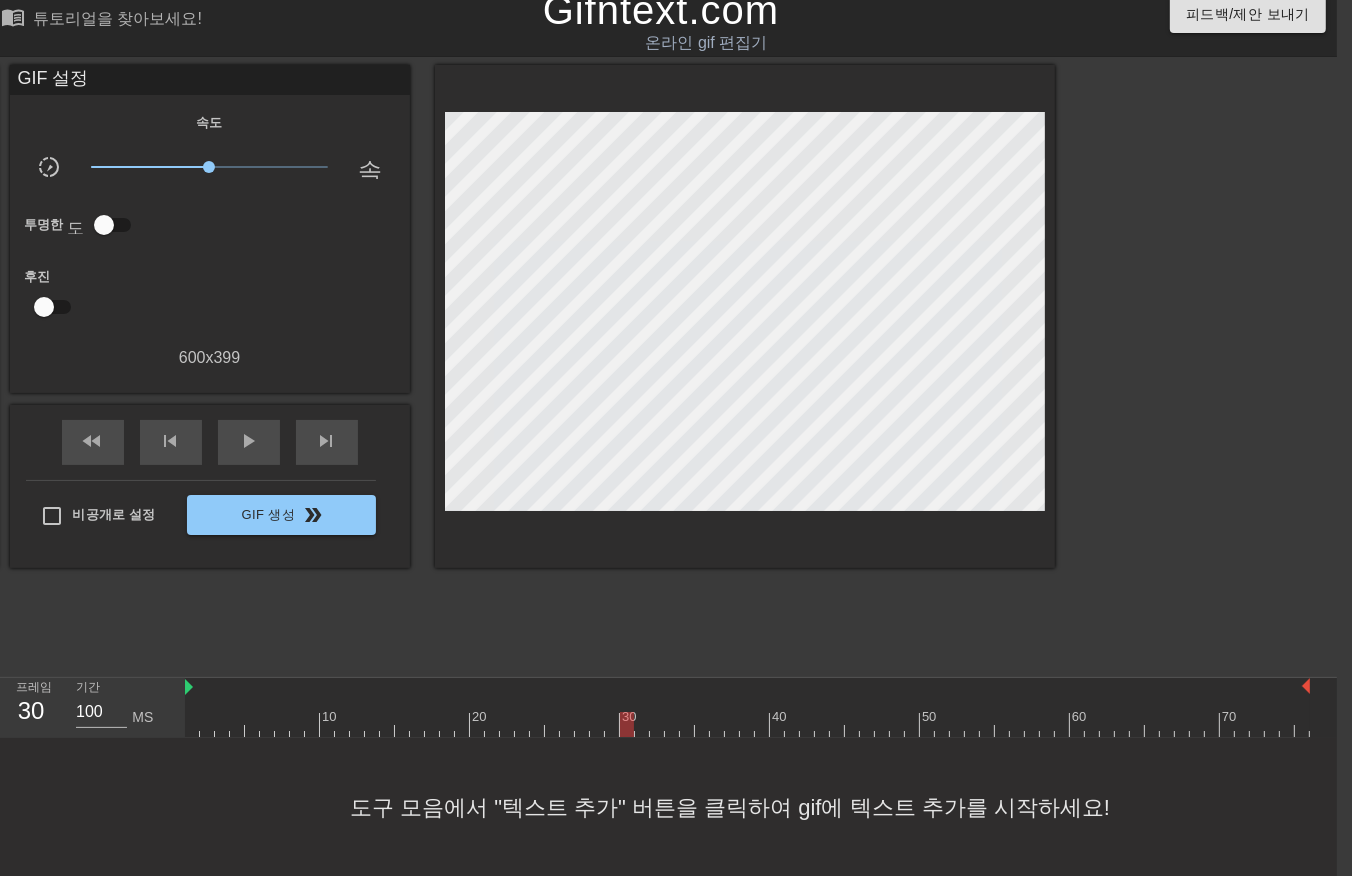 click at bounding box center (747, 724) 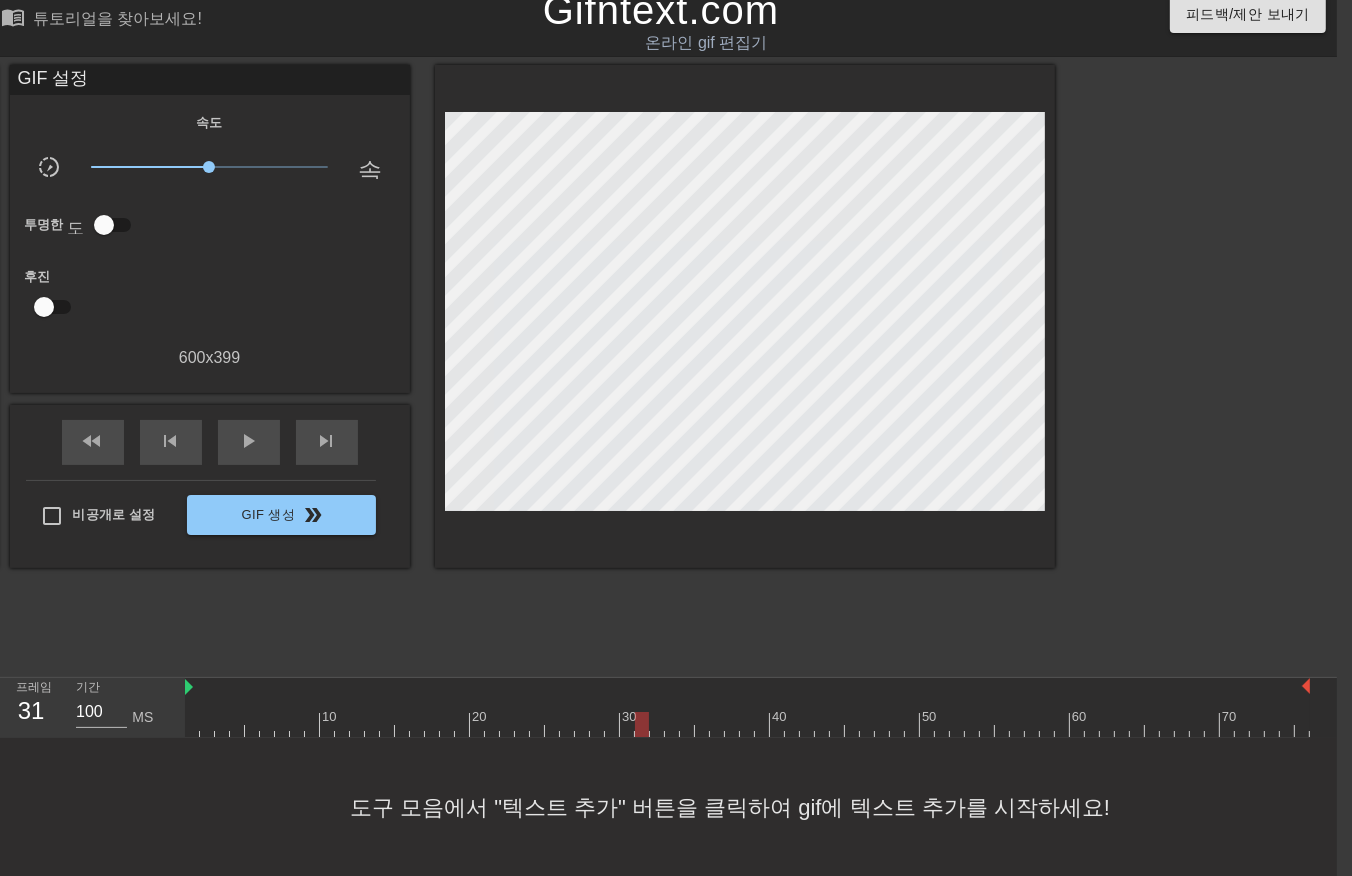 click at bounding box center (747, 724) 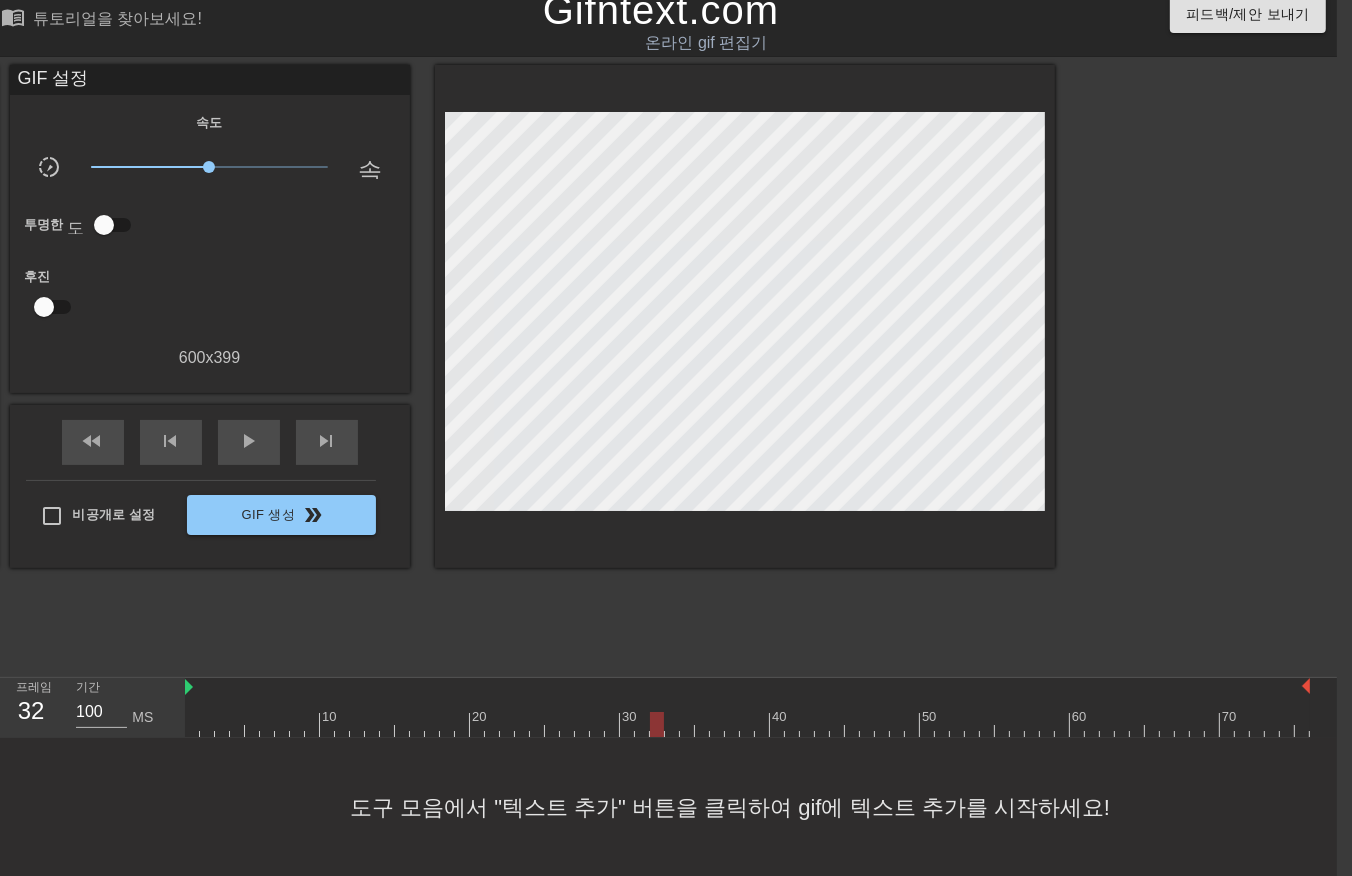click at bounding box center (747, 724) 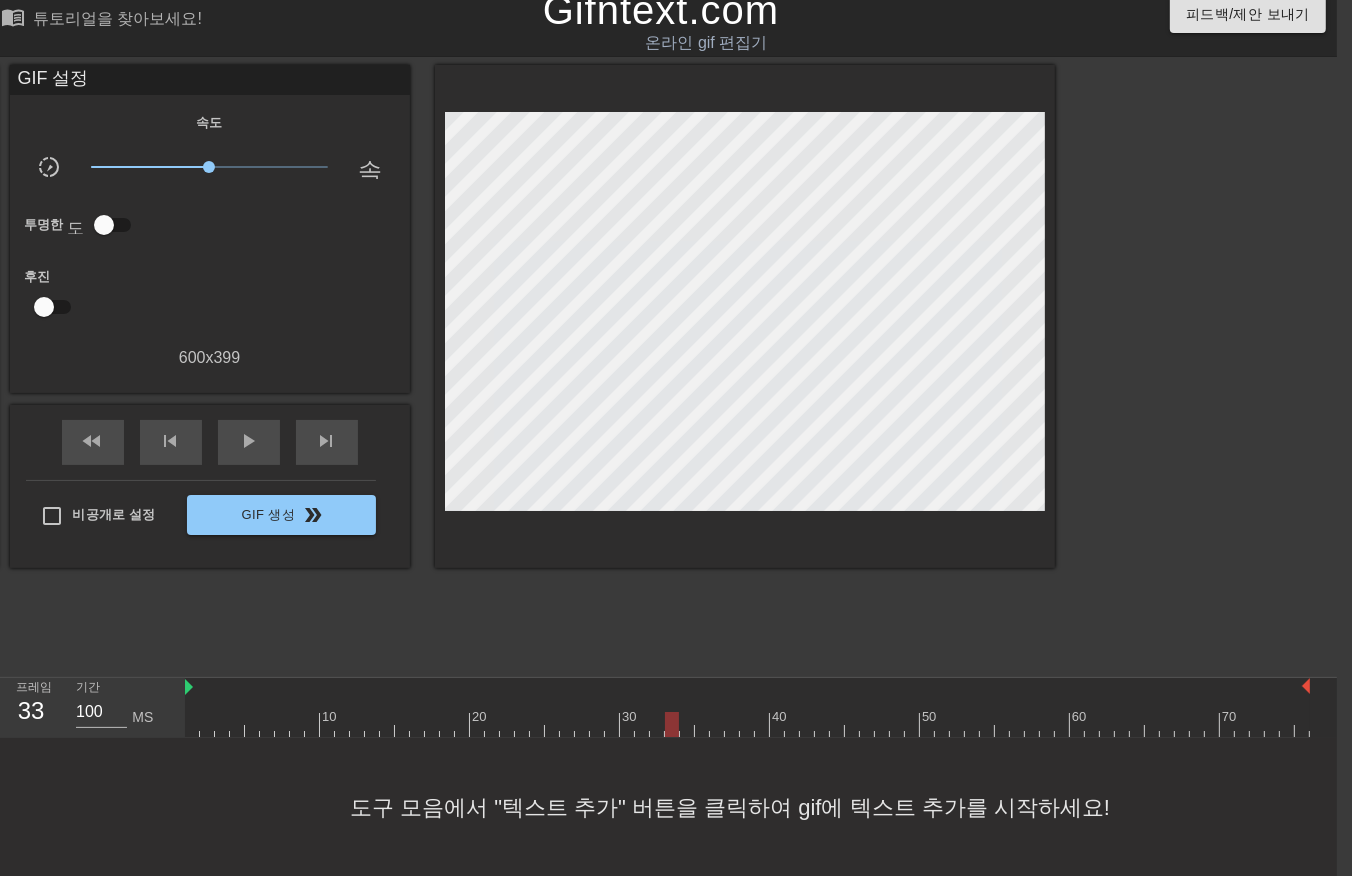 click at bounding box center (747, 724) 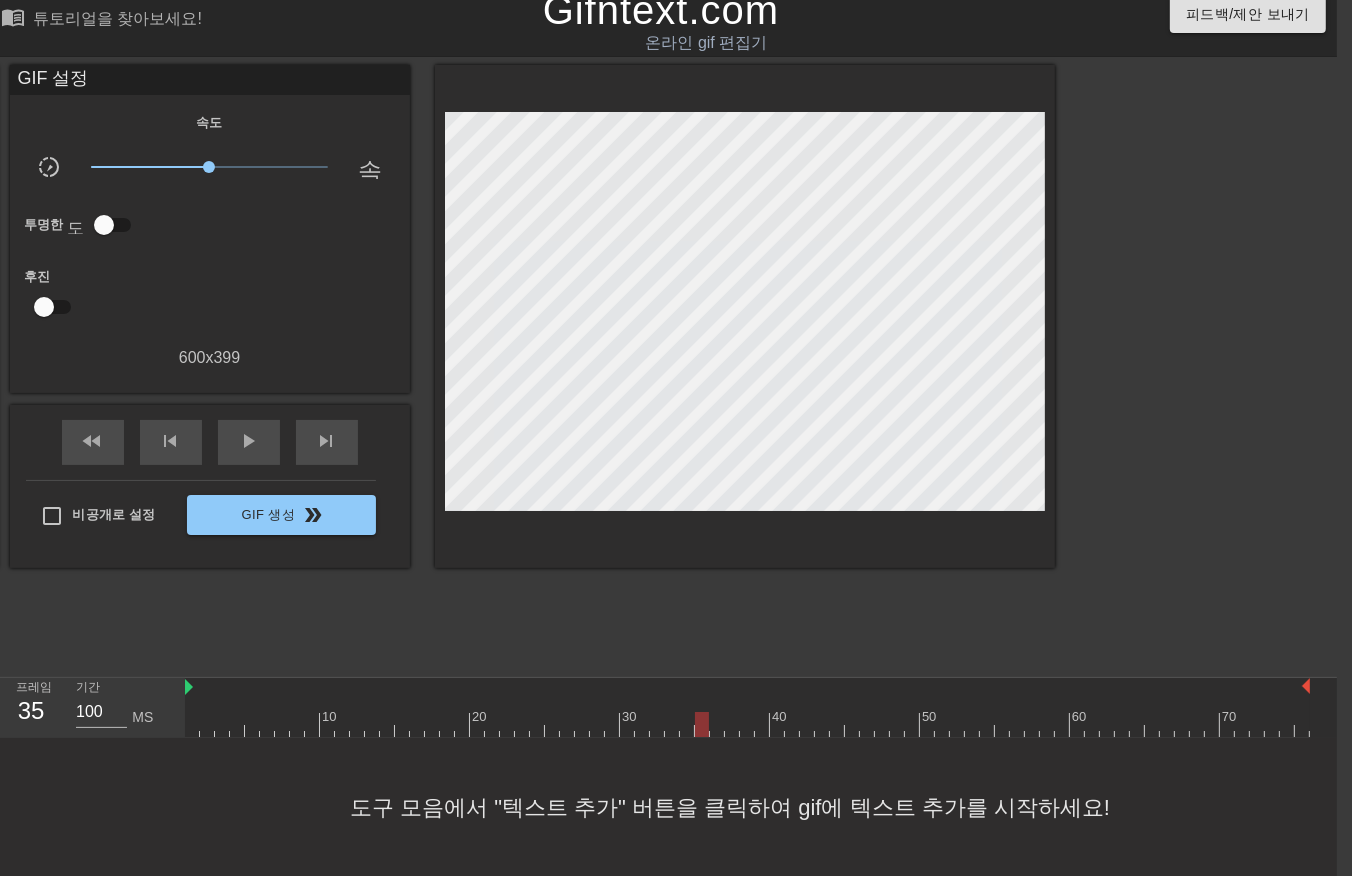 drag, startPoint x: 698, startPoint y: 728, endPoint x: 741, endPoint y: 742, distance: 45.221676 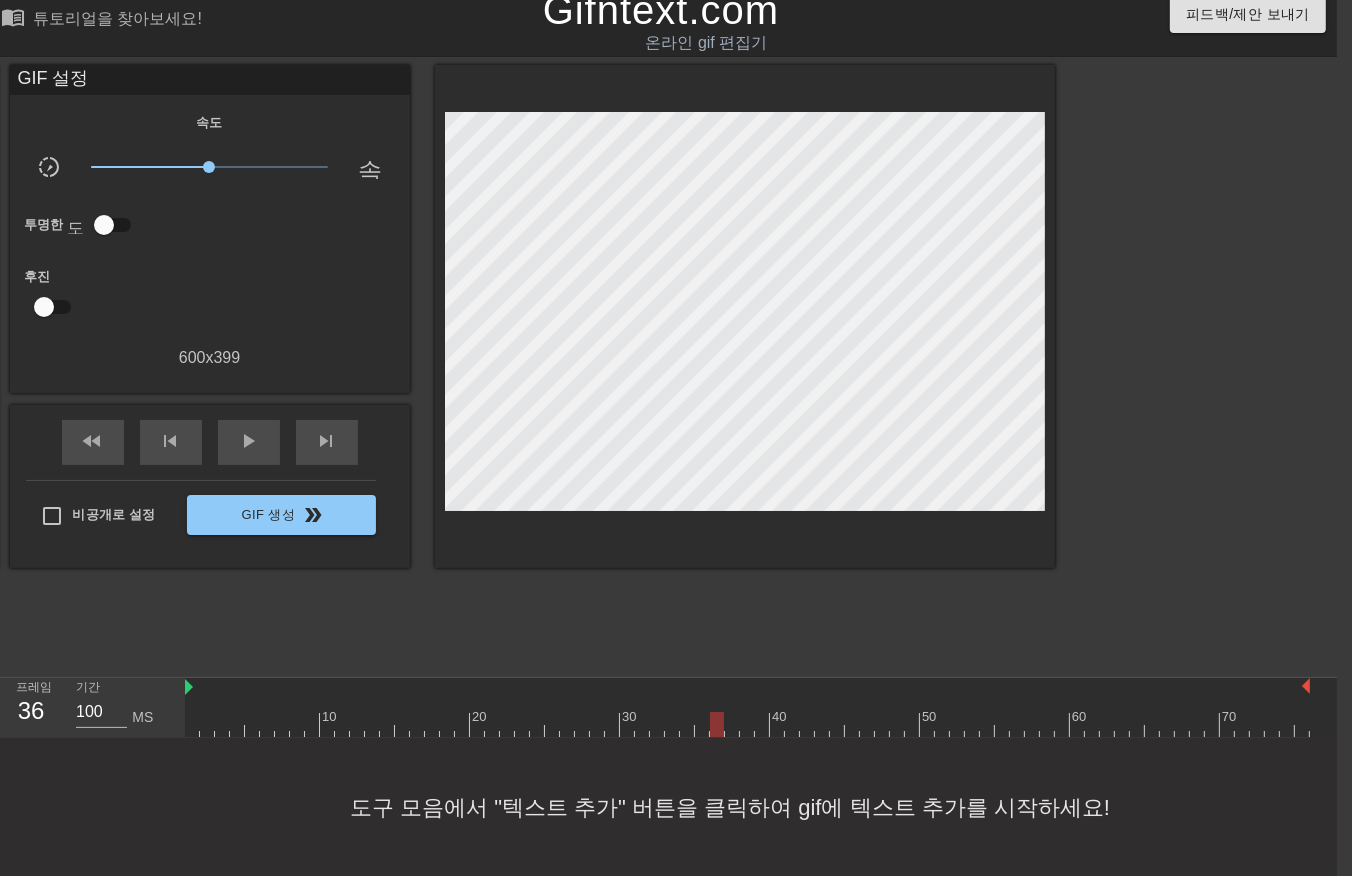 drag, startPoint x: 713, startPoint y: 726, endPoint x: 730, endPoint y: 730, distance: 17.464249 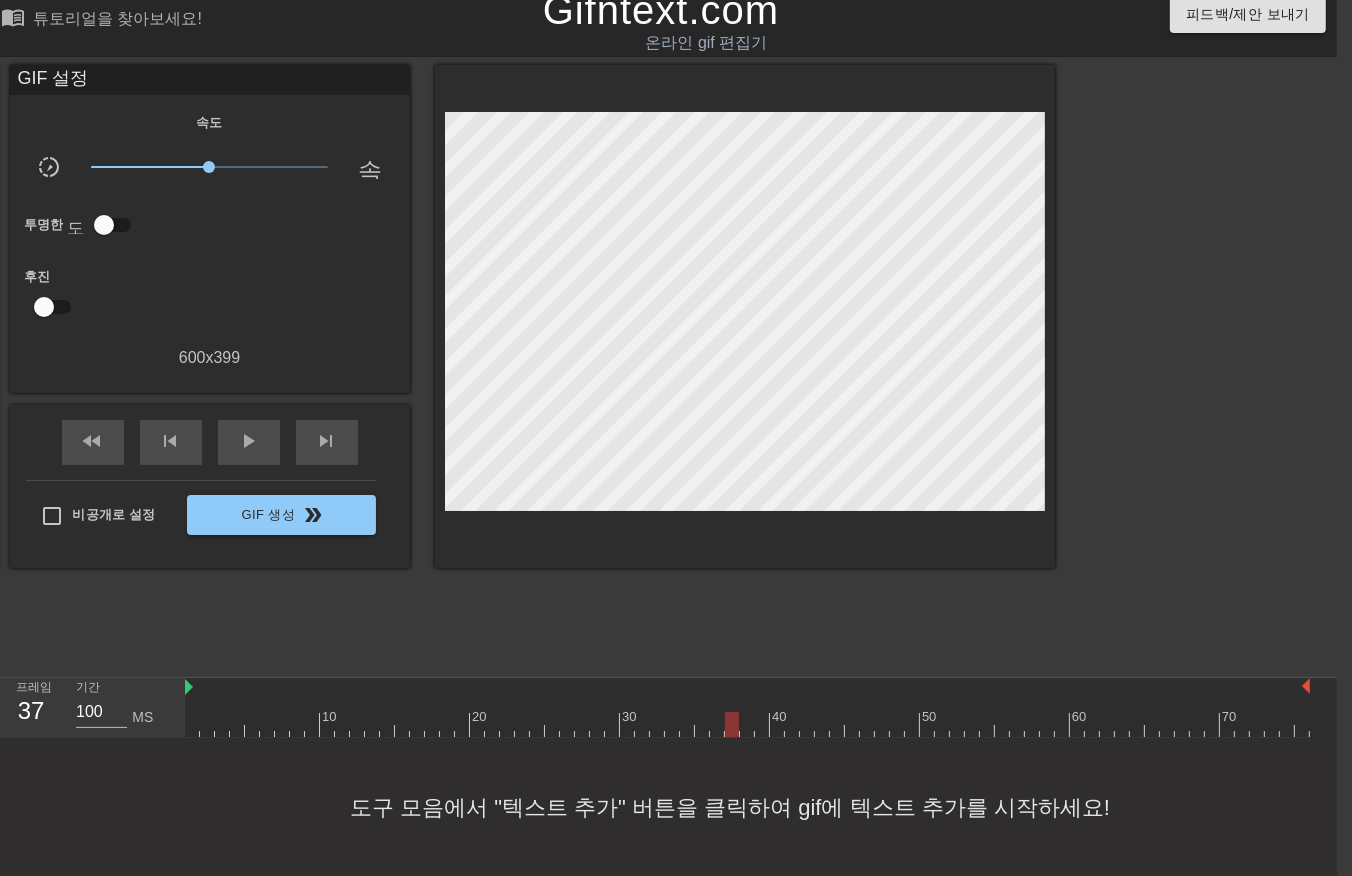 click at bounding box center [747, 724] 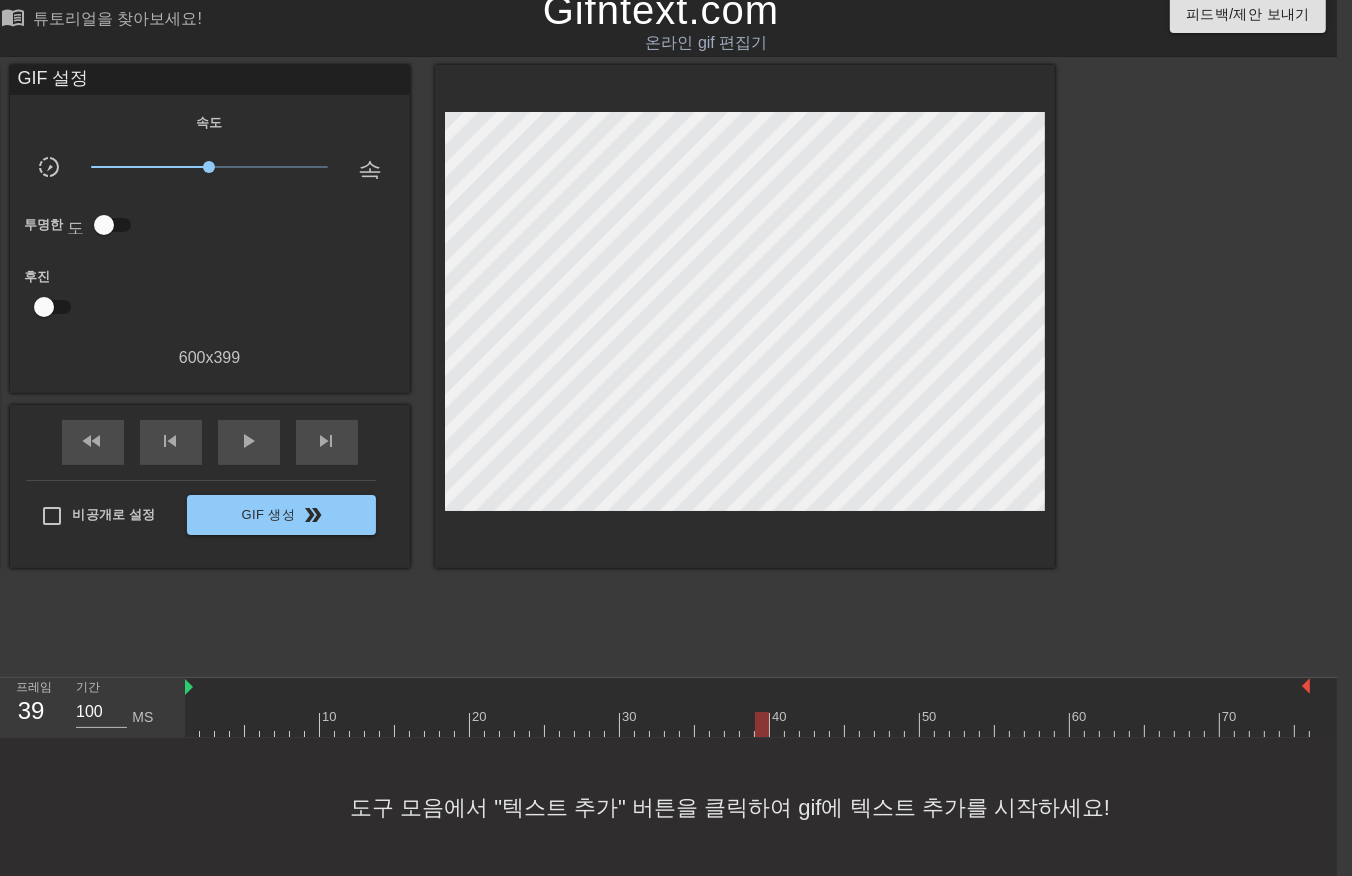 click at bounding box center [747, 724] 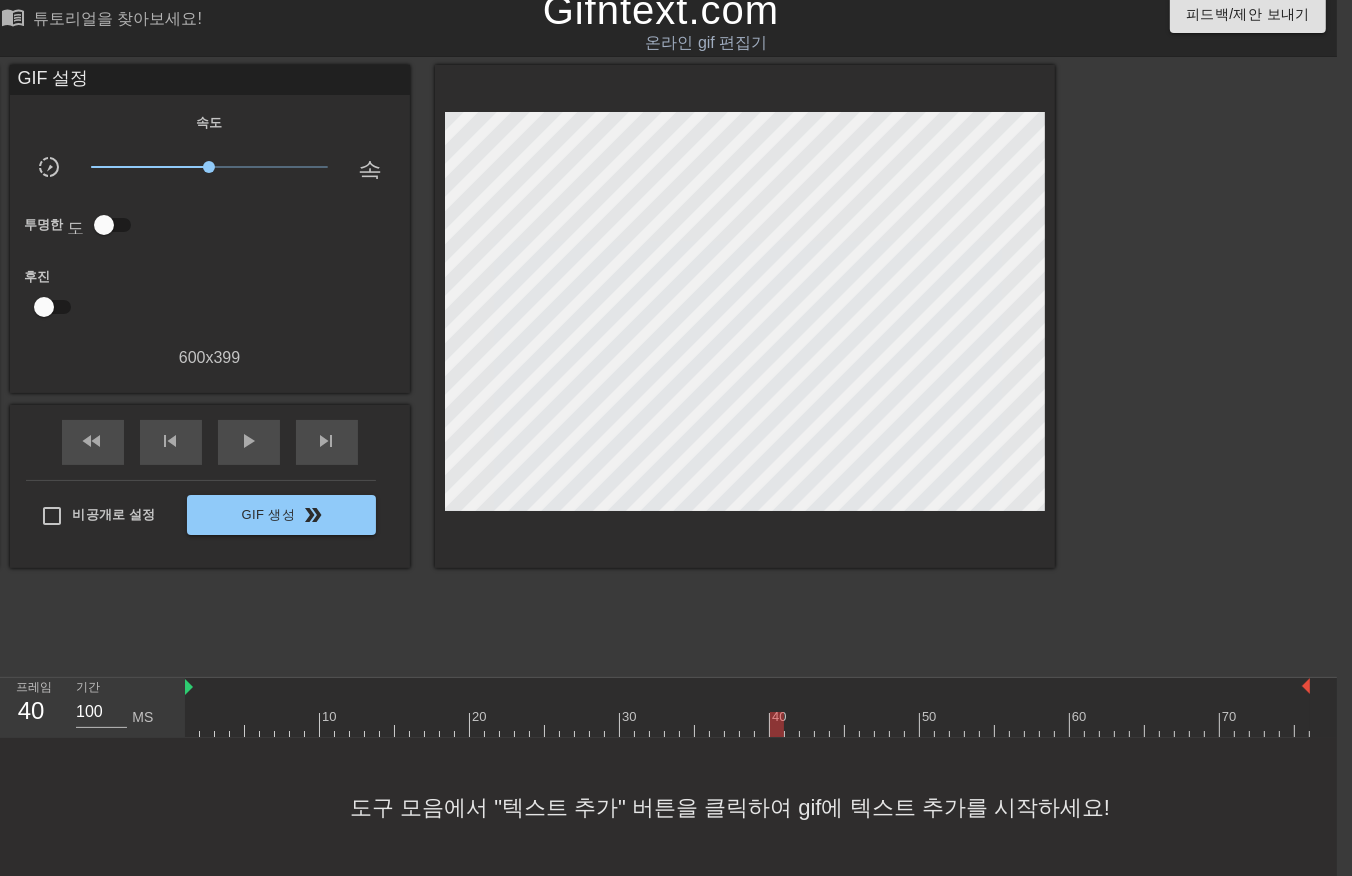 drag, startPoint x: 776, startPoint y: 726, endPoint x: 787, endPoint y: 732, distance: 12.529964 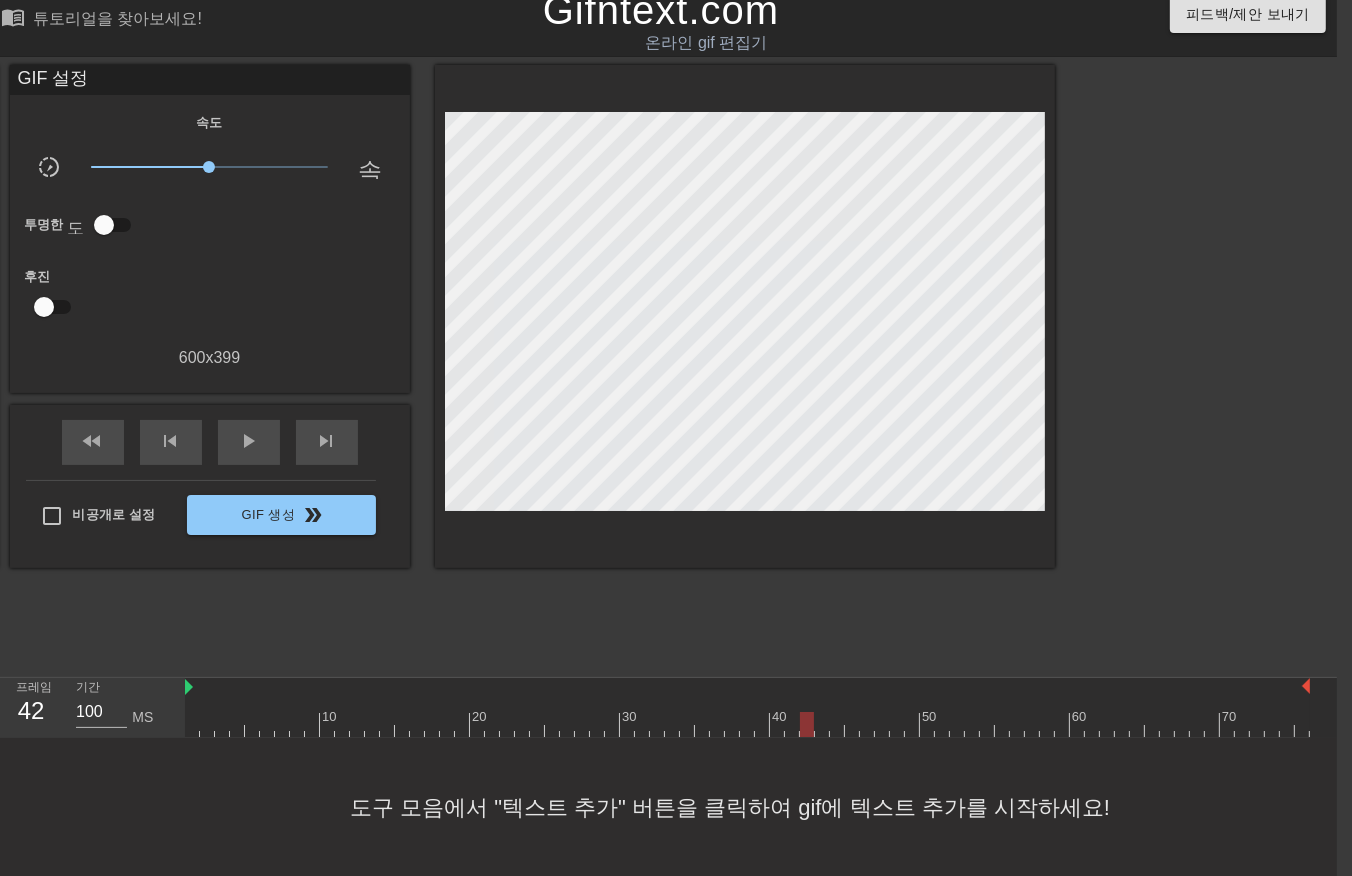 click at bounding box center (747, 724) 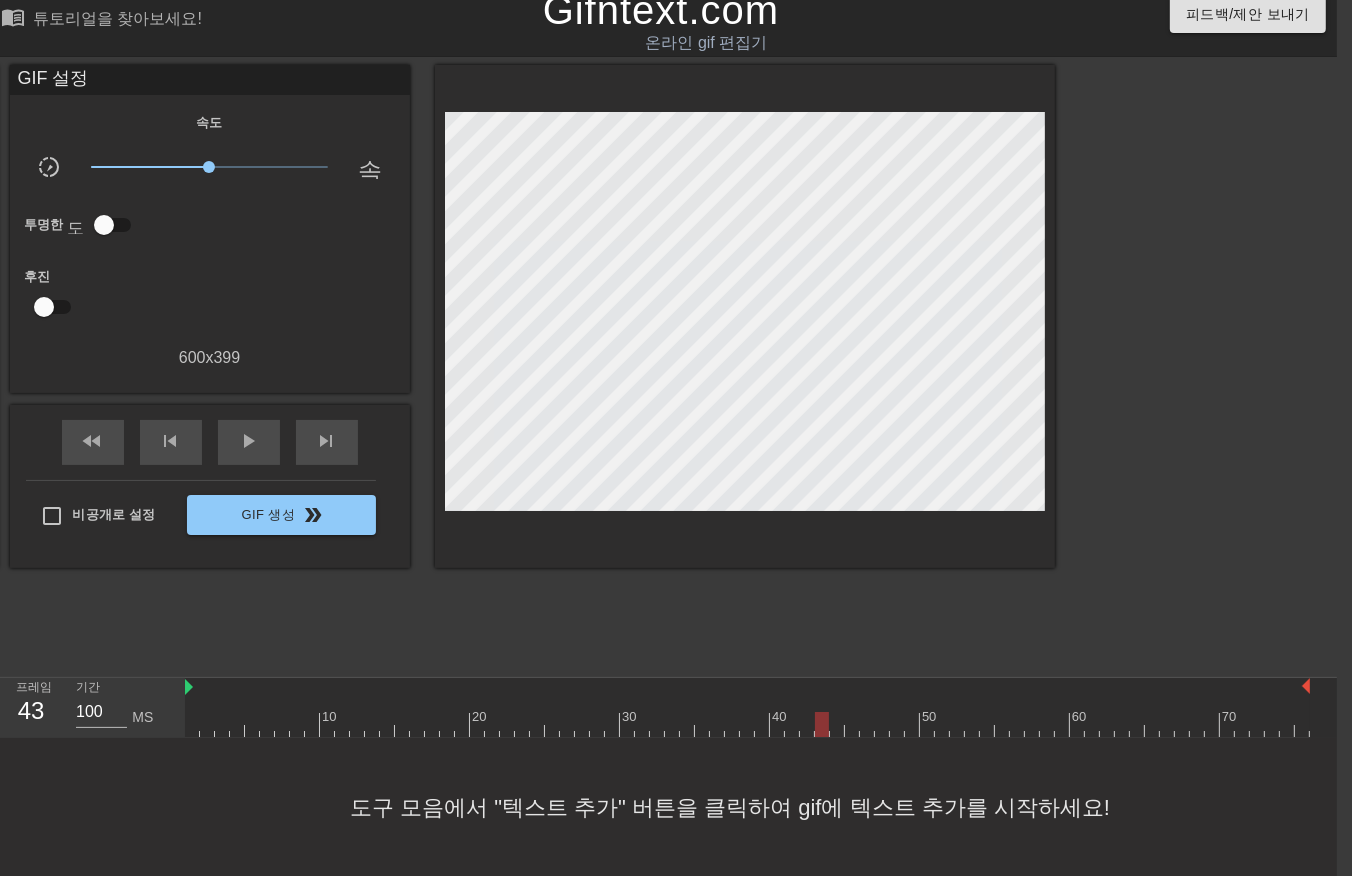 drag, startPoint x: 820, startPoint y: 726, endPoint x: 840, endPoint y: 731, distance: 20.615528 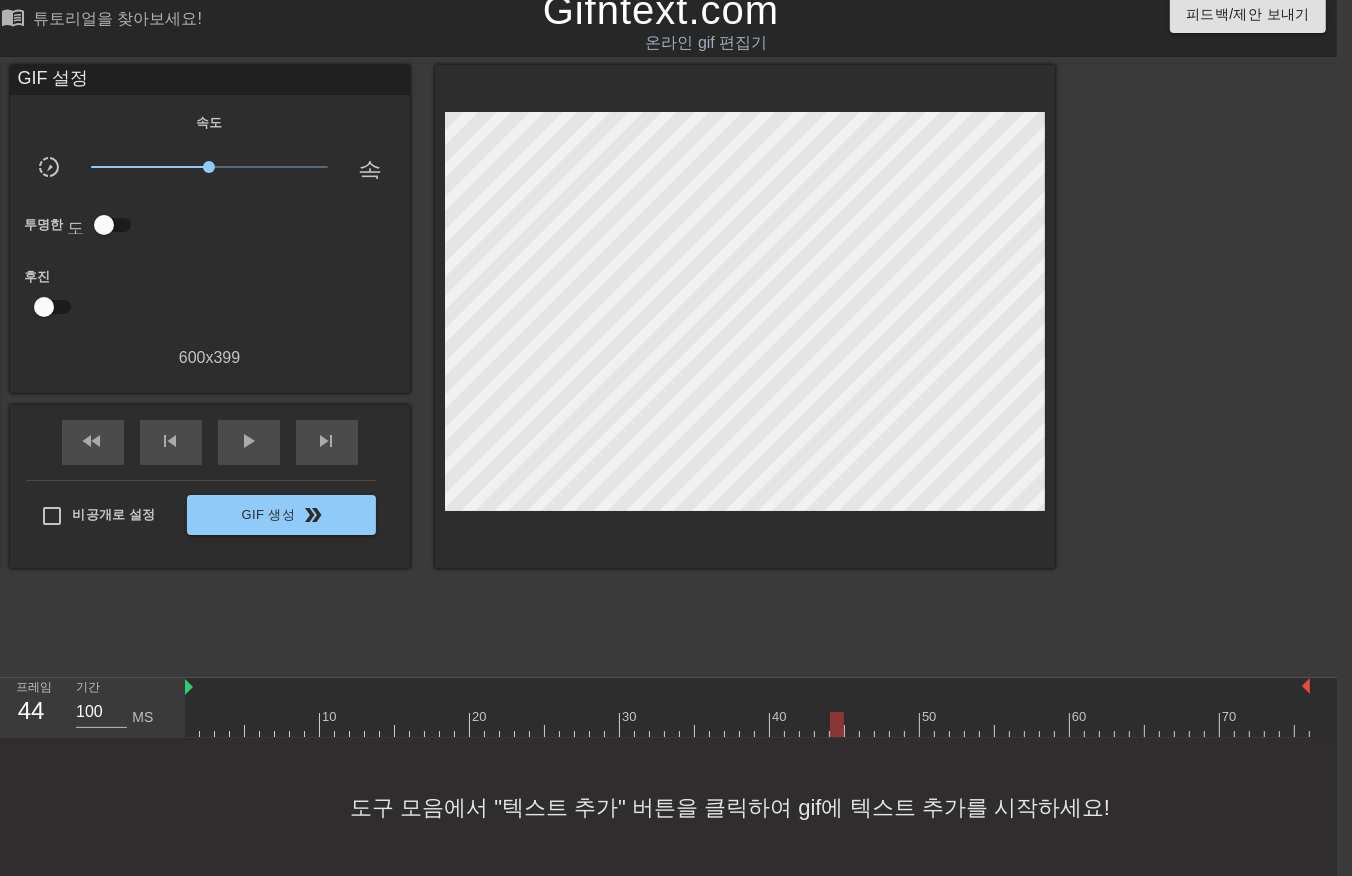 click at bounding box center [747, 724] 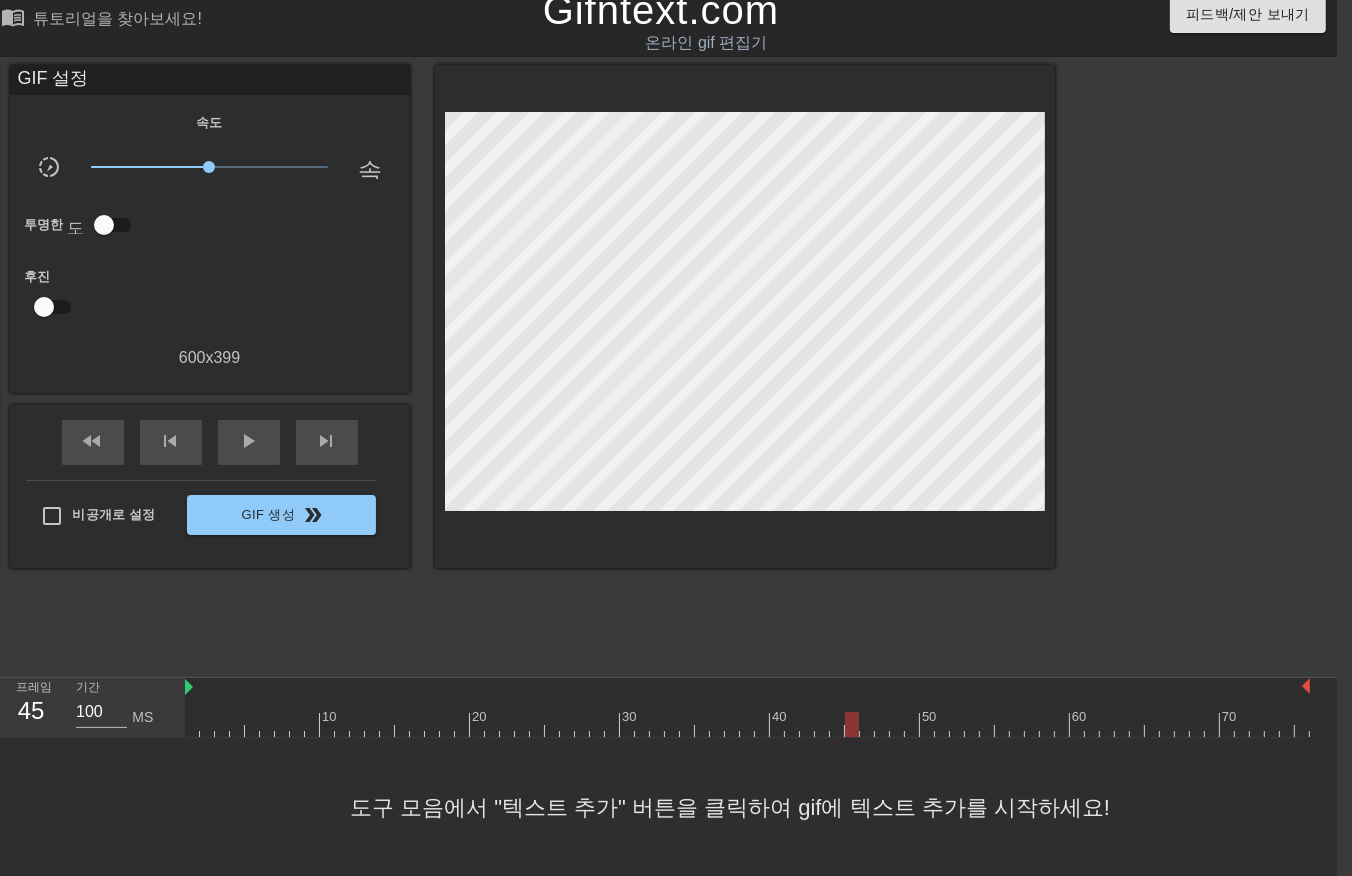 click at bounding box center [747, 724] 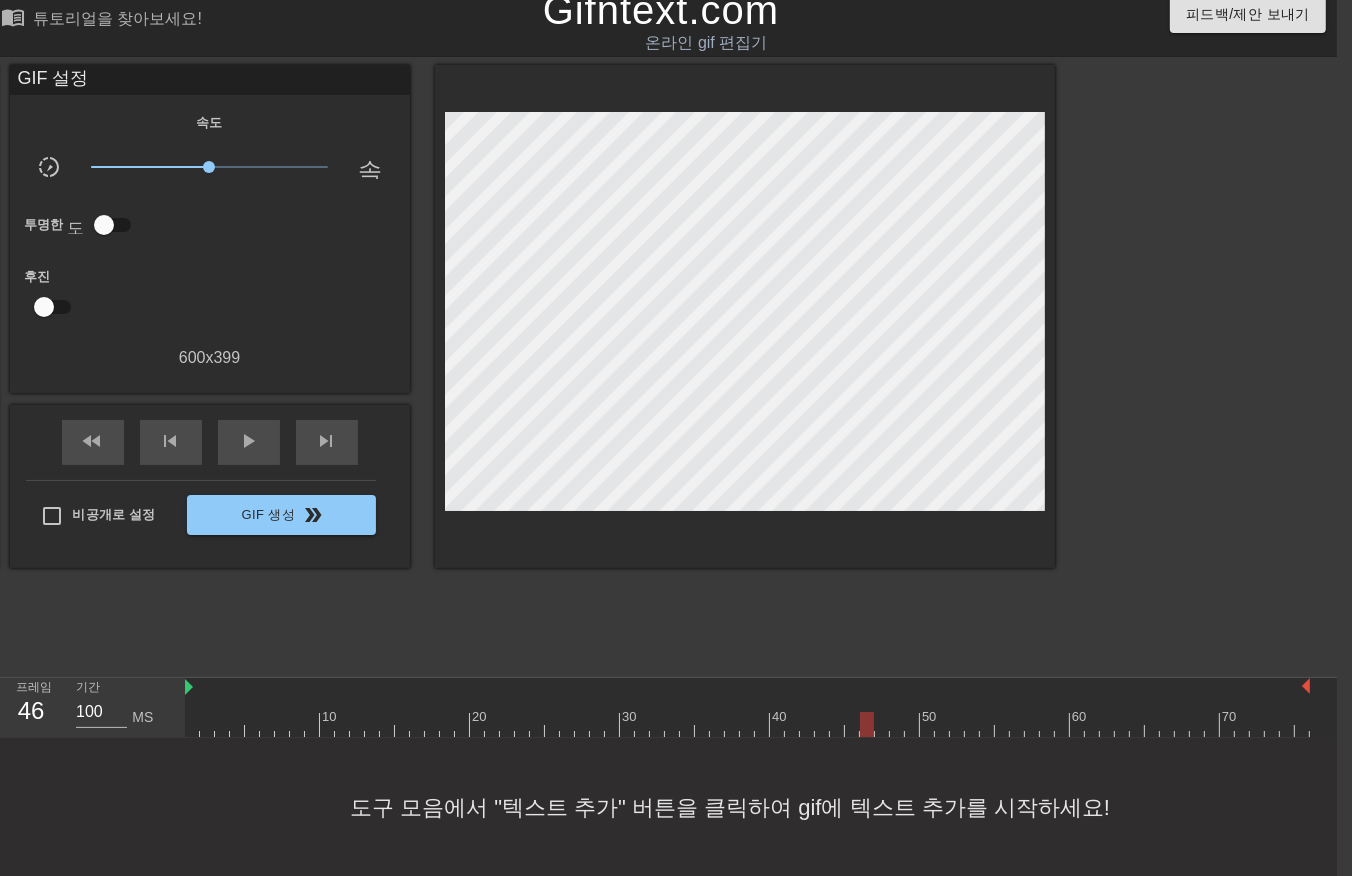 click at bounding box center (747, 724) 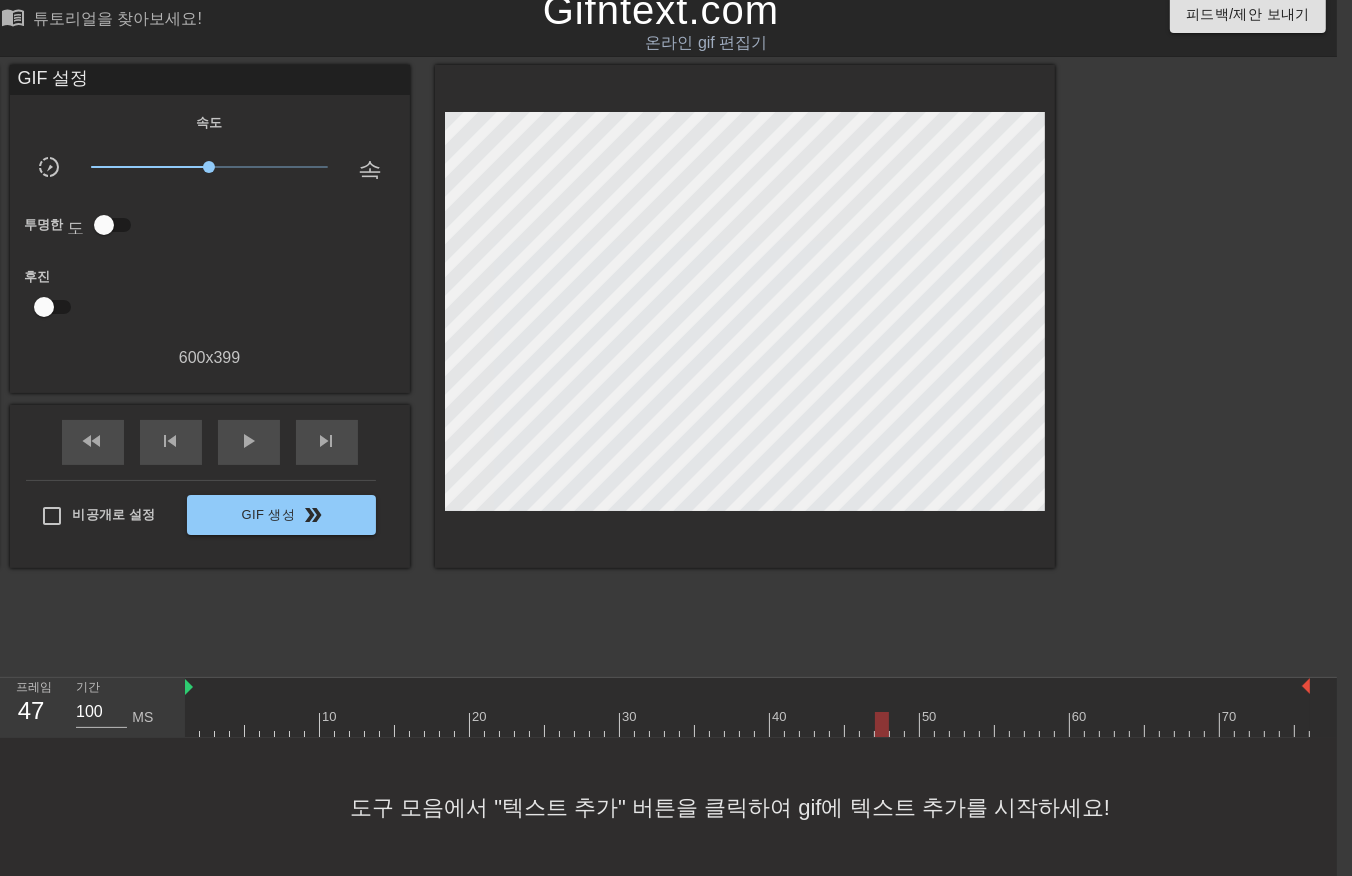 drag, startPoint x: 877, startPoint y: 732, endPoint x: 891, endPoint y: 734, distance: 14.142136 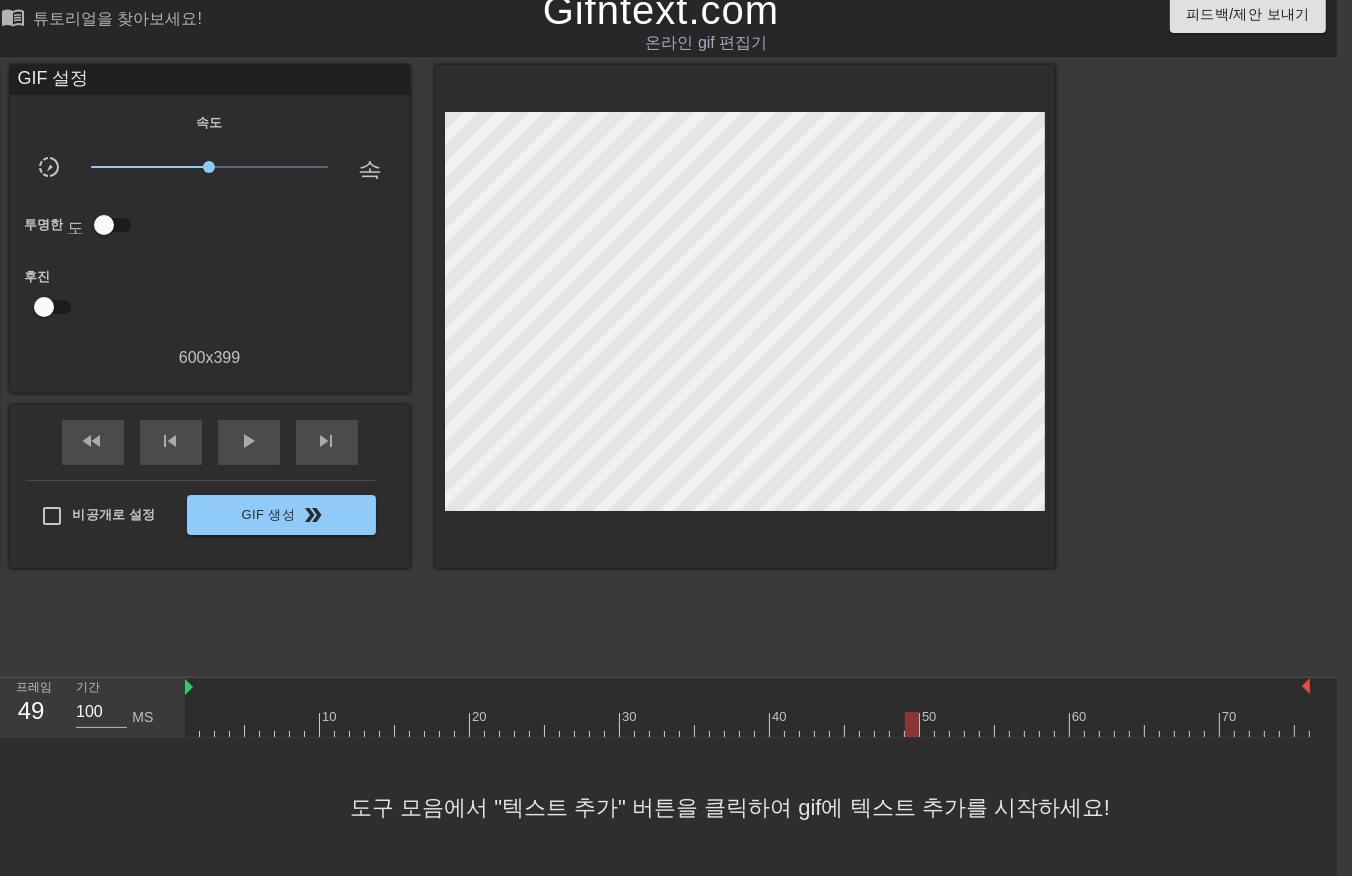 drag, startPoint x: 908, startPoint y: 718, endPoint x: 928, endPoint y: 736, distance: 26.907248 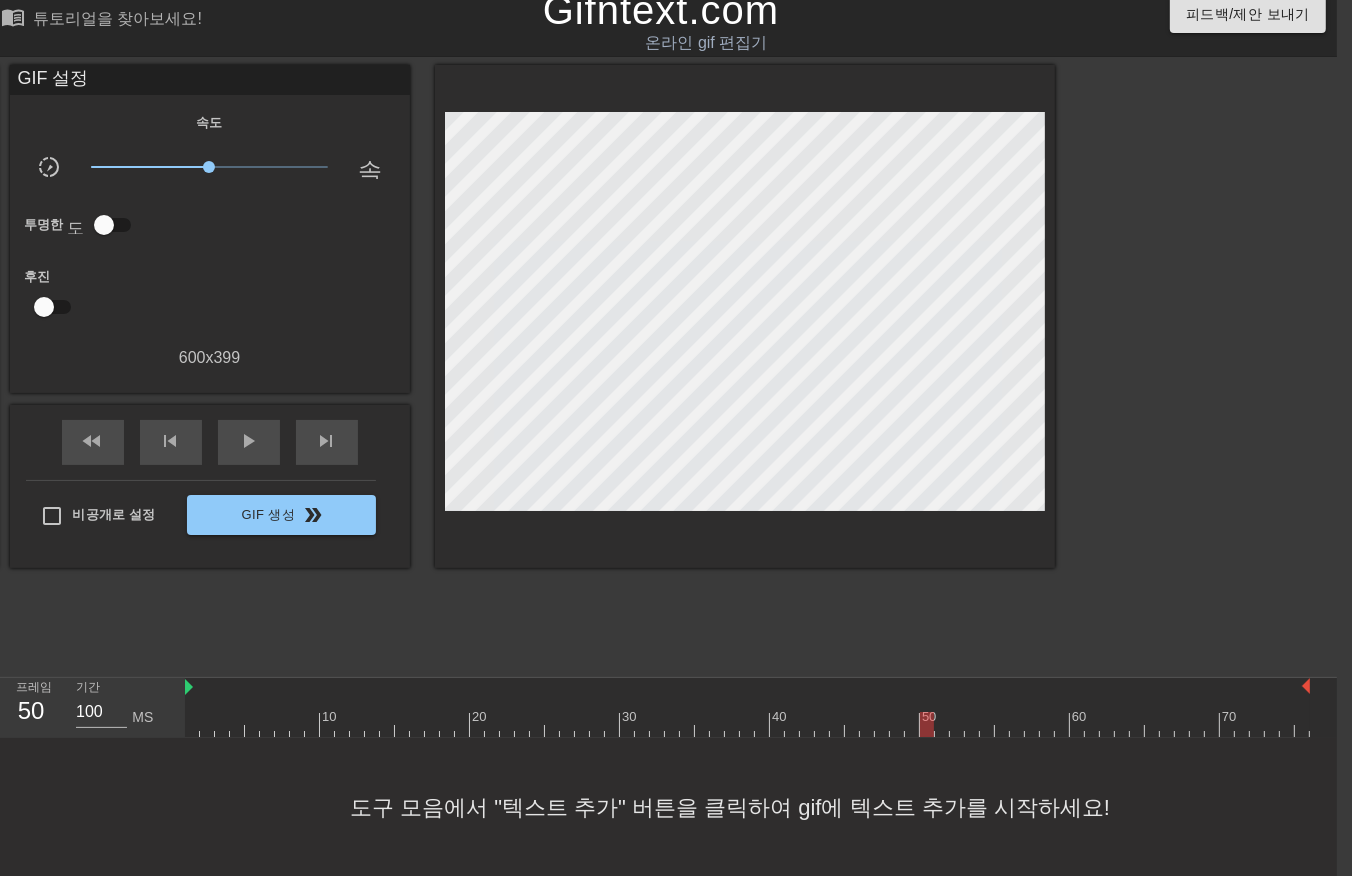 drag, startPoint x: 923, startPoint y: 727, endPoint x: 933, endPoint y: 733, distance: 11.661903 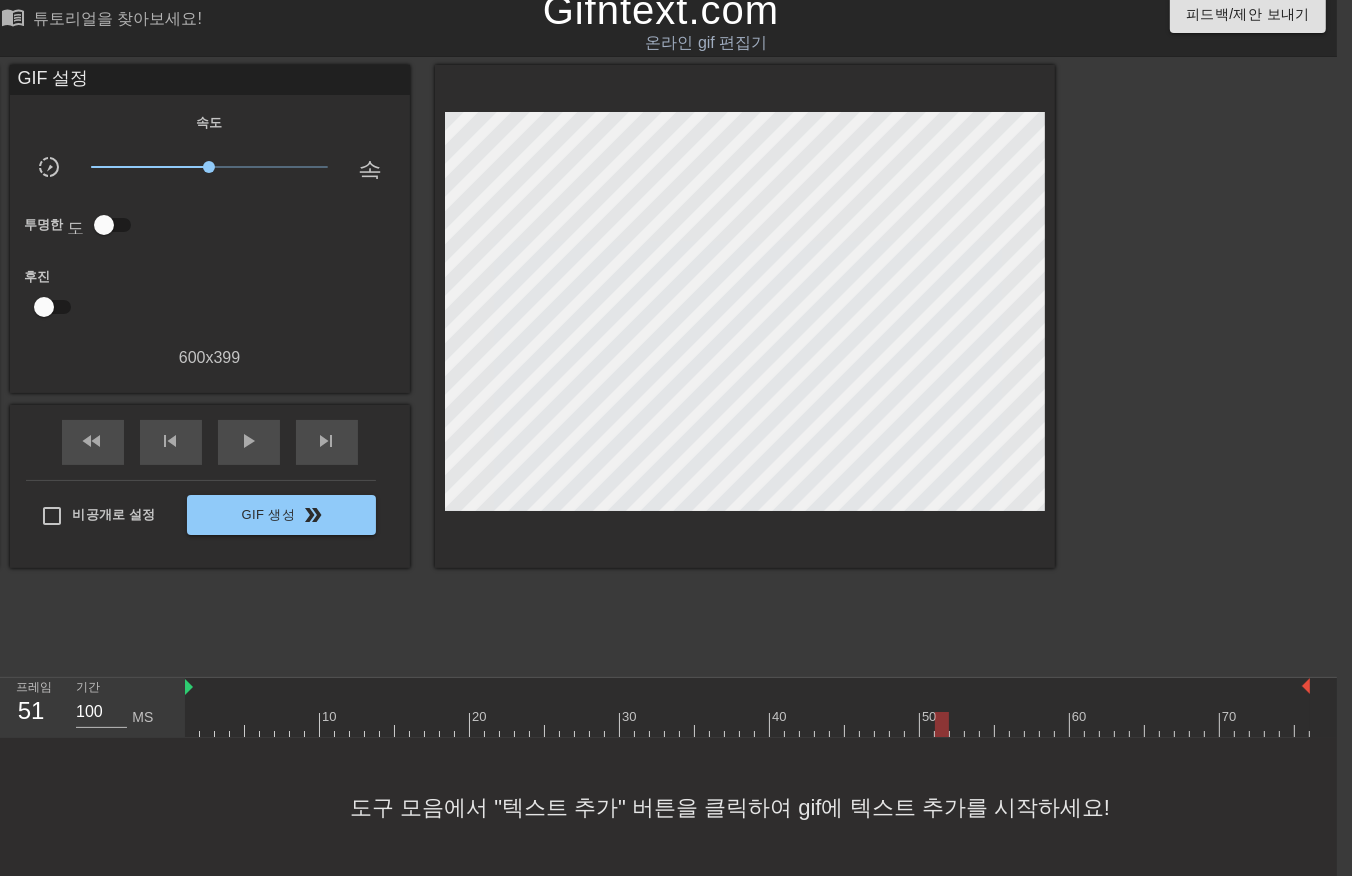 click at bounding box center (747, 724) 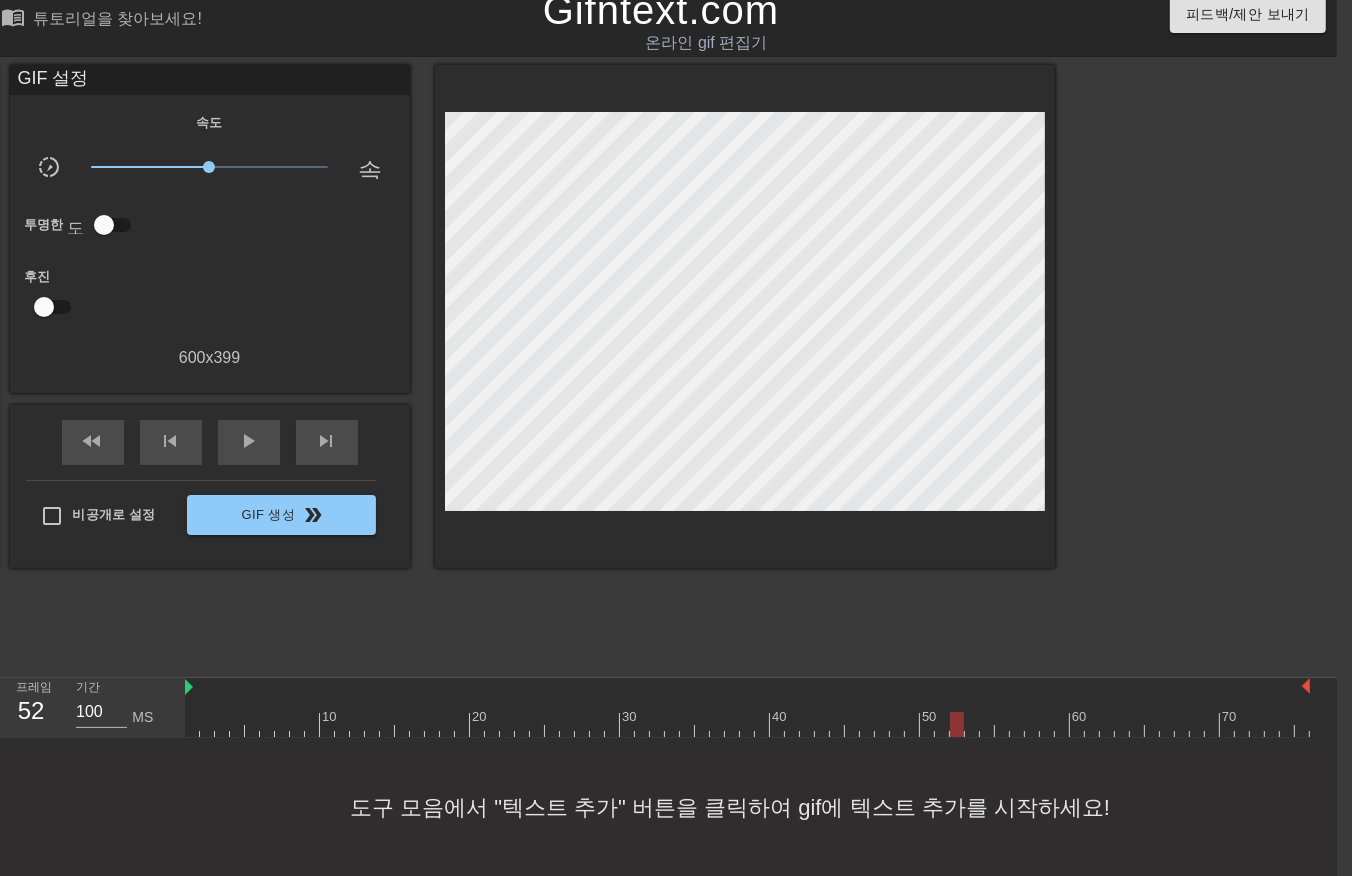 click at bounding box center (747, 724) 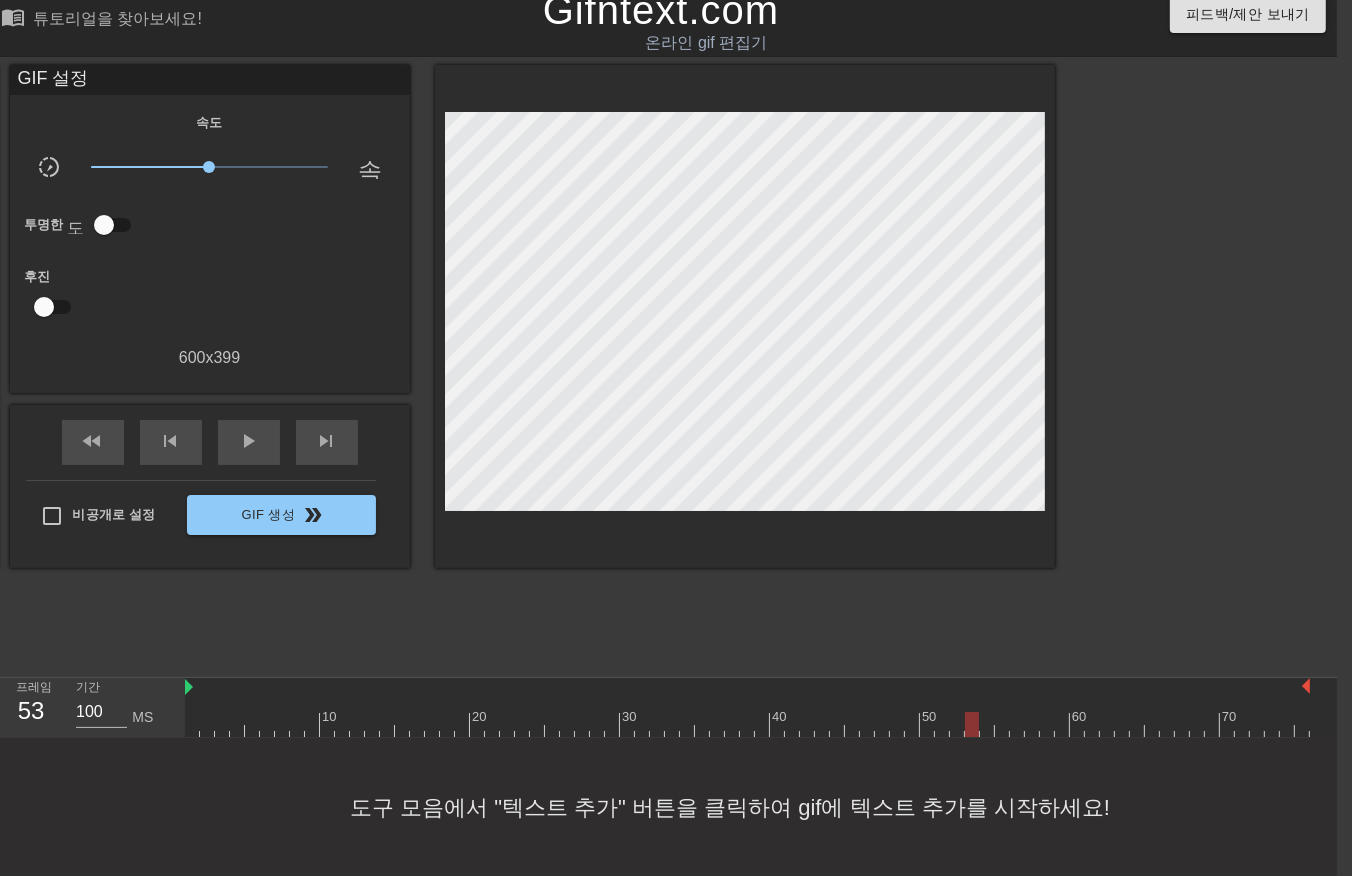 drag, startPoint x: 971, startPoint y: 730, endPoint x: 981, endPoint y: 732, distance: 10.198039 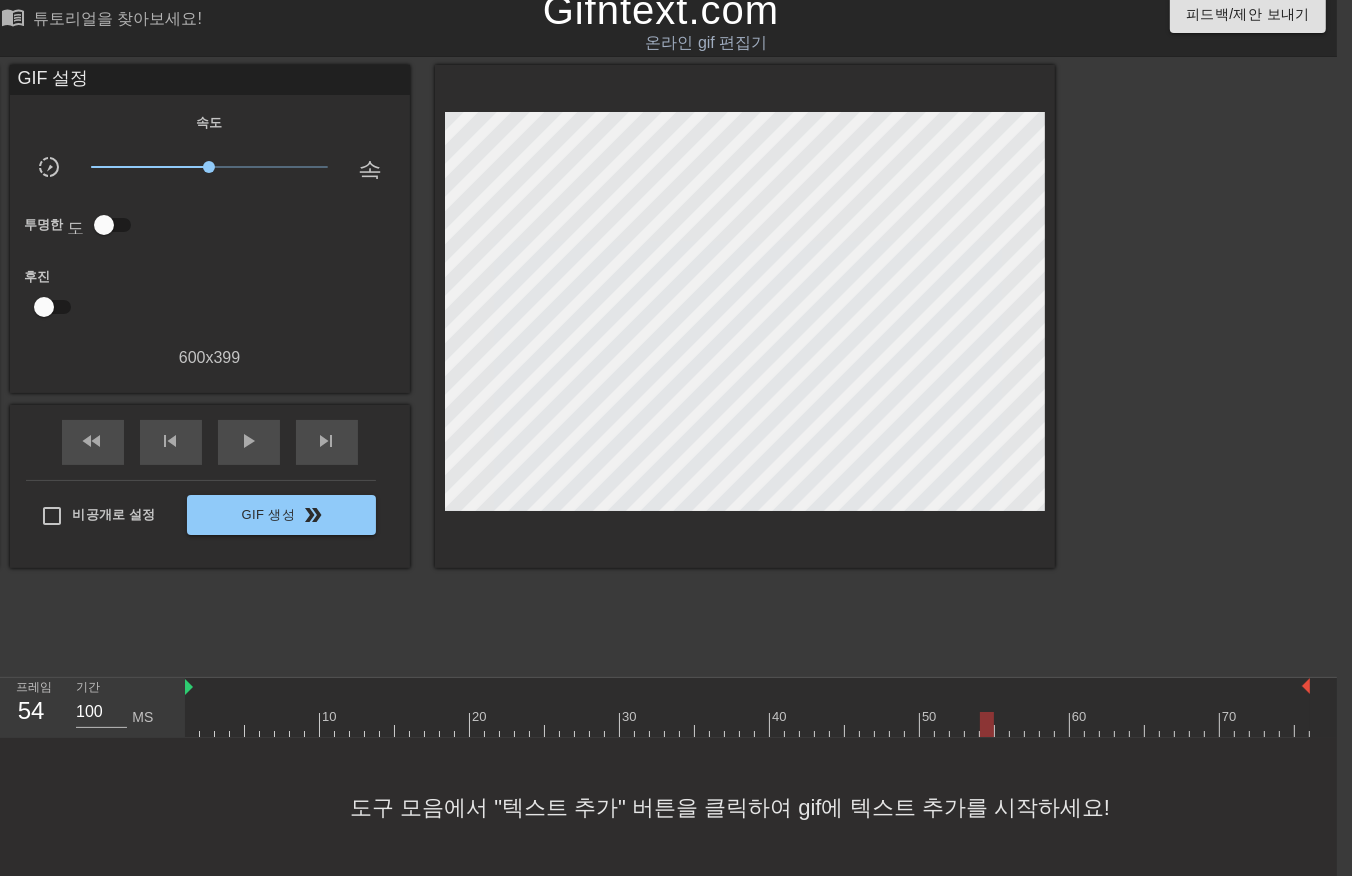 click at bounding box center [747, 724] 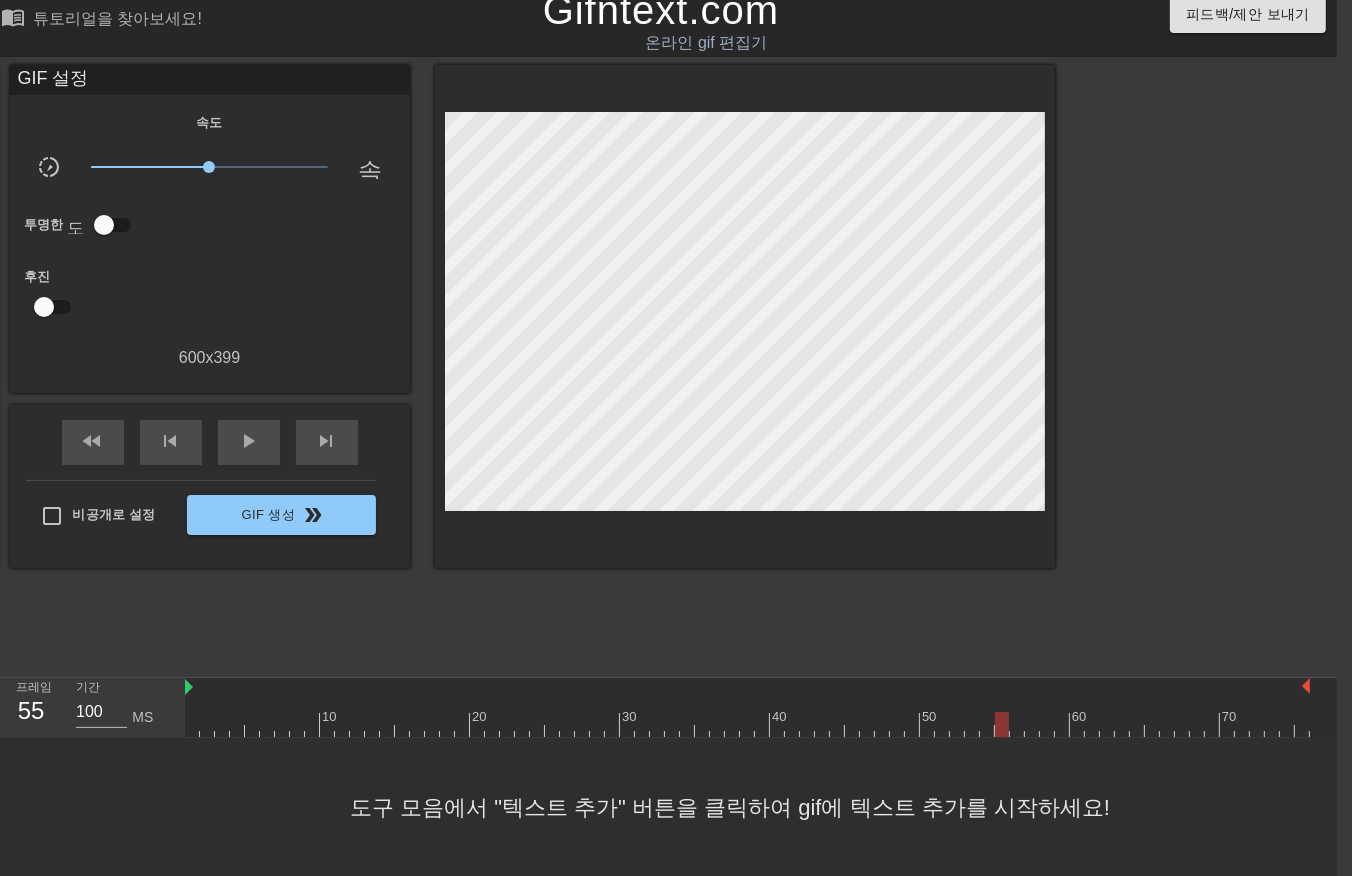 click at bounding box center [747, 724] 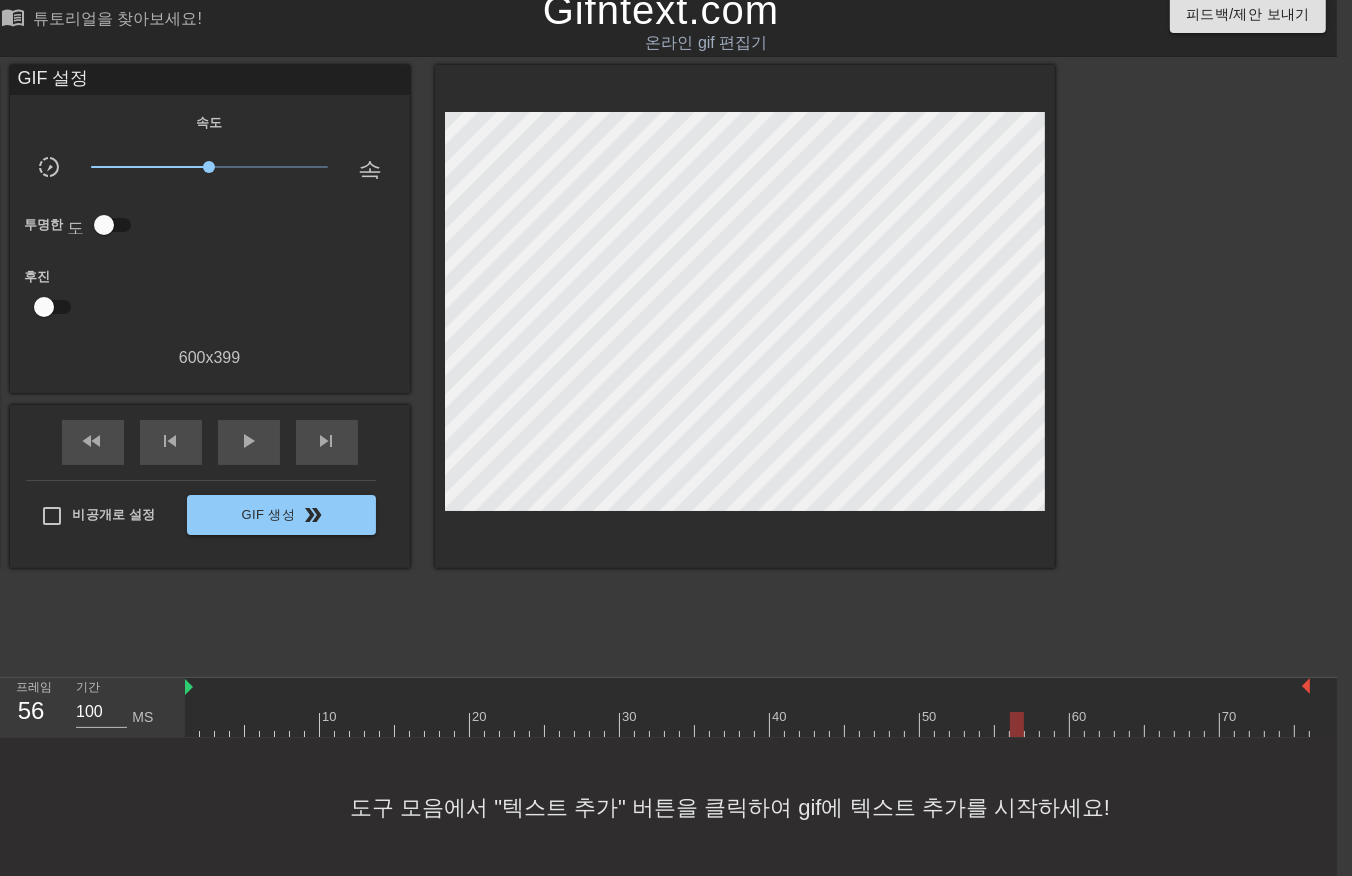click at bounding box center [747, 724] 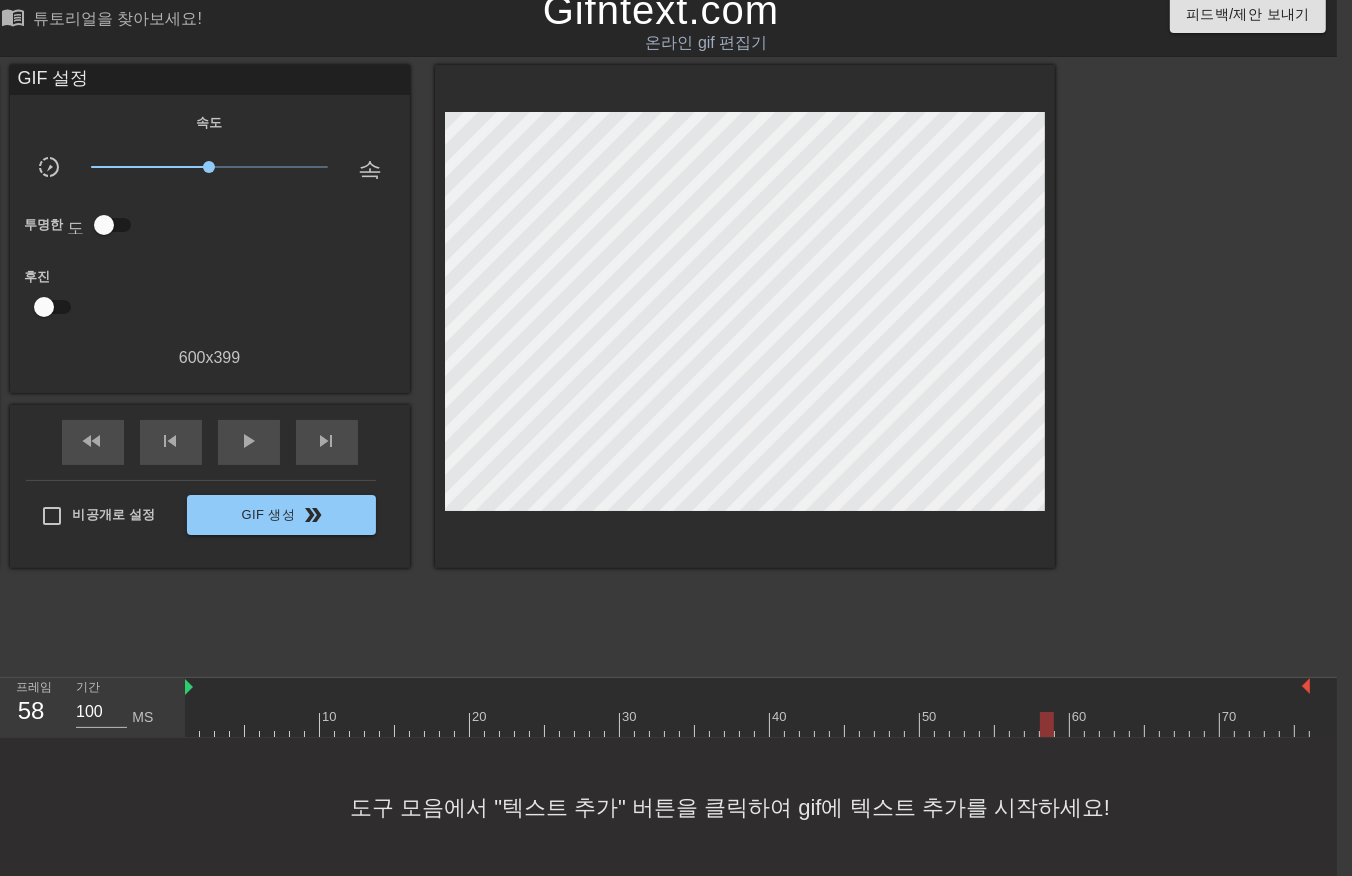 click at bounding box center [747, 724] 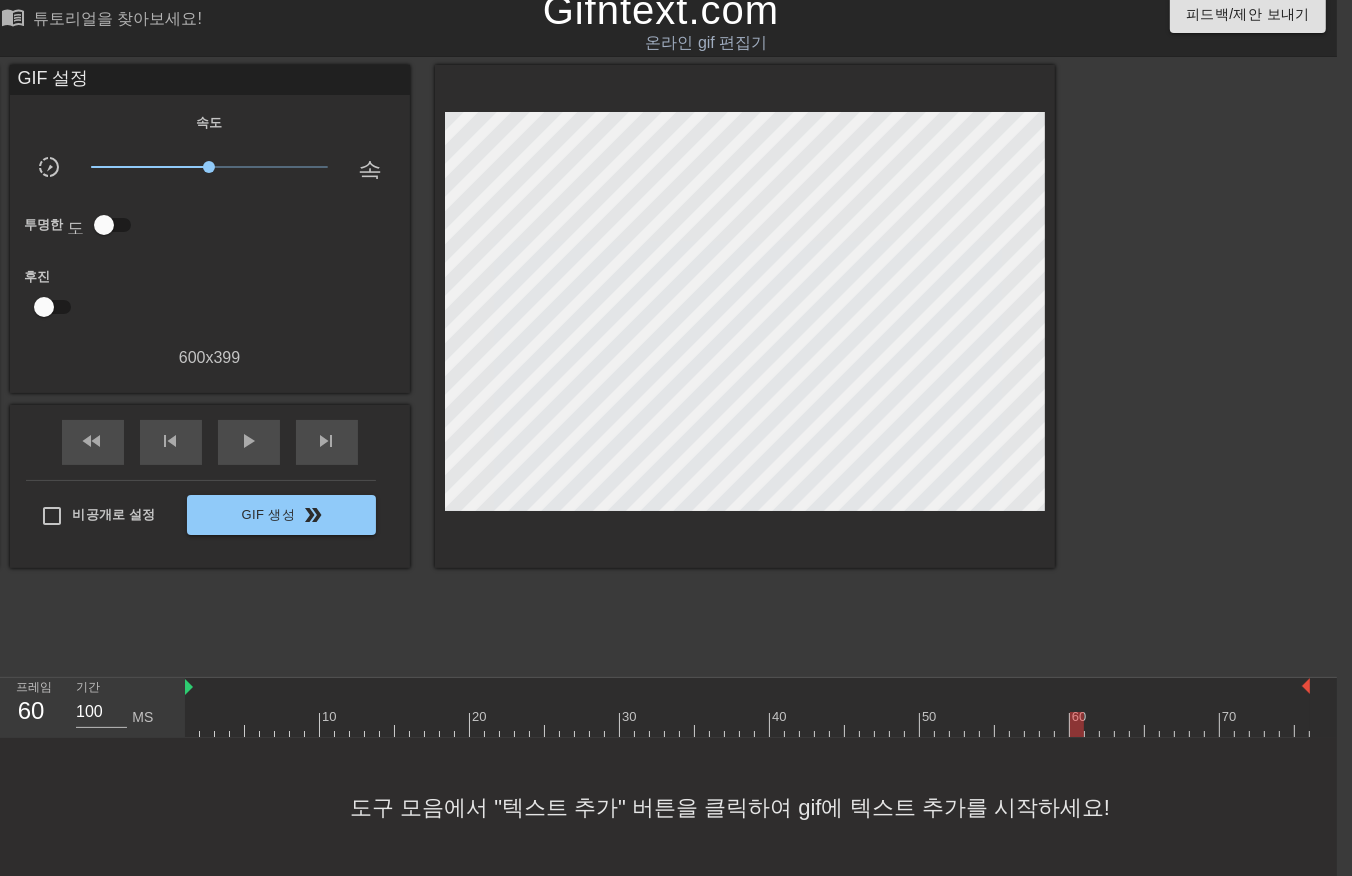 drag, startPoint x: 1074, startPoint y: 726, endPoint x: 1082, endPoint y: 736, distance: 12.806249 